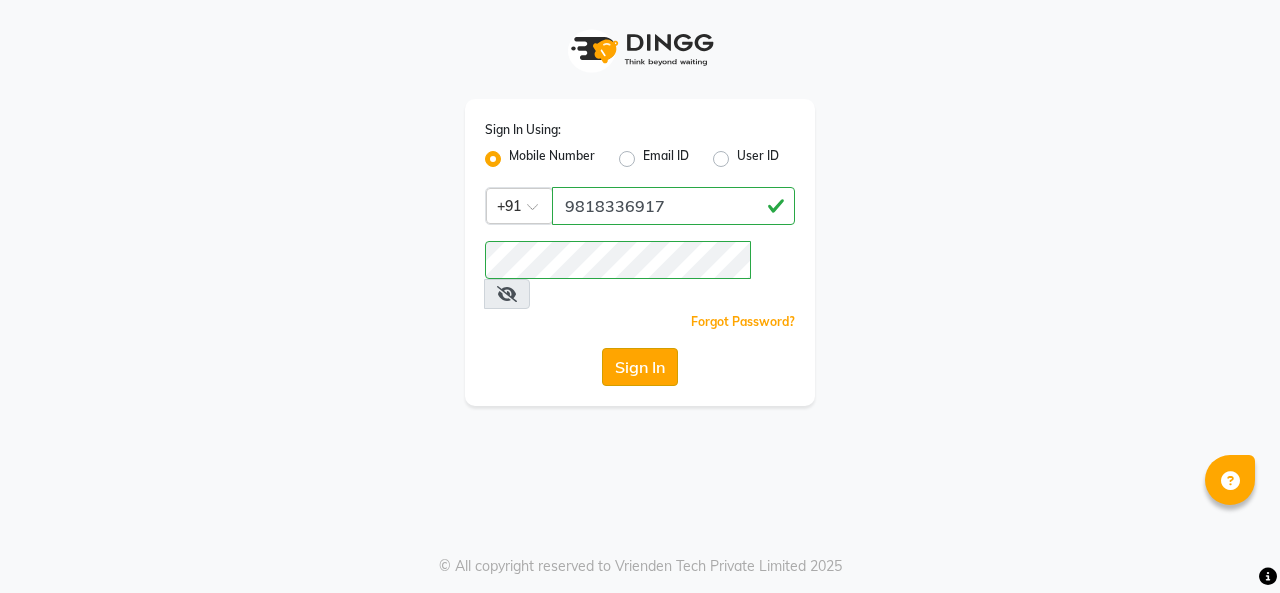 scroll, scrollTop: 0, scrollLeft: 0, axis: both 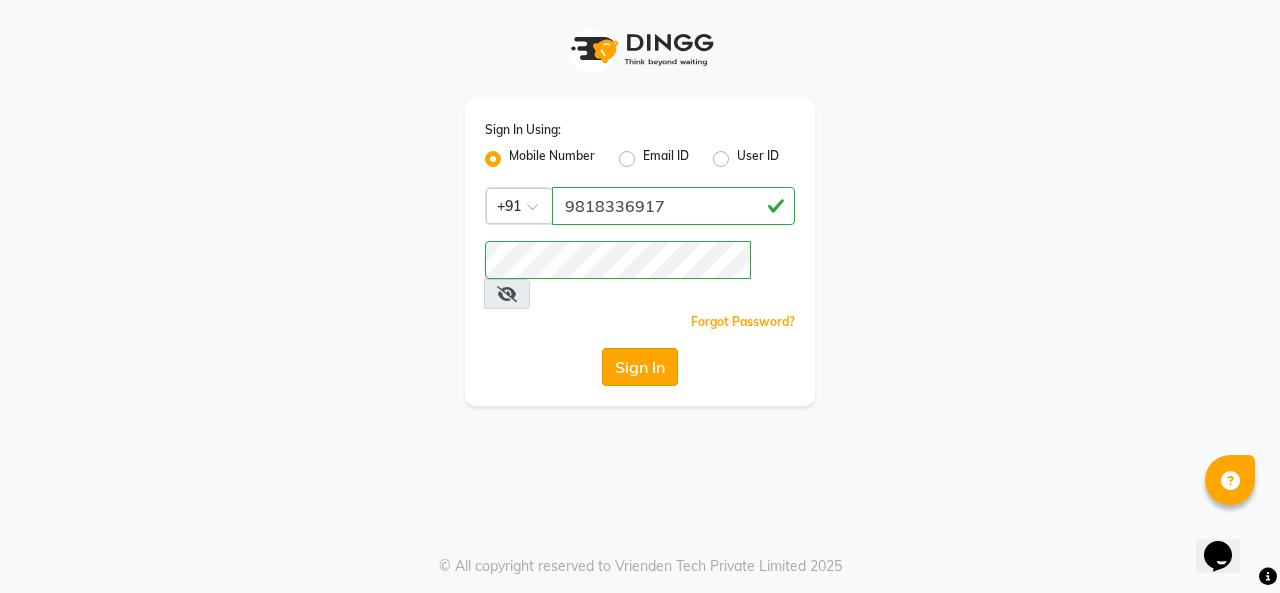 click on "Sign In" 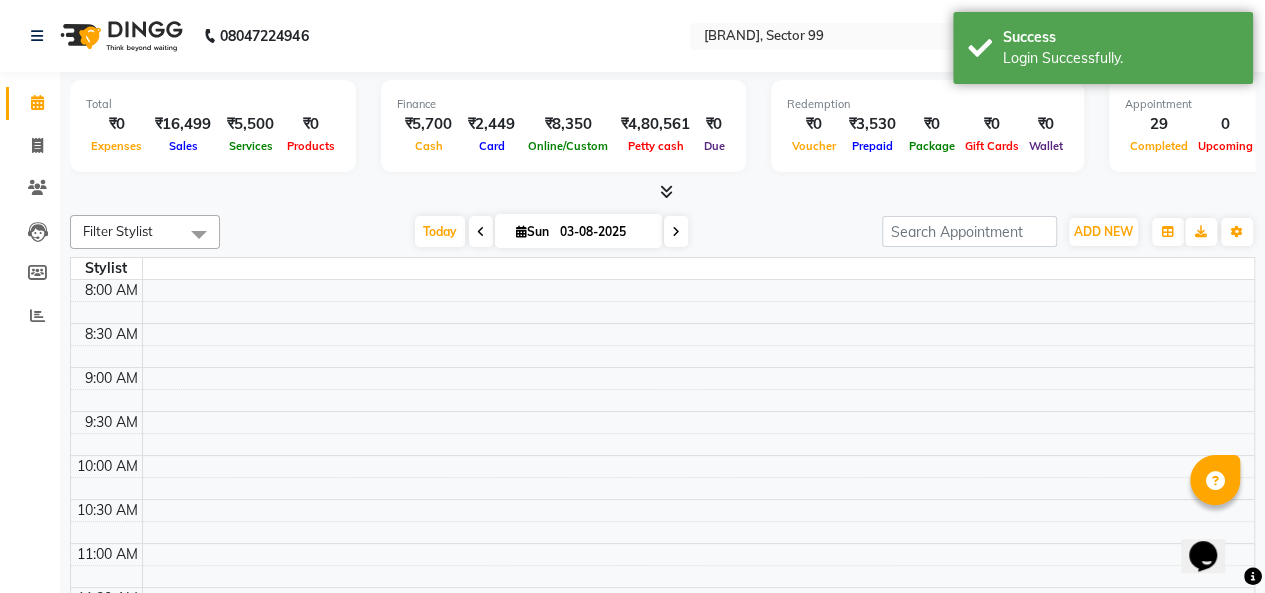 select on "en" 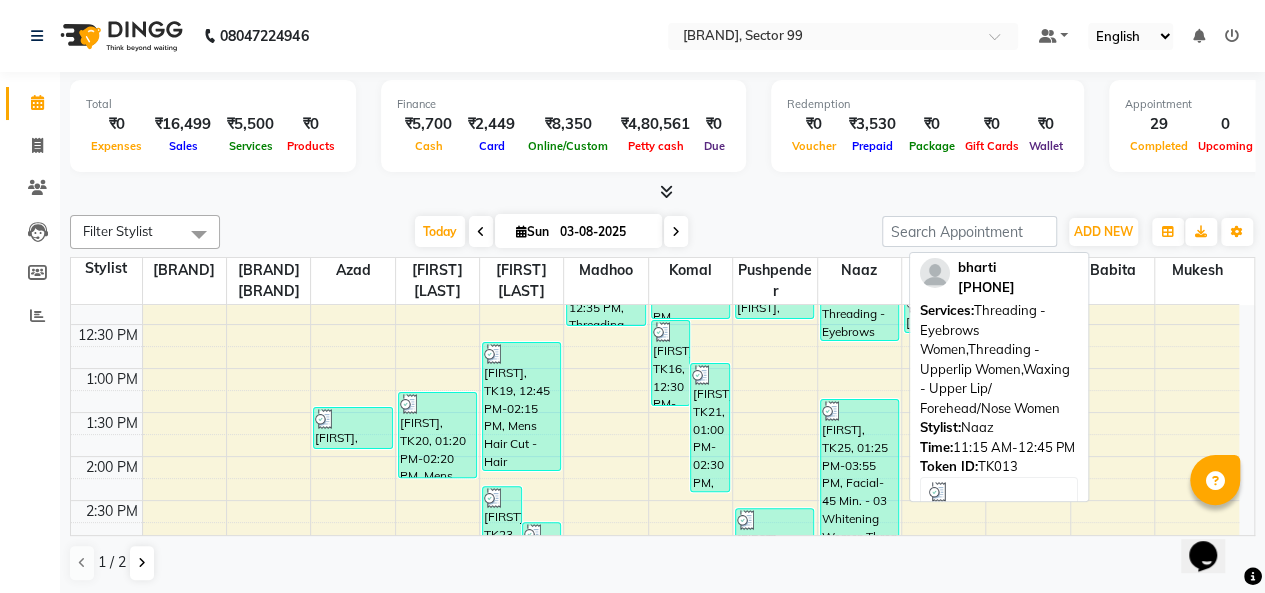 scroll, scrollTop: 311, scrollLeft: 0, axis: vertical 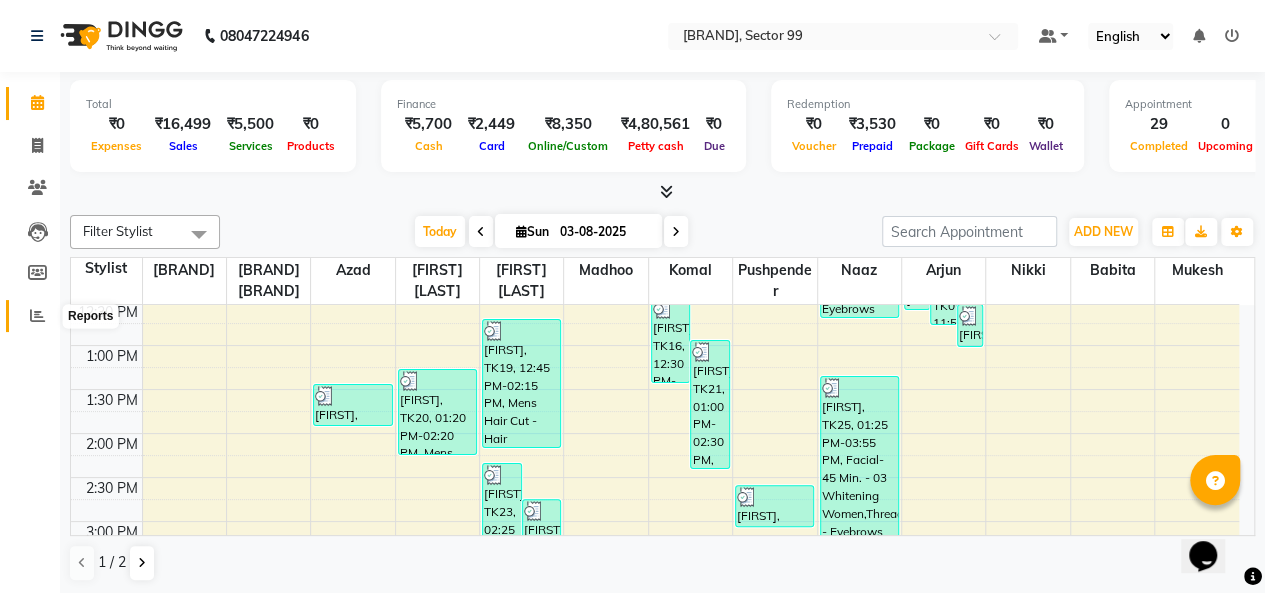 click 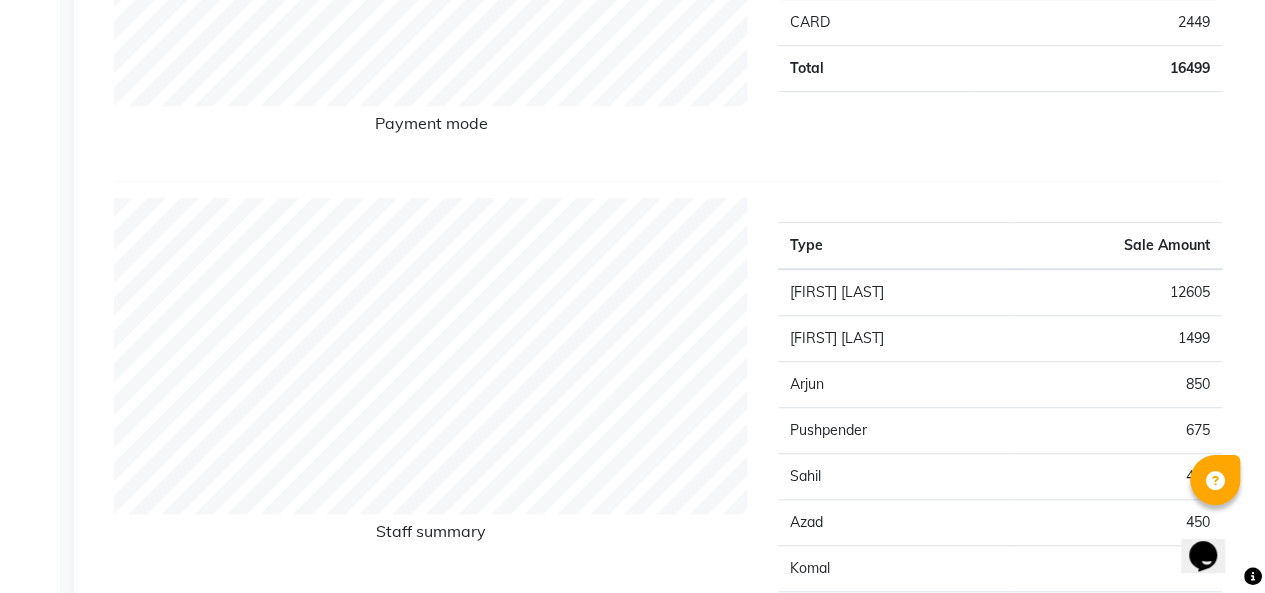 scroll, scrollTop: 0, scrollLeft: 0, axis: both 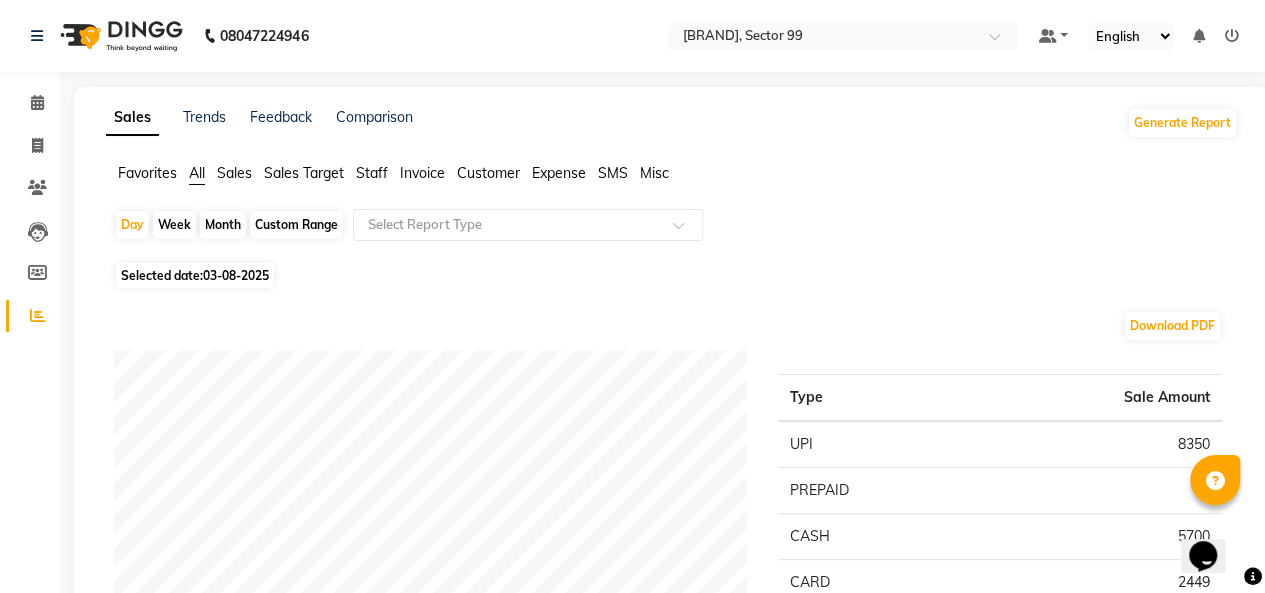 click on "Calendar  Invoice  Clients  Leads   Members  Reports Completed InProgress Upcoming Dropped Tentative Check-In Confirm Bookings Generate Report Segments Page Builder" 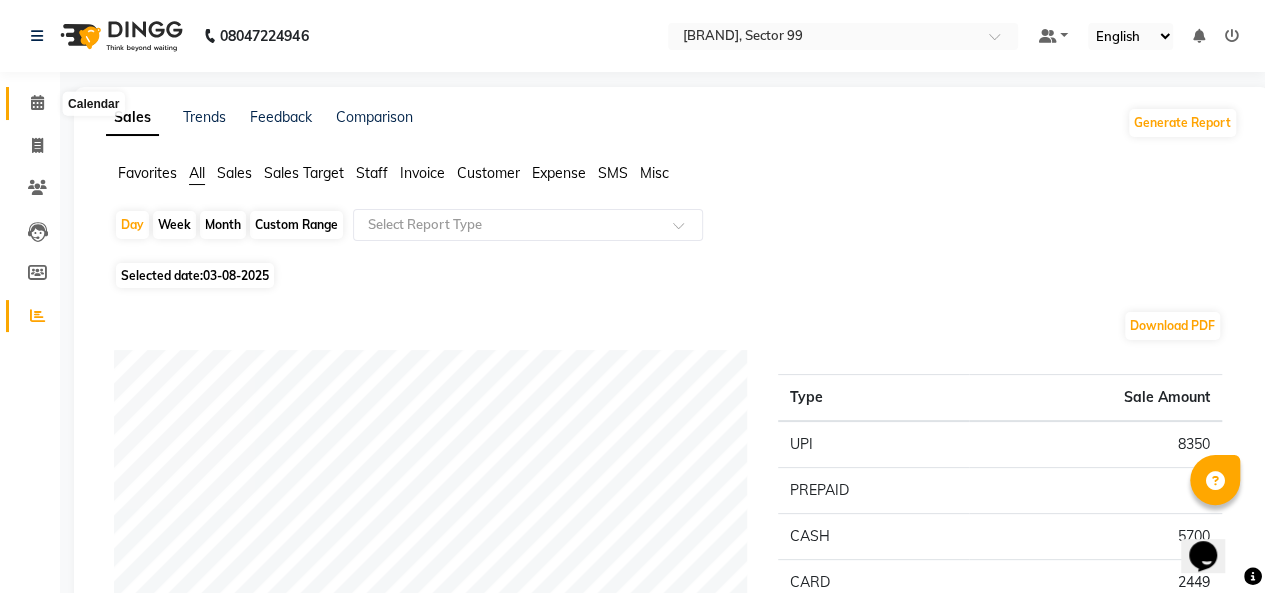 click 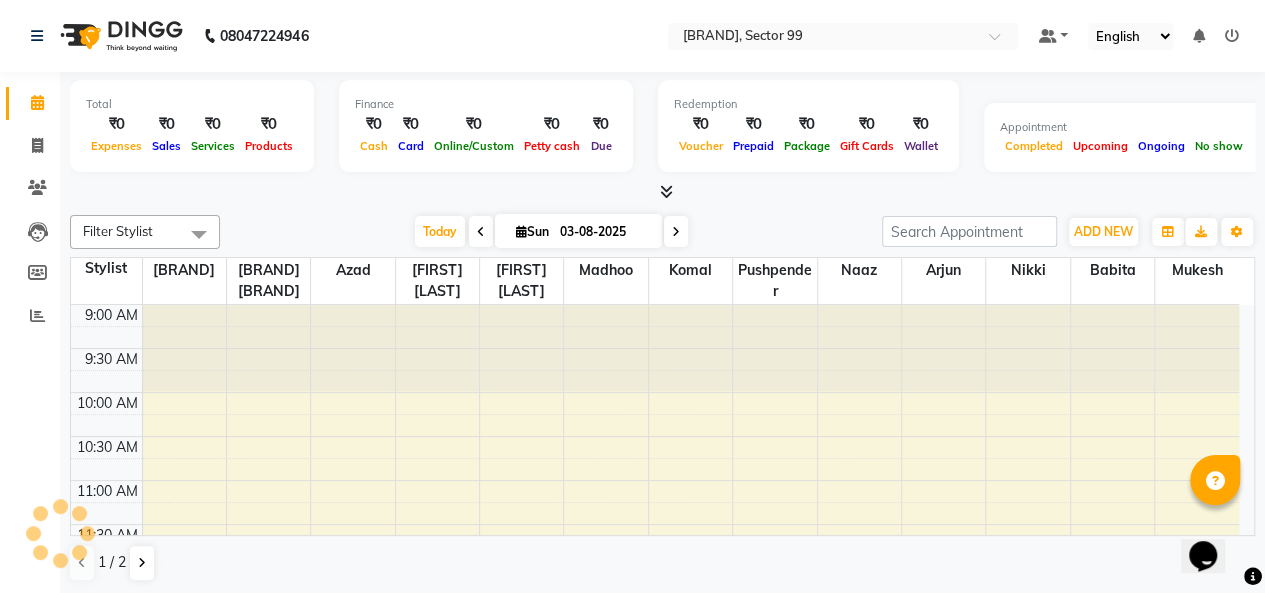 scroll, scrollTop: 0, scrollLeft: 0, axis: both 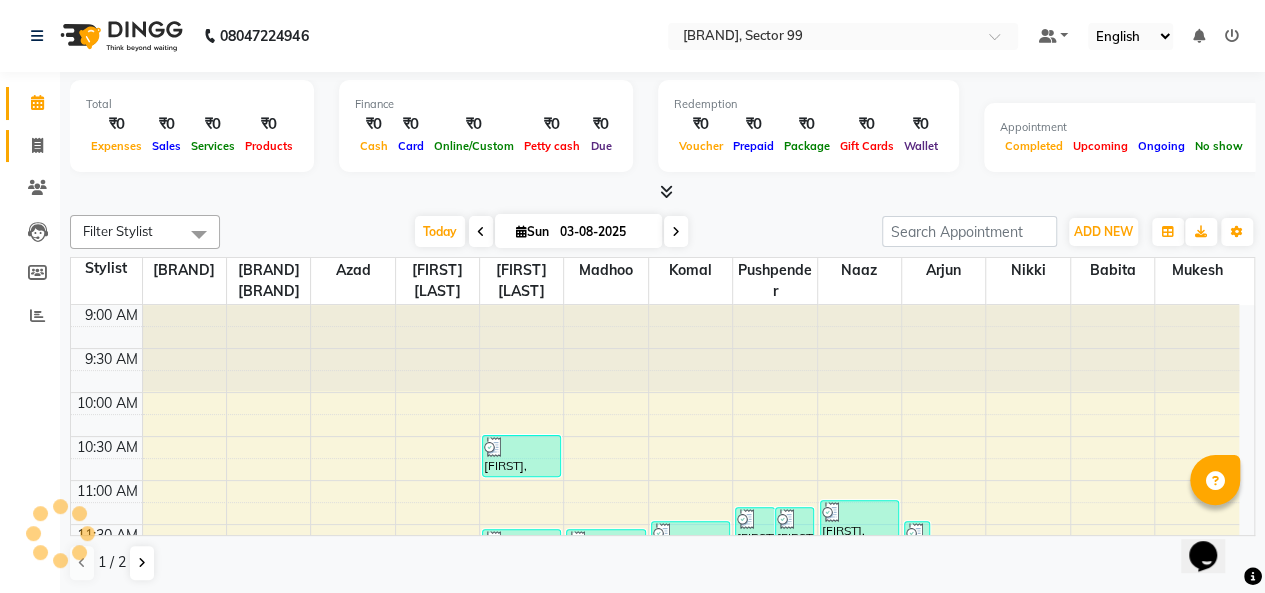click on "Invoice" 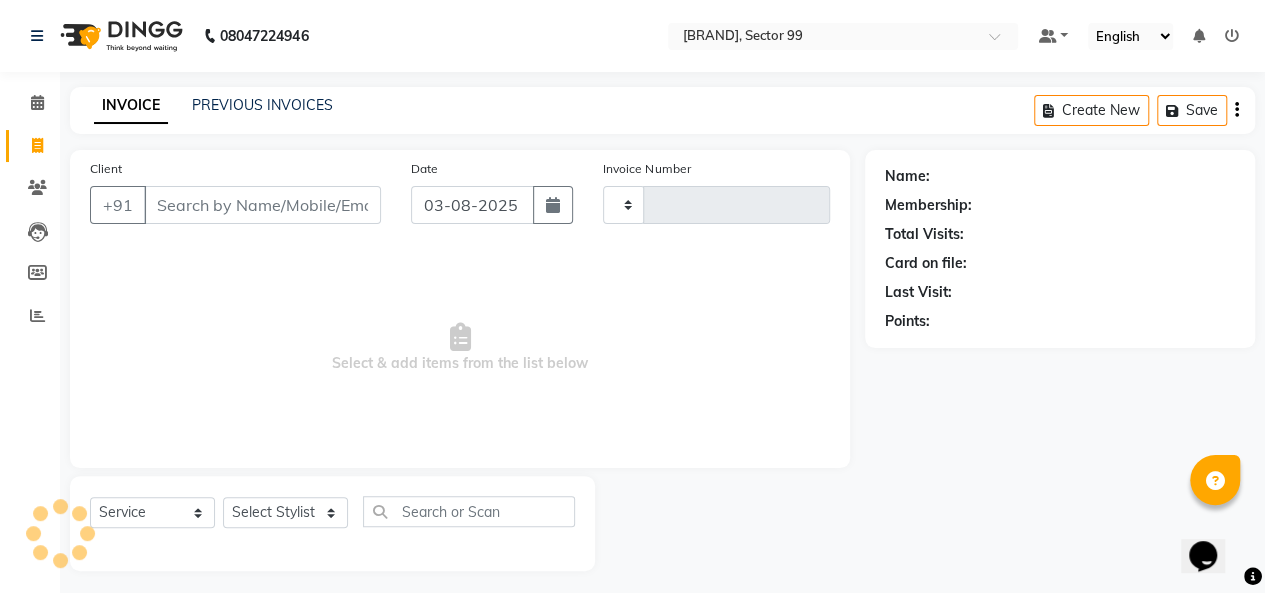 type on "2408" 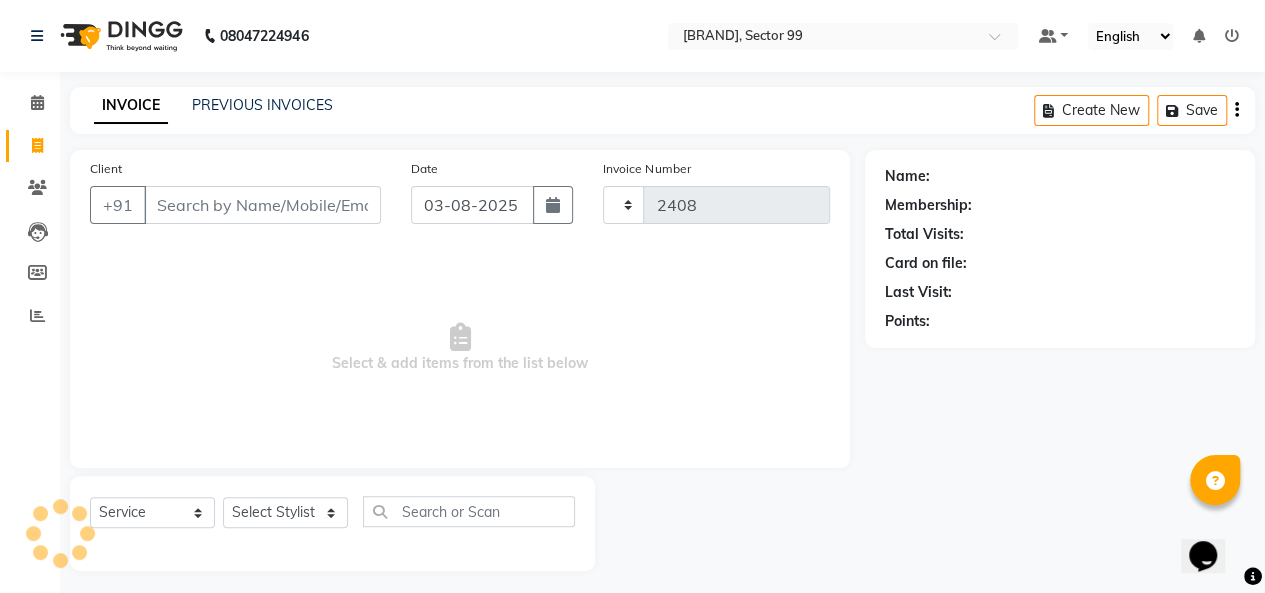 select on "6856" 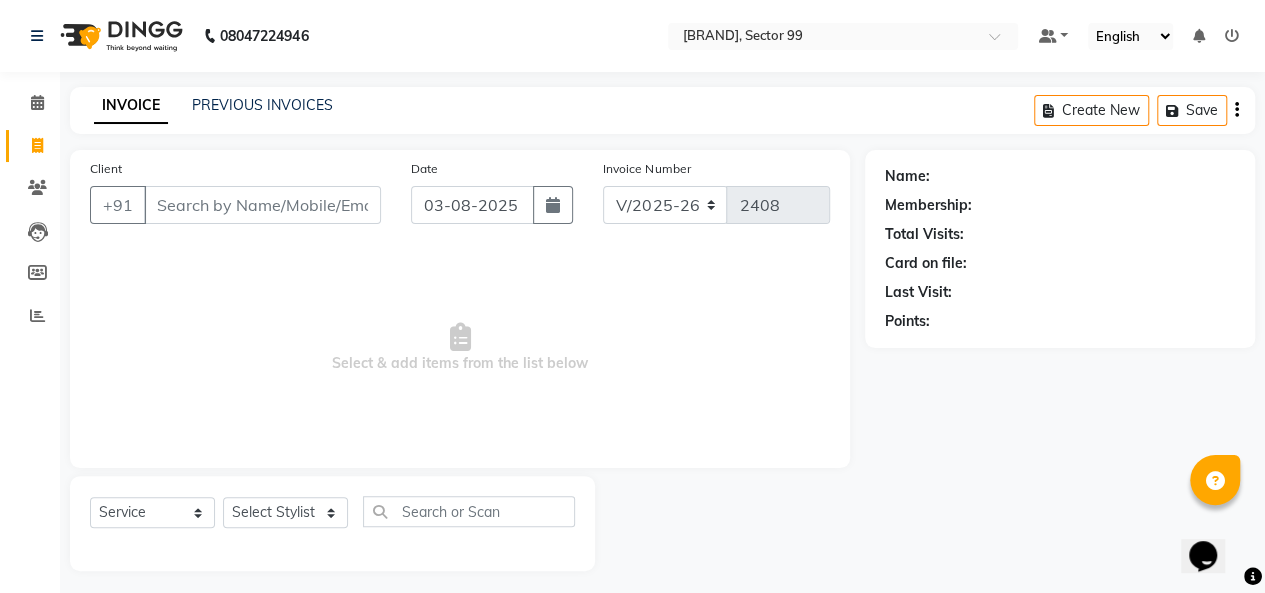 click on "Client" at bounding box center (262, 205) 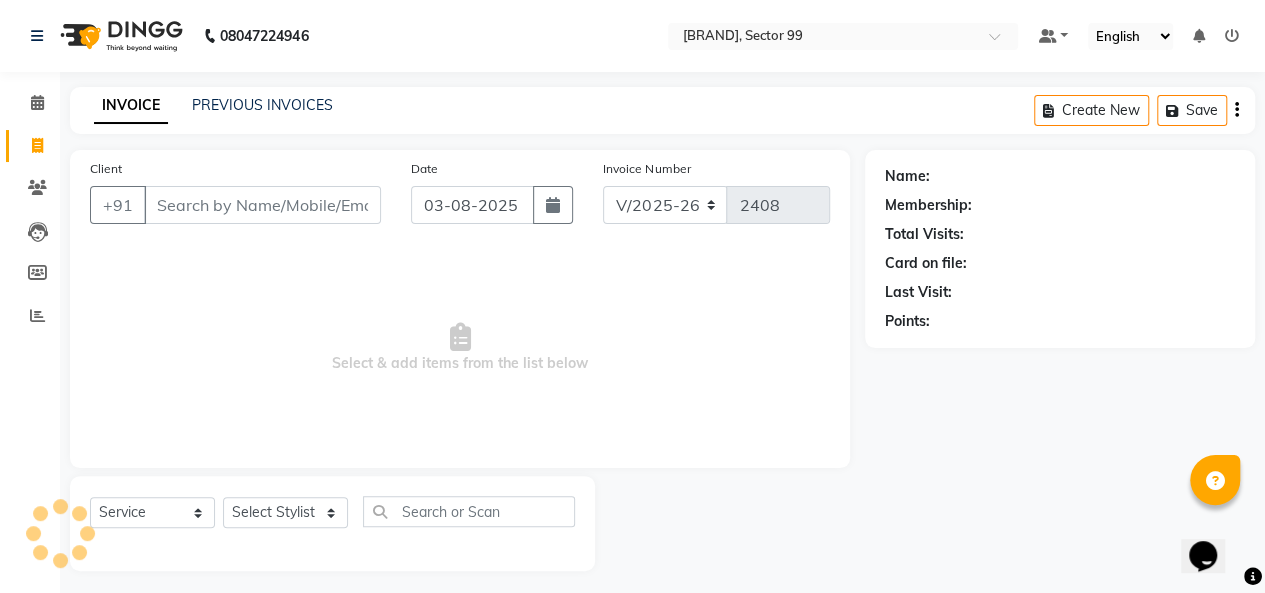 click on "PREVIOUS INVOICES" 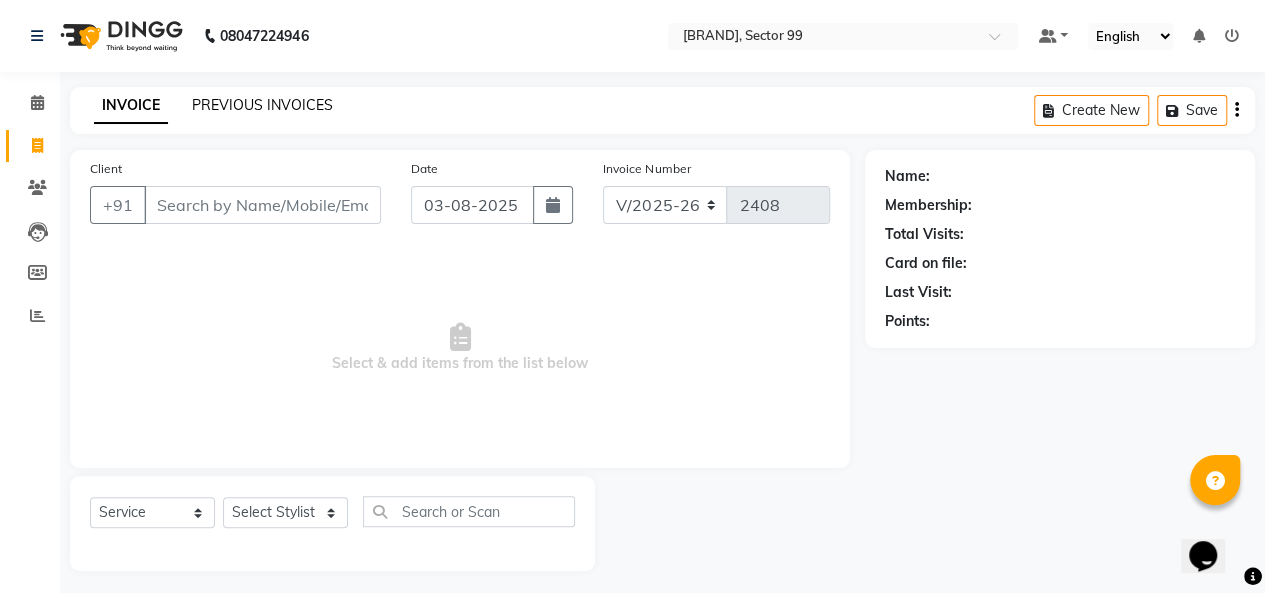 click on "PREVIOUS INVOICES" 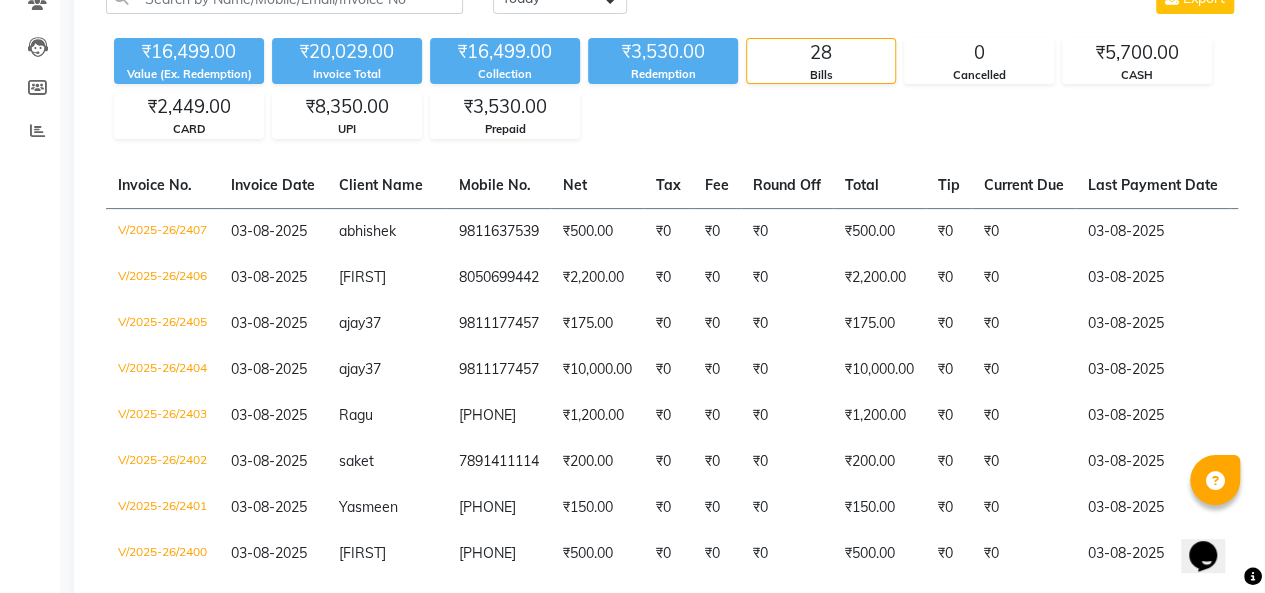 scroll, scrollTop: 189, scrollLeft: 0, axis: vertical 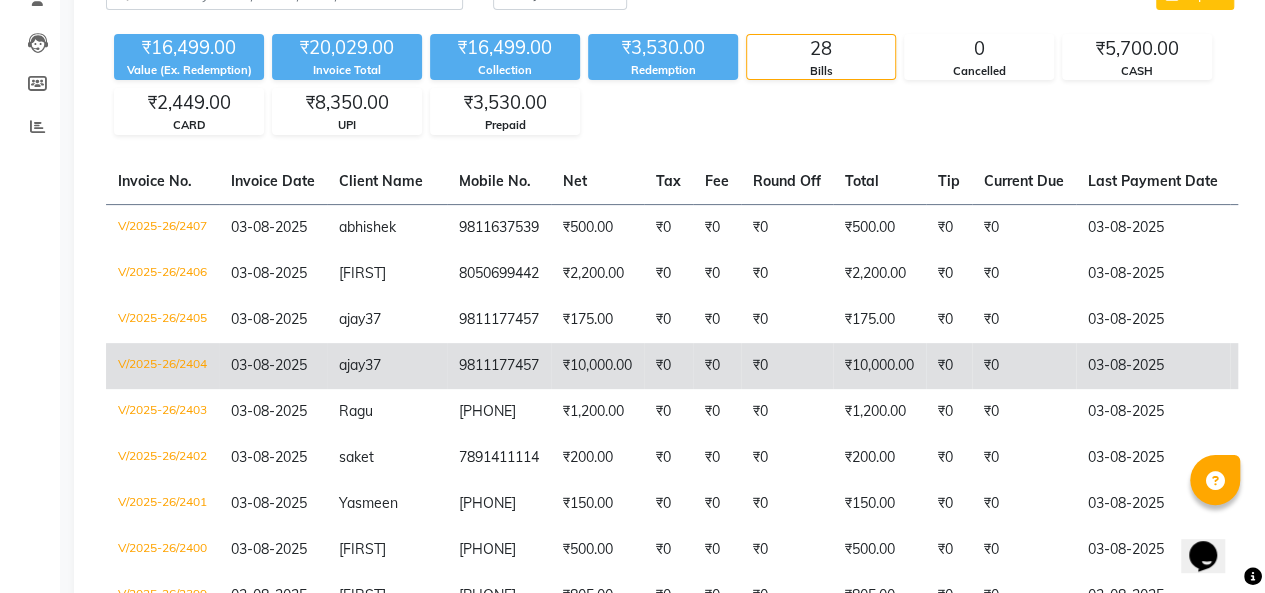 click on "₹10,000.00" 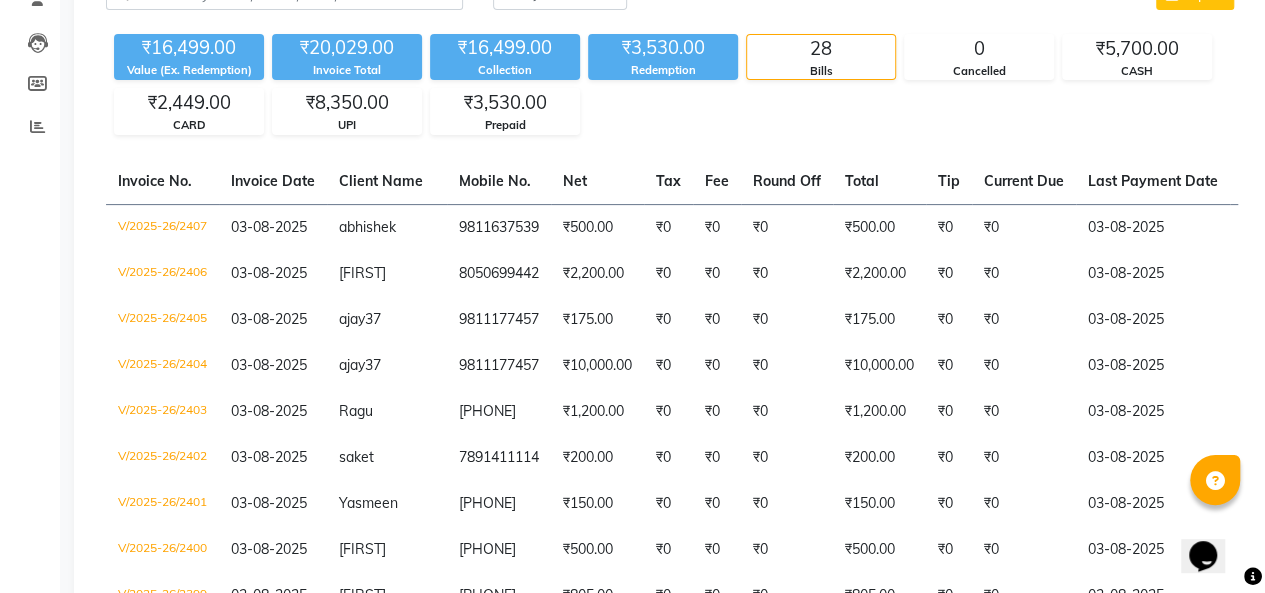 scroll, scrollTop: 0, scrollLeft: 0, axis: both 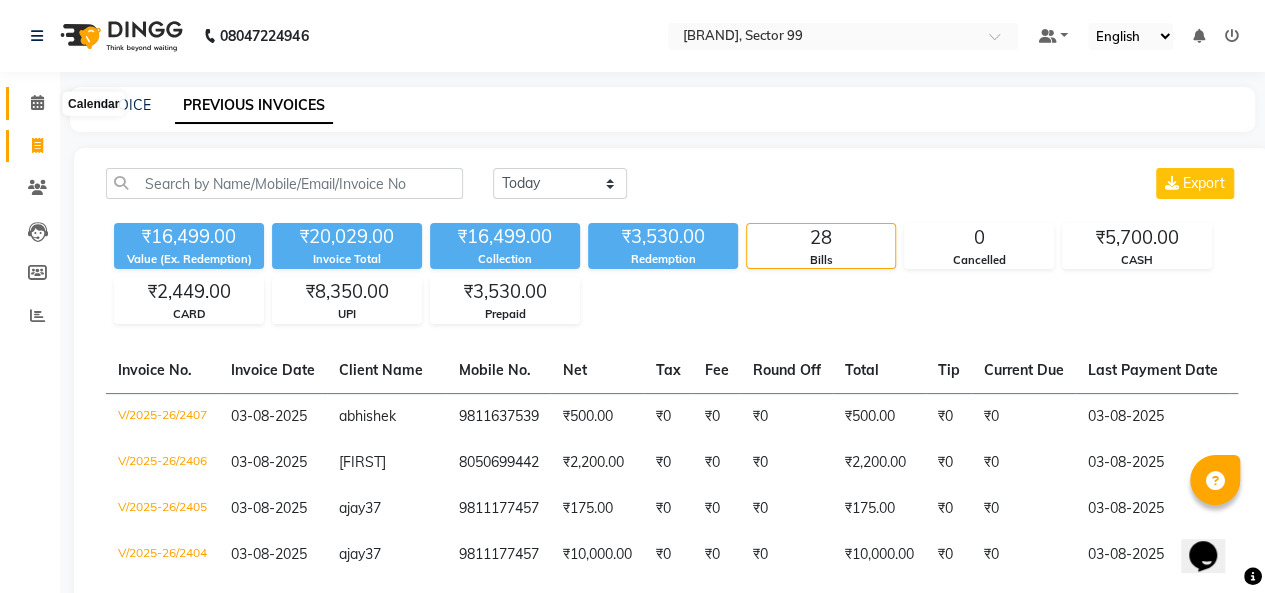 click 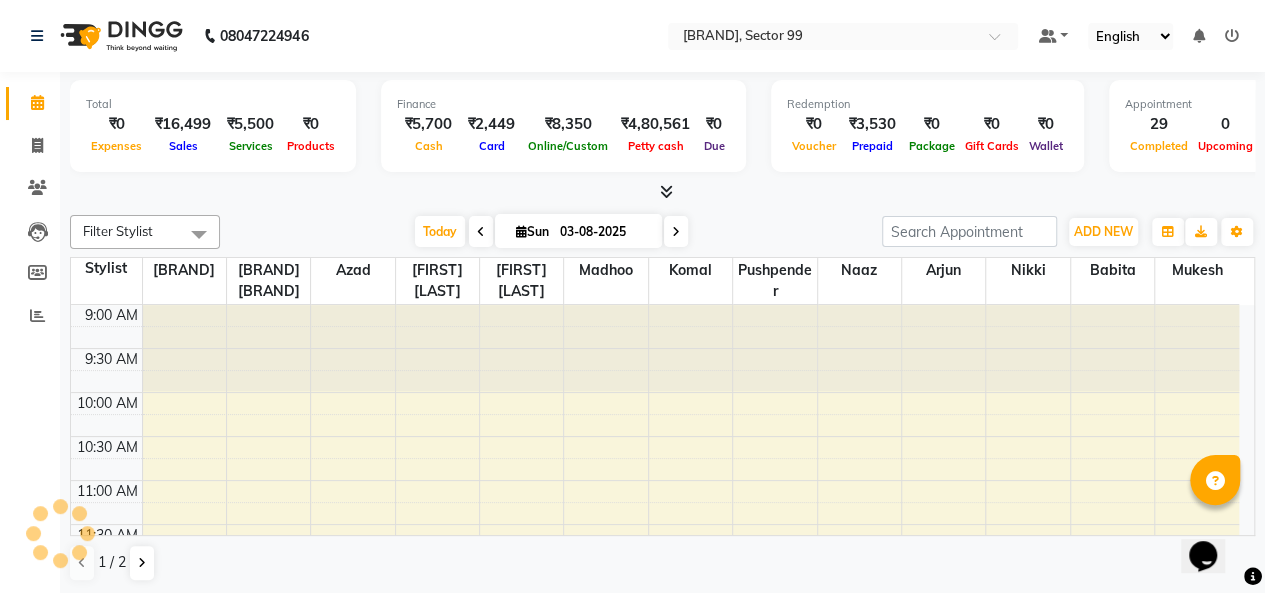 scroll, scrollTop: 0, scrollLeft: 0, axis: both 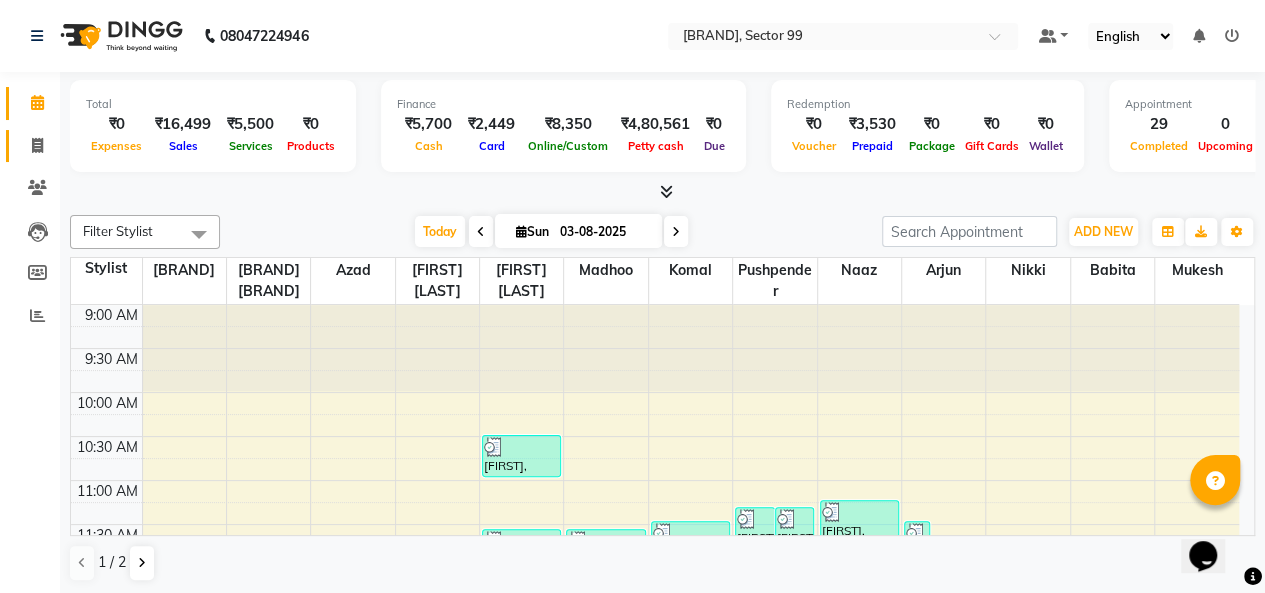 click on "Invoice" 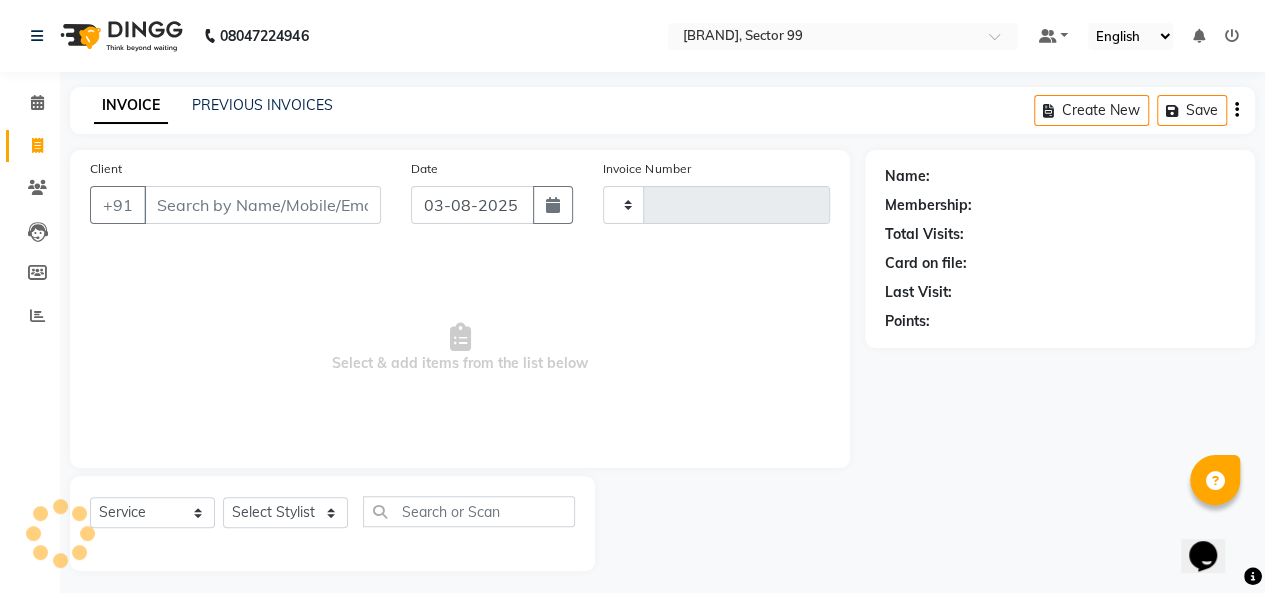 type on "2408" 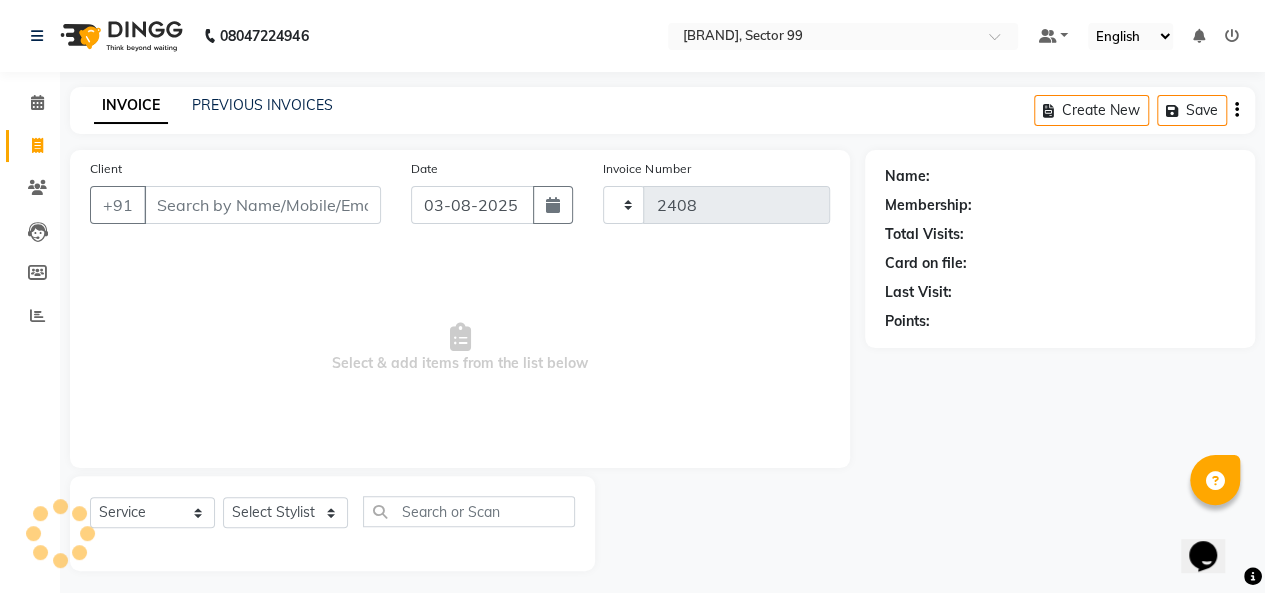 select on "6856" 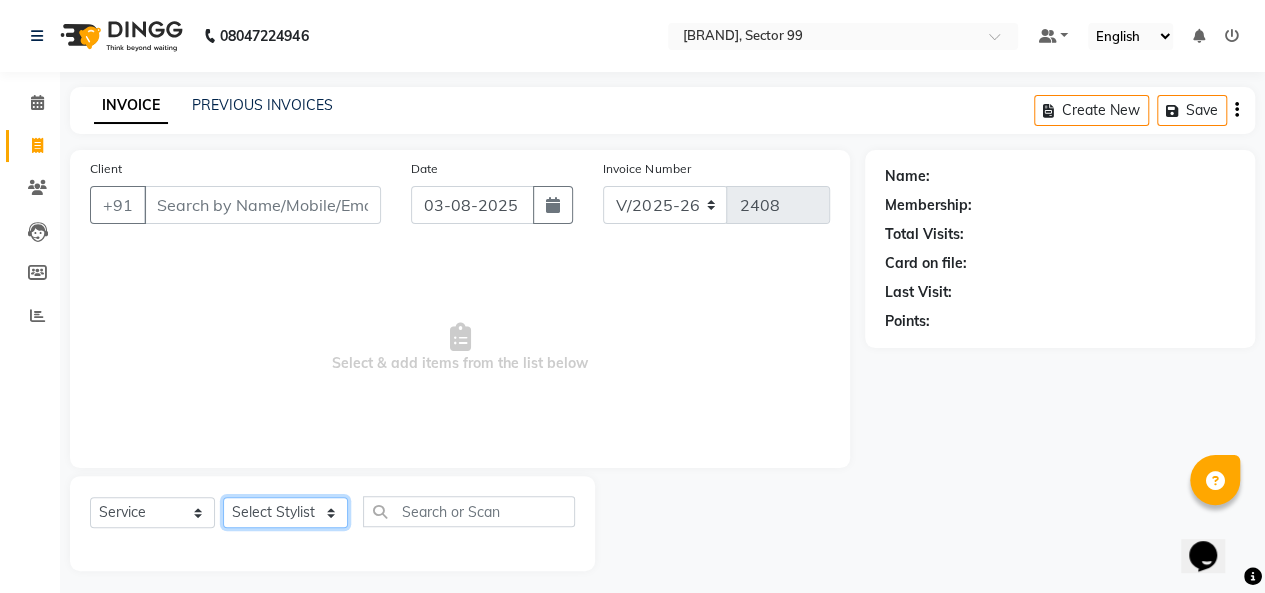 drag, startPoint x: 306, startPoint y: 504, endPoint x: 292, endPoint y: 483, distance: 25.23886 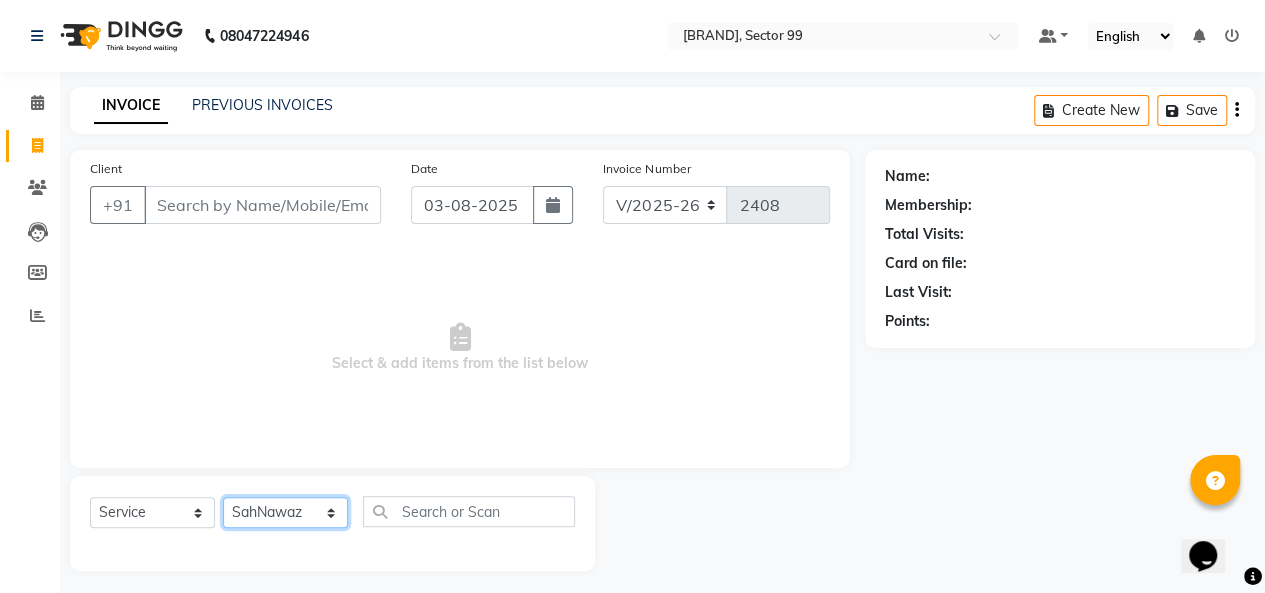 click on "Select Stylist Arjun Azad Babita Bahoo Makeover Bahoo Makeover Salon Komal Madhoo Mohd Adnaan Mohd Faizan Mukesh Naaz Nikki Pushpender Sahil SahNawaz" 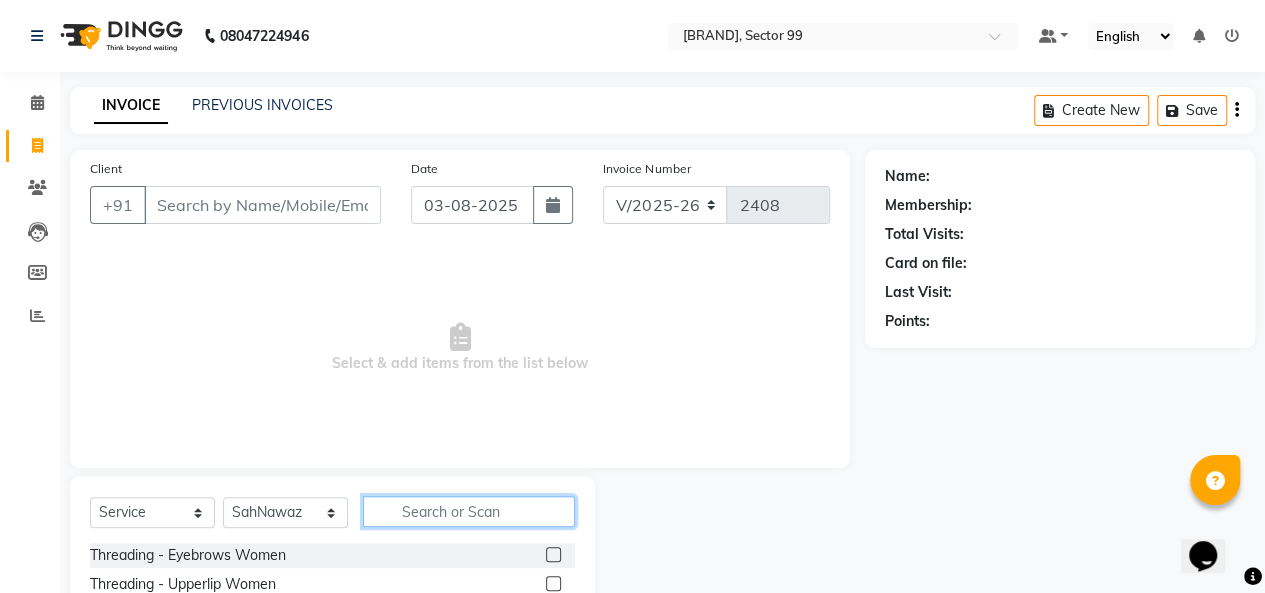 click 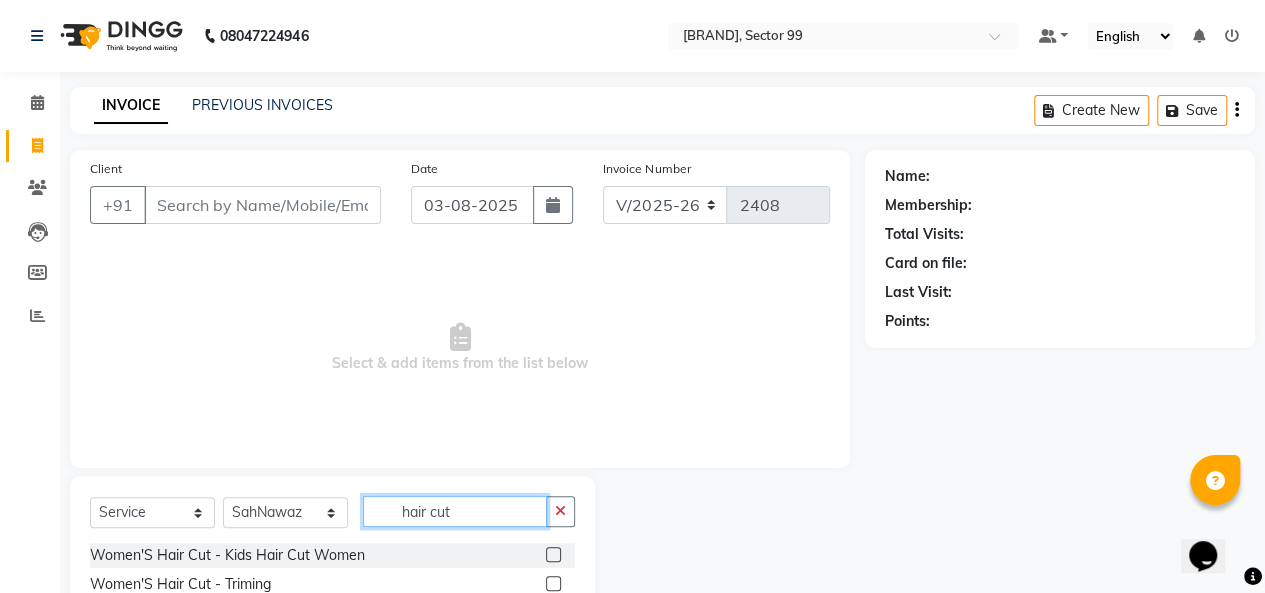 scroll, scrollTop: 207, scrollLeft: 0, axis: vertical 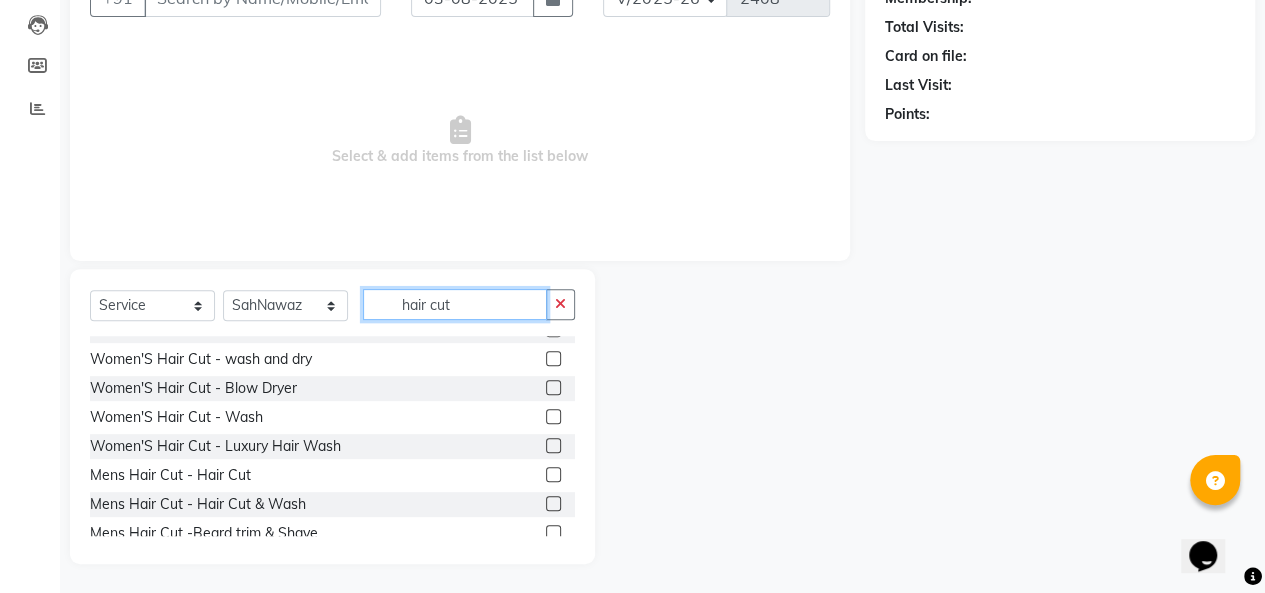 type on "hair cut" 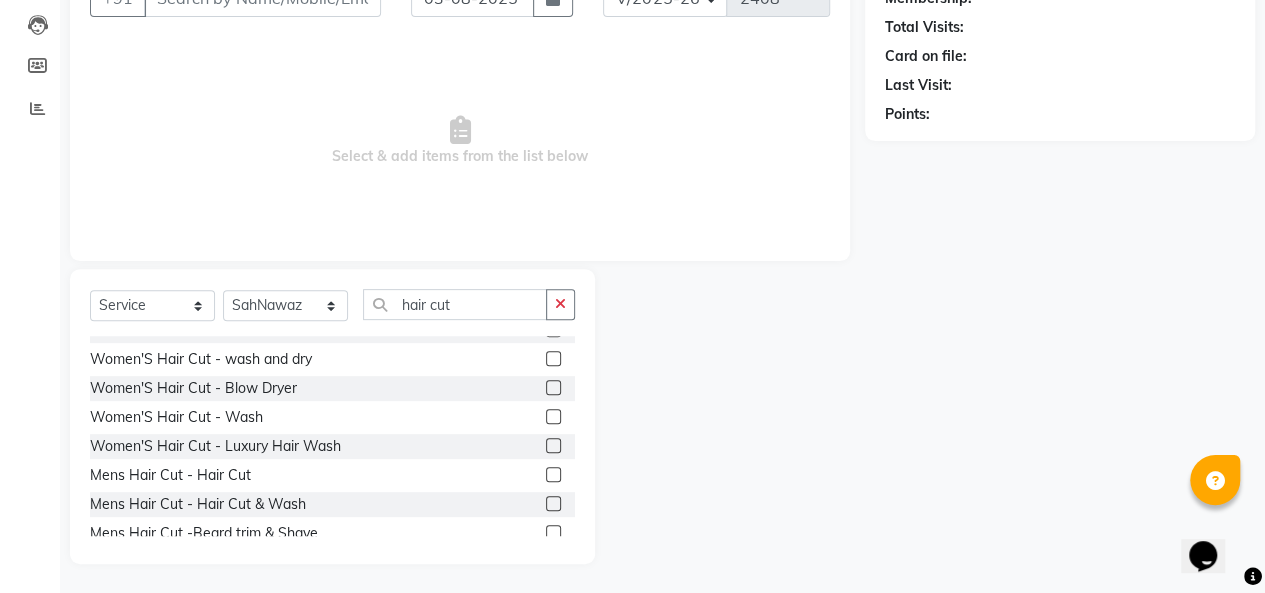 click 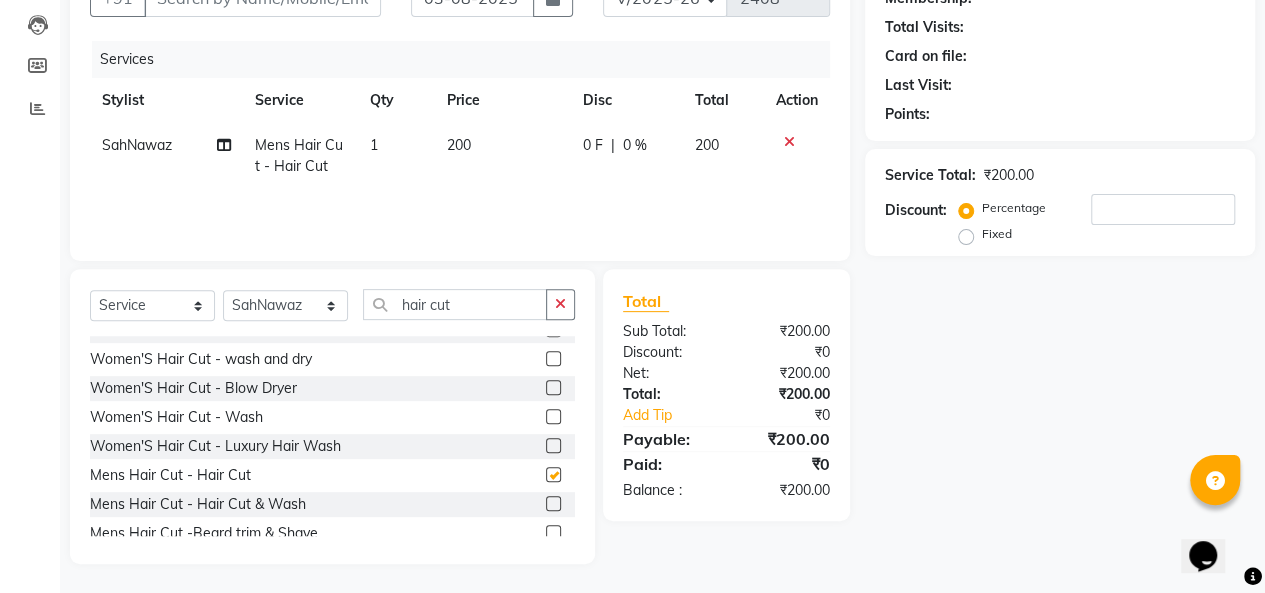 checkbox on "false" 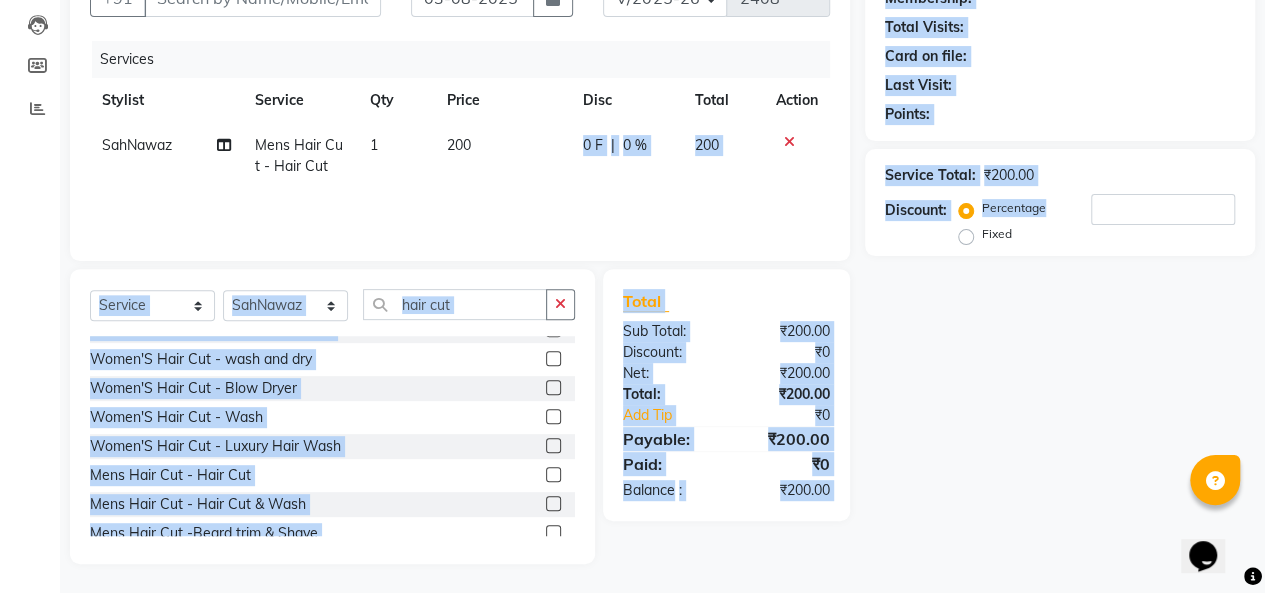 drag, startPoint x: 960, startPoint y: 421, endPoint x: 484, endPoint y: 145, distance: 550.22906 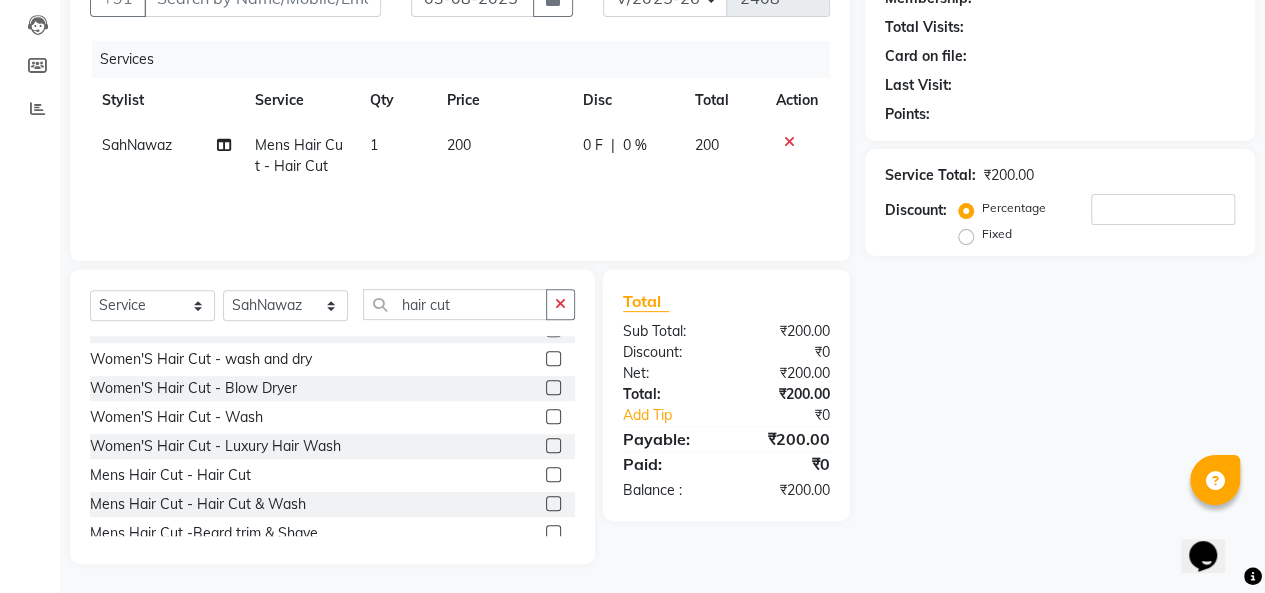select on "85851" 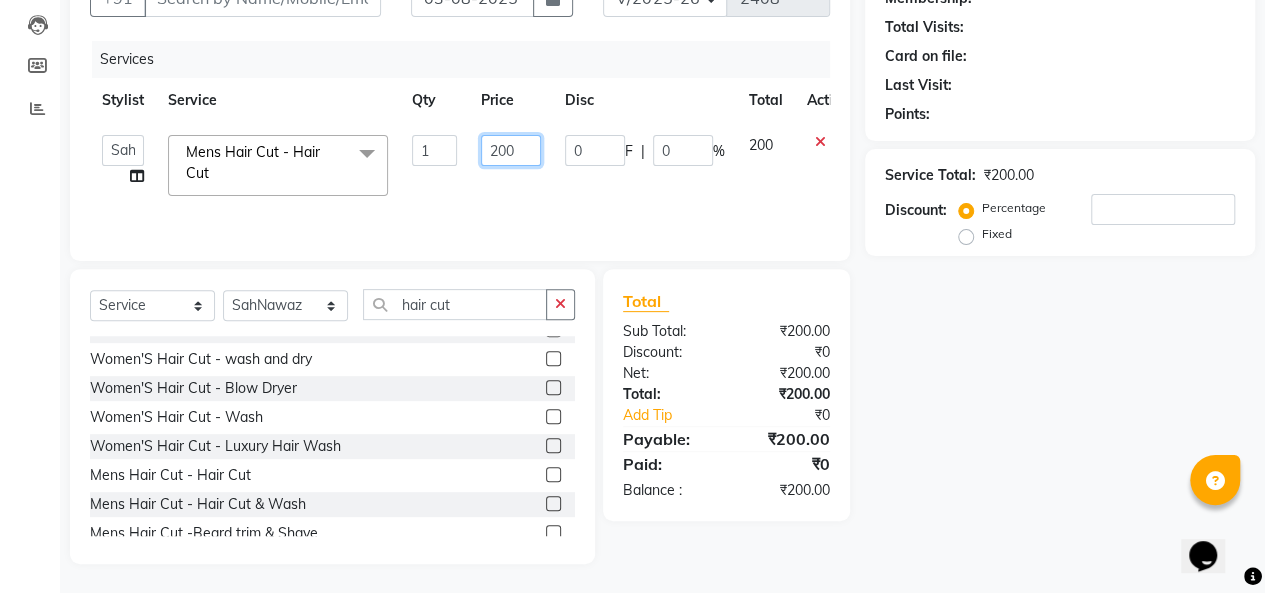 click on "200" 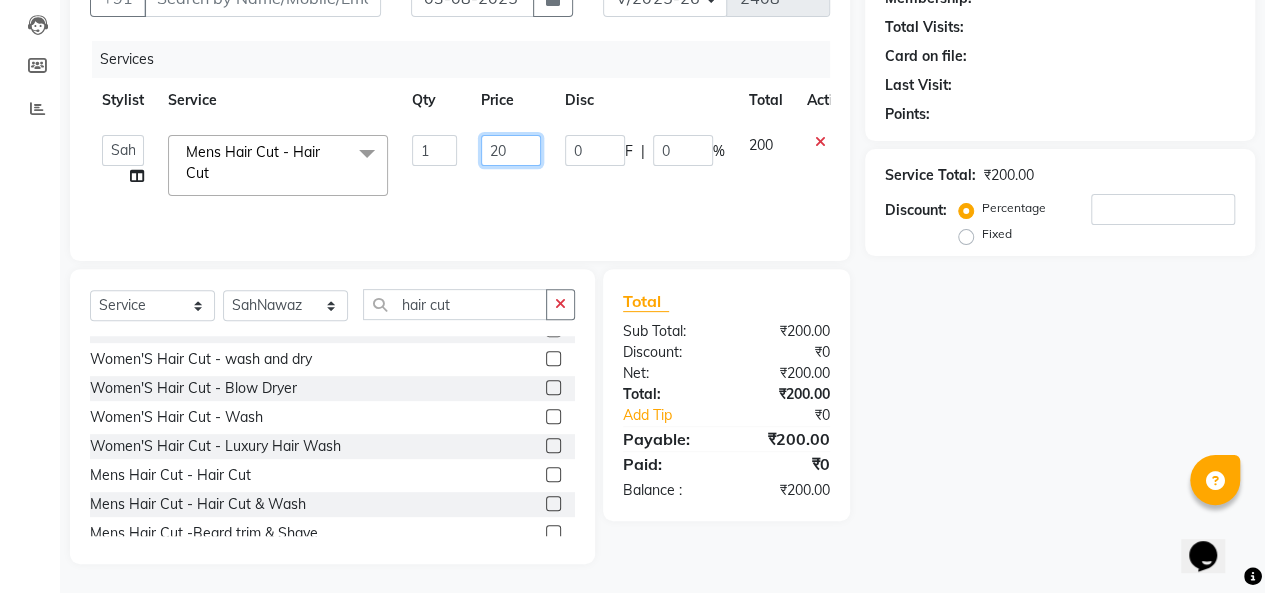 type on "2" 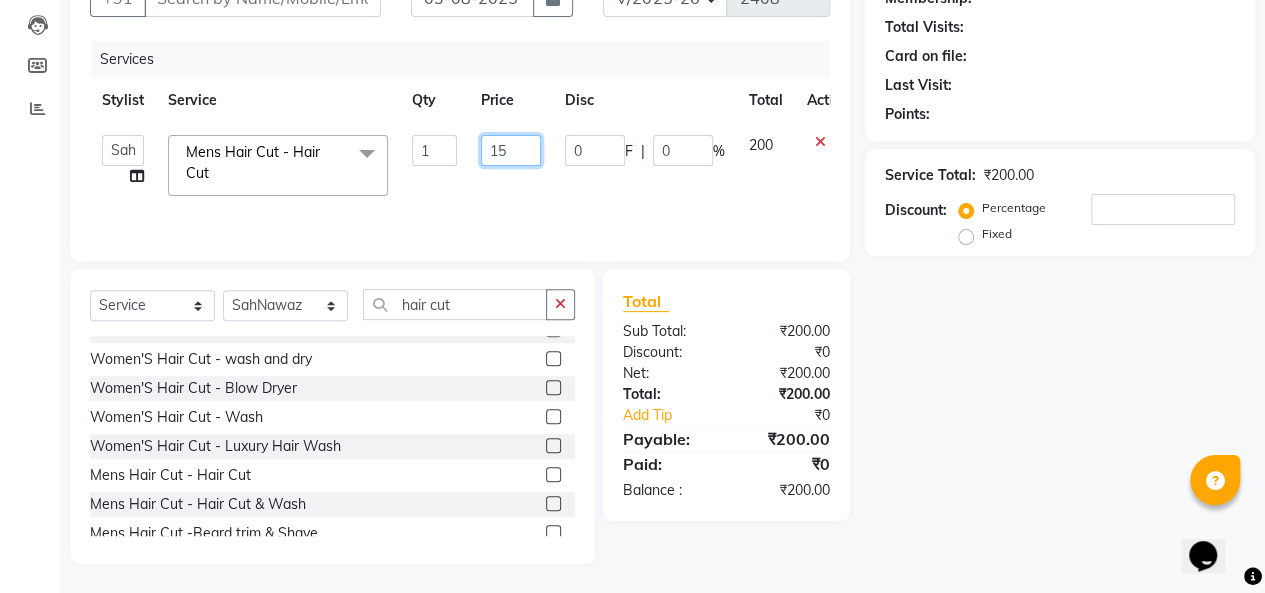 type on "150" 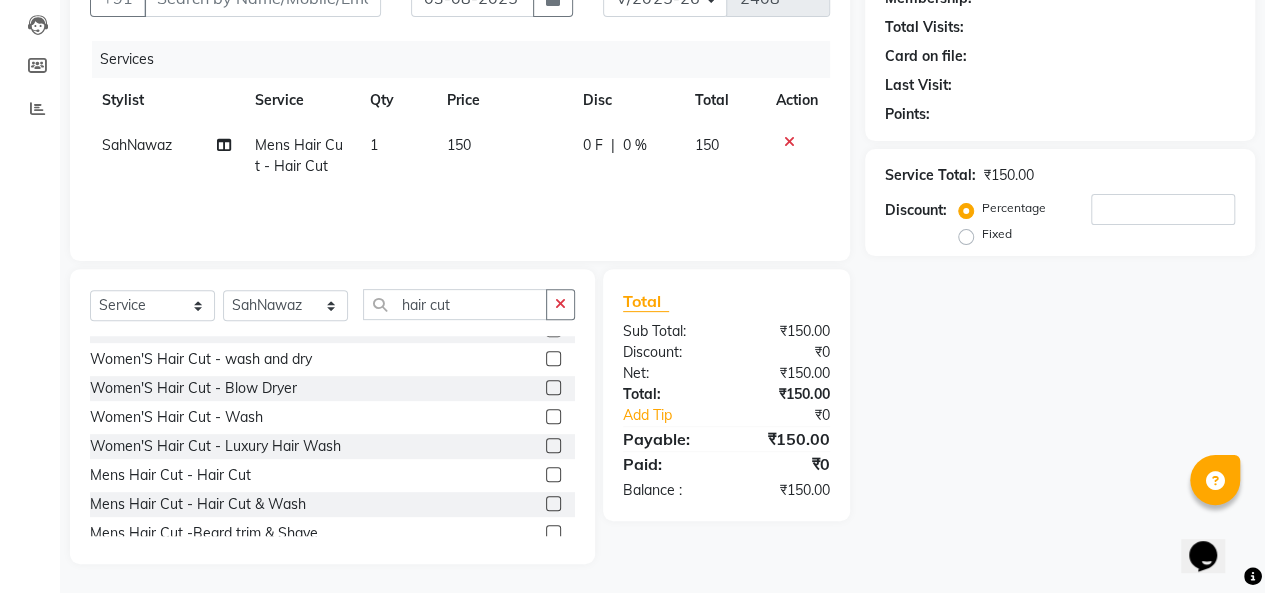 click on "Service Total:  ₹150.00  Discount:  Percentage   Fixed" 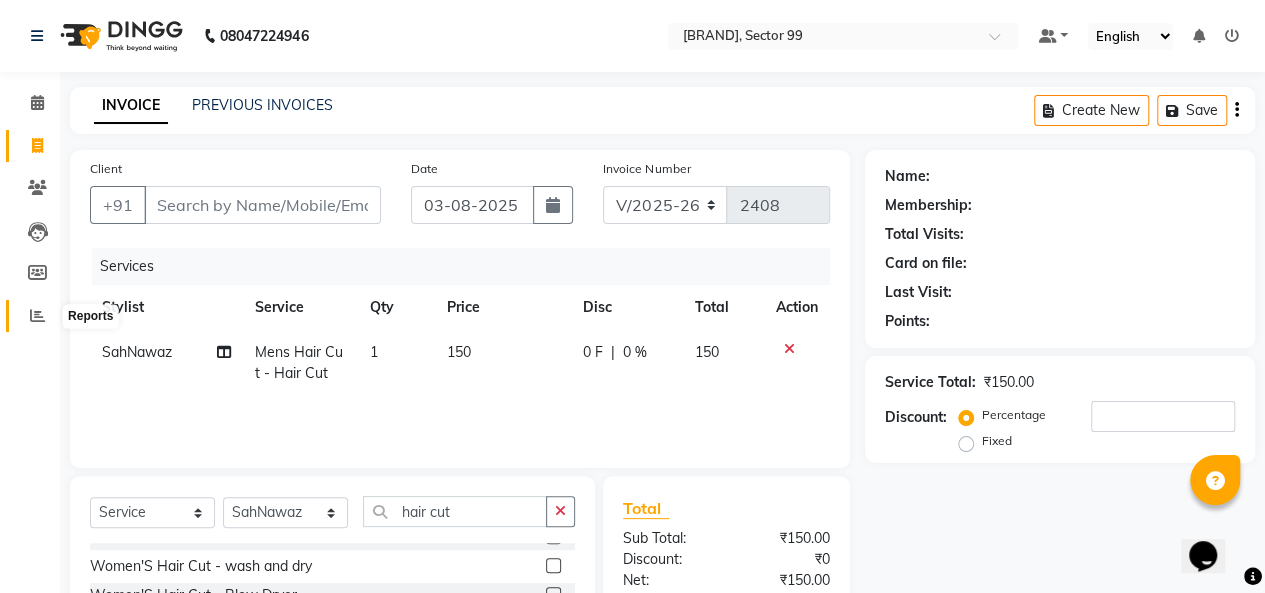 click 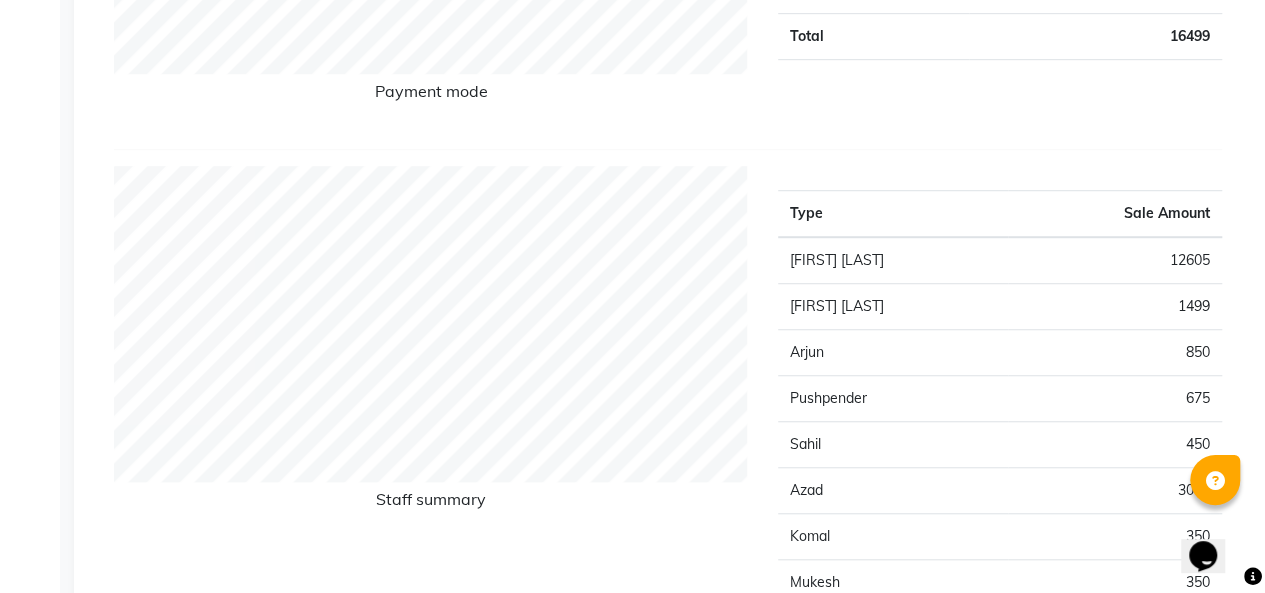 scroll, scrollTop: 0, scrollLeft: 0, axis: both 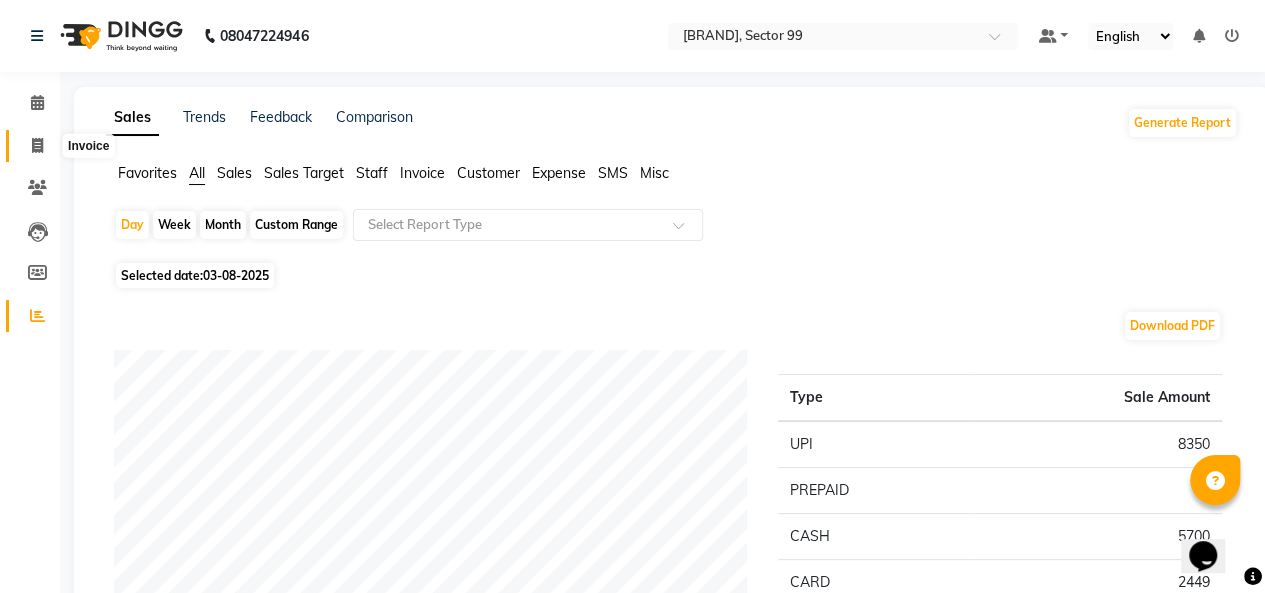 click 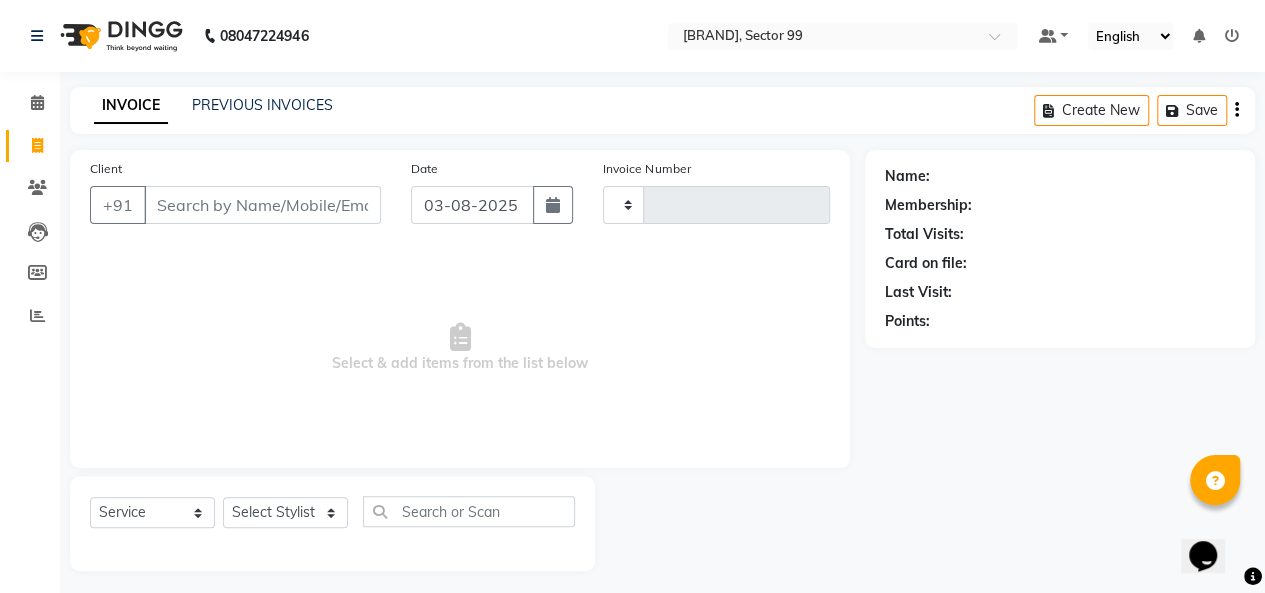 scroll, scrollTop: 7, scrollLeft: 0, axis: vertical 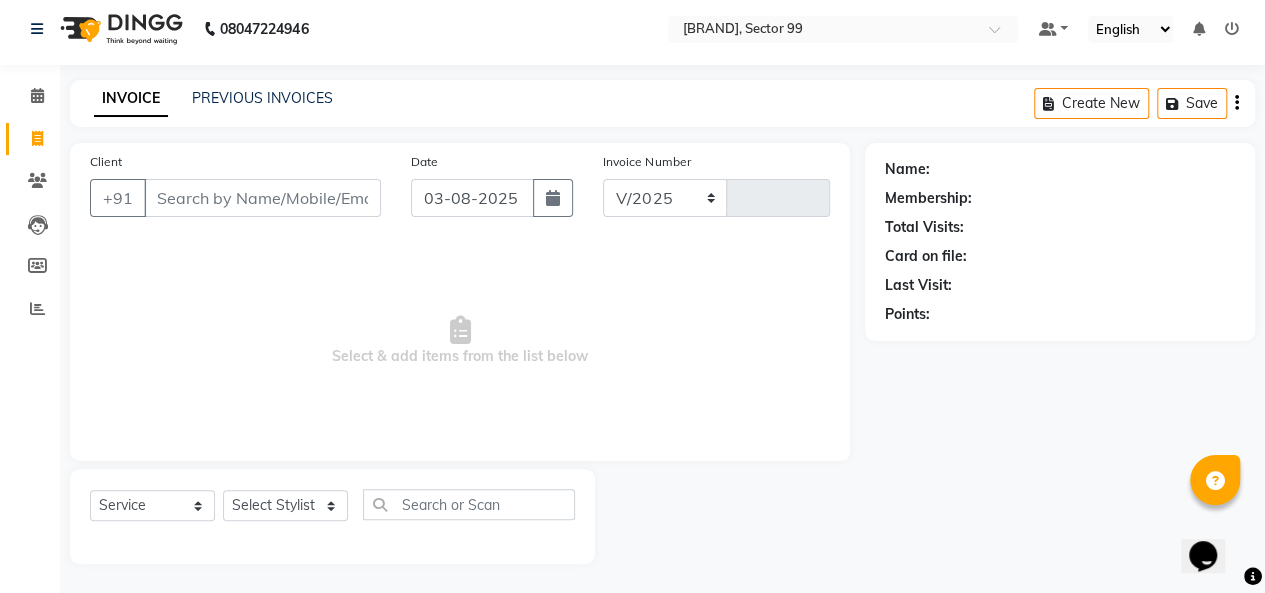select on "6856" 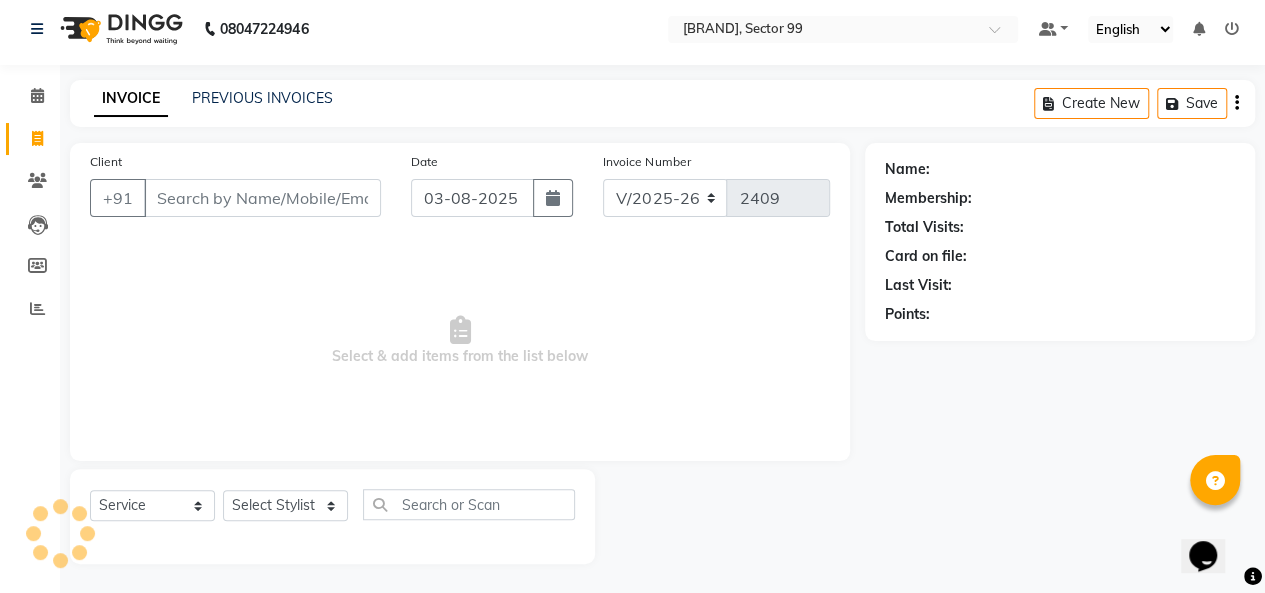 click on "Client" at bounding box center [262, 198] 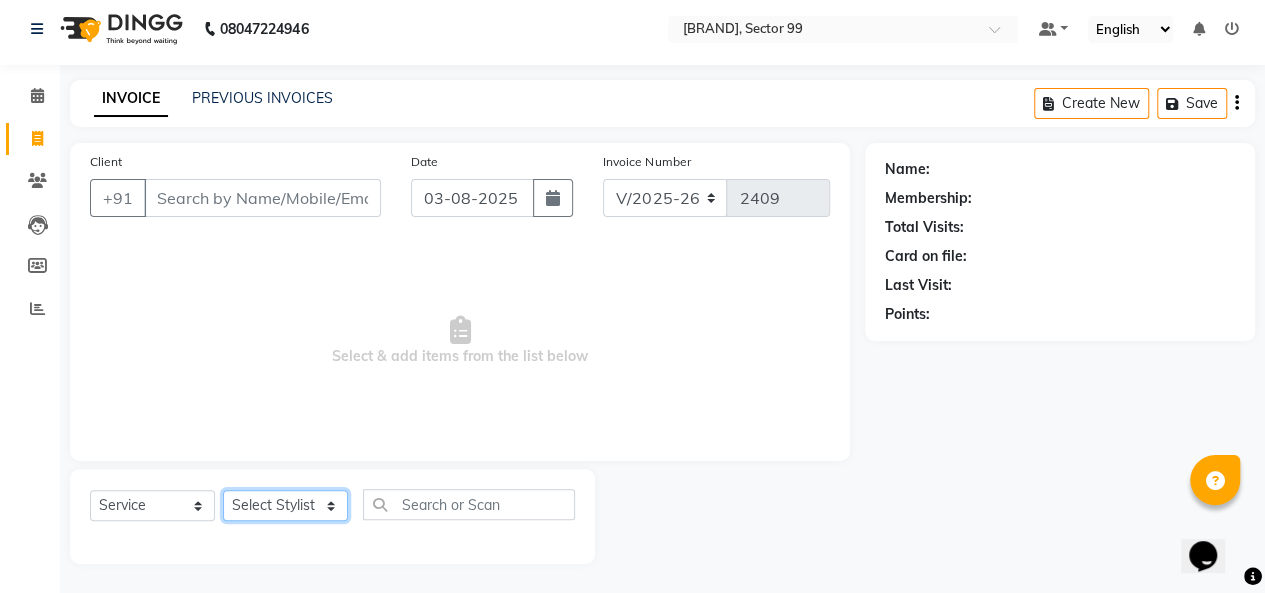 drag, startPoint x: 304, startPoint y: 513, endPoint x: 286, endPoint y: 509, distance: 18.439089 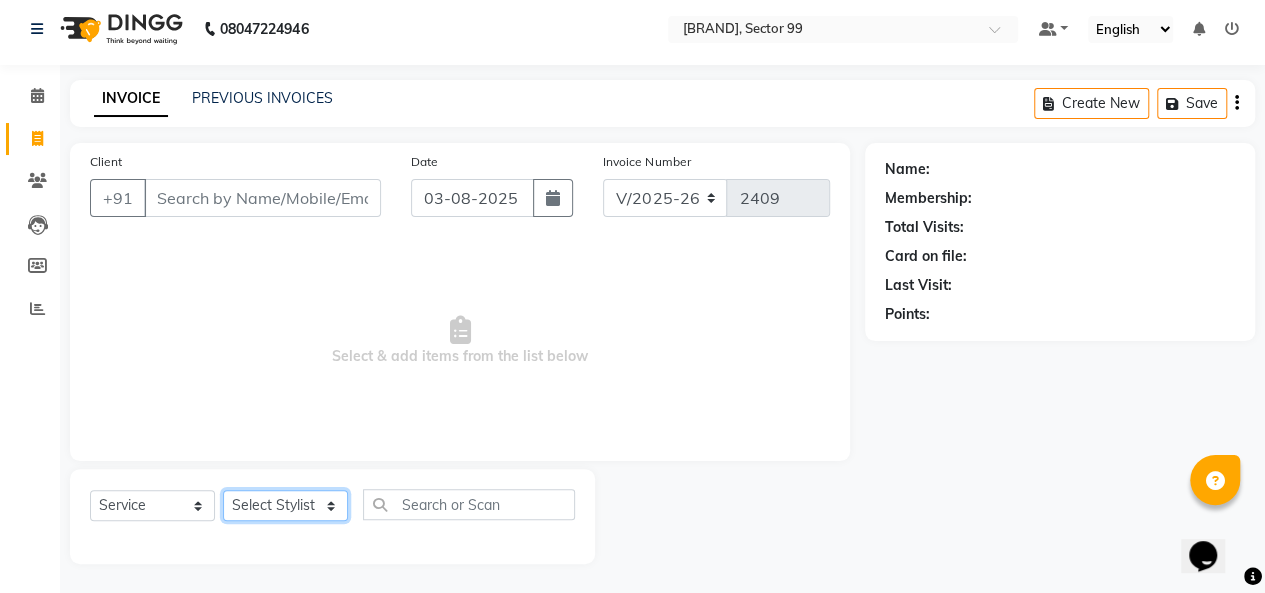 select on "85851" 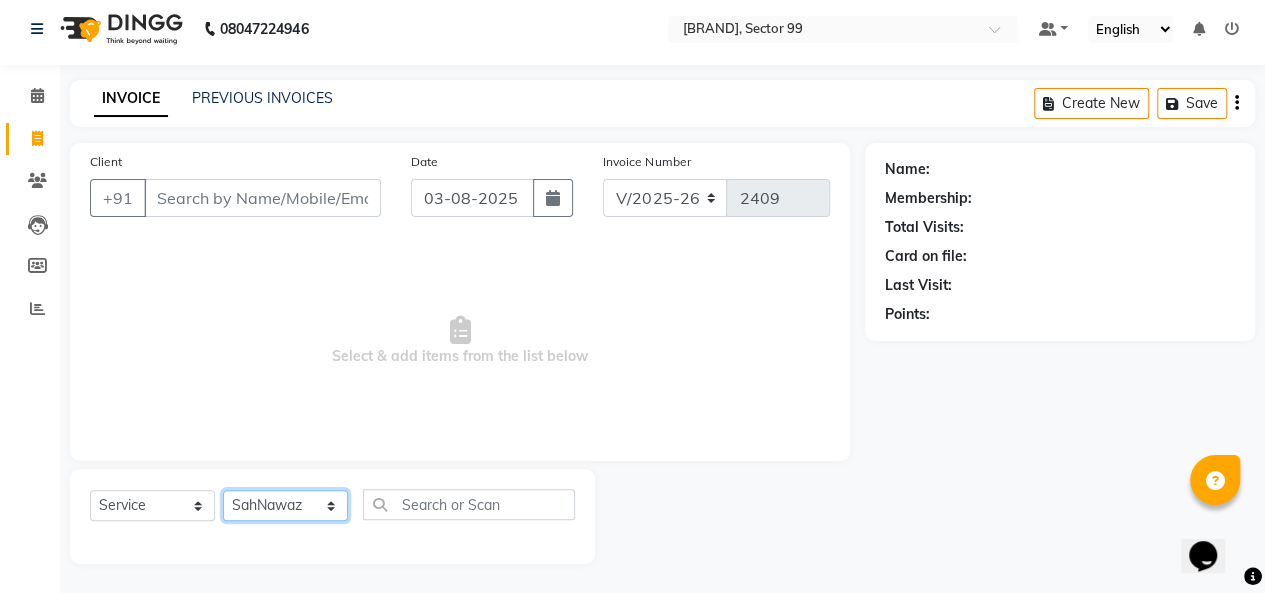 click on "Select Stylist Arjun Azad Babita Bahoo Makeover Bahoo Makeover Salon Komal Madhoo Mohd Adnaan Mohd Faizan Mukesh Naaz Nikki Pushpender Sahil SahNawaz" 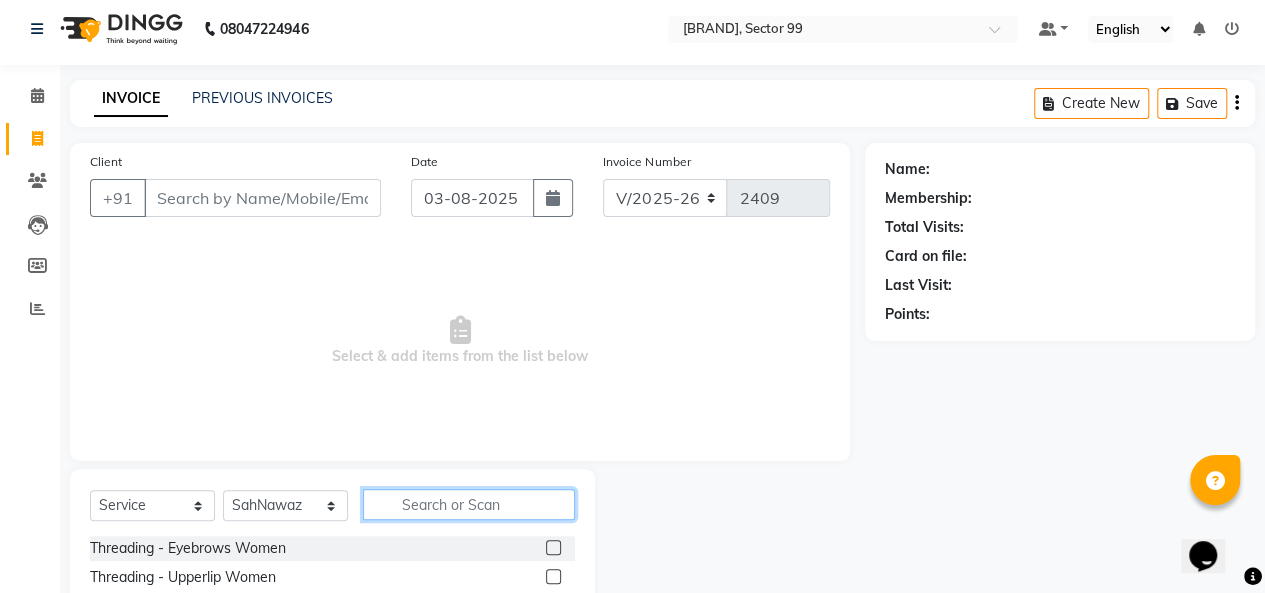 click 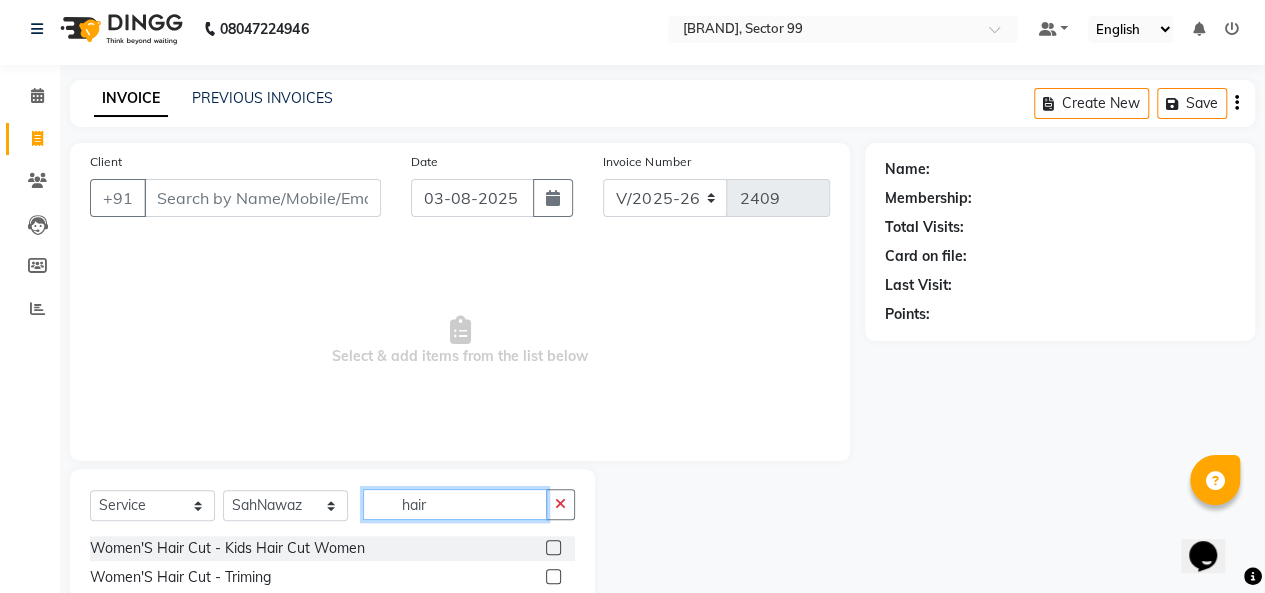 scroll, scrollTop: 207, scrollLeft: 0, axis: vertical 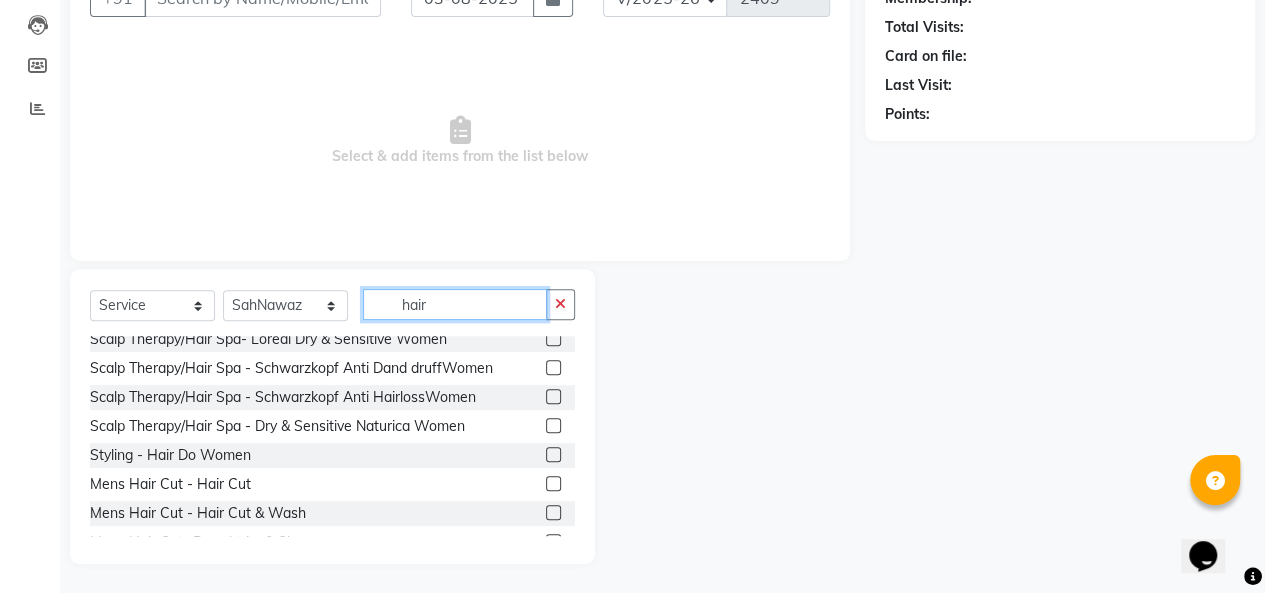 type on "hair" 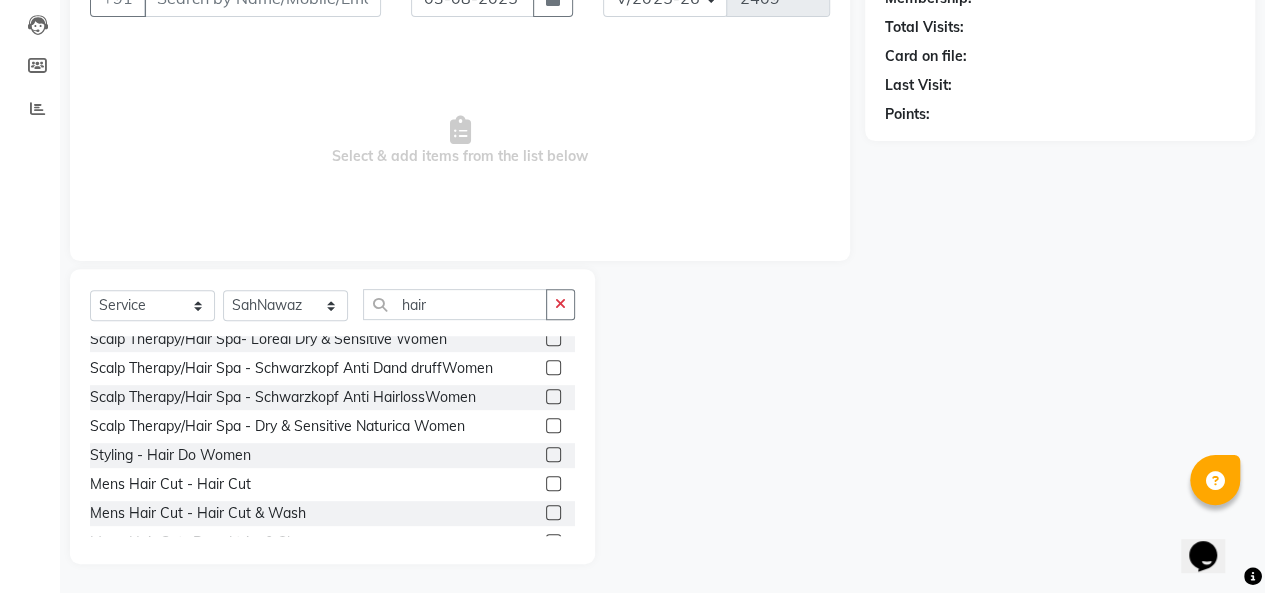 click 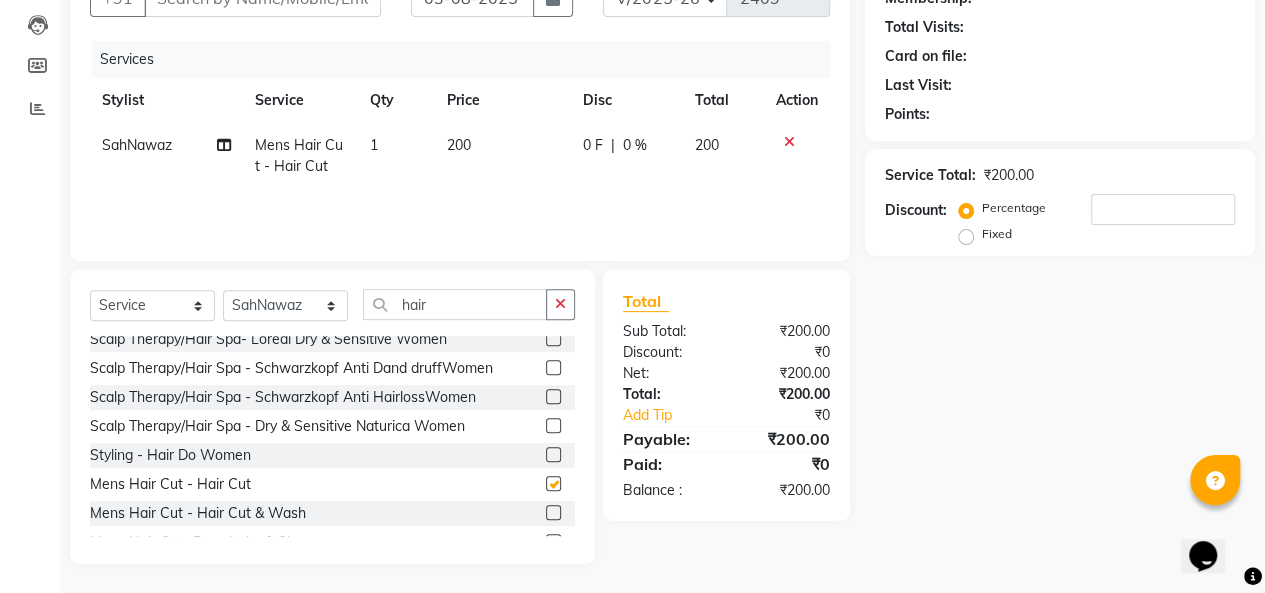 checkbox on "false" 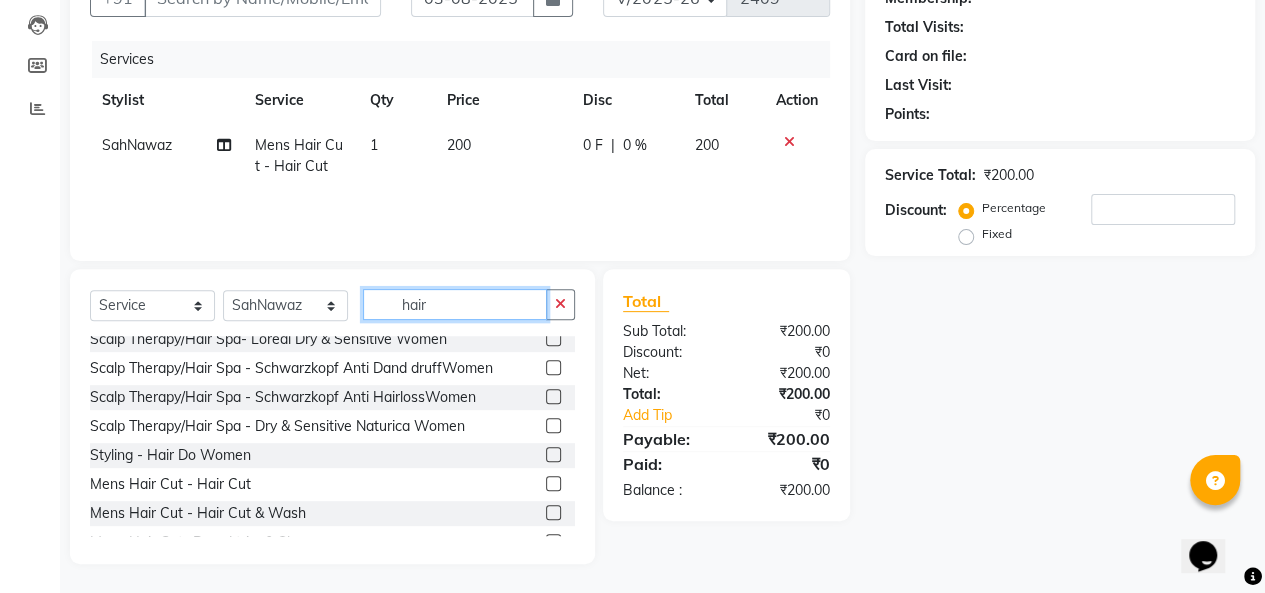 click on "hair" 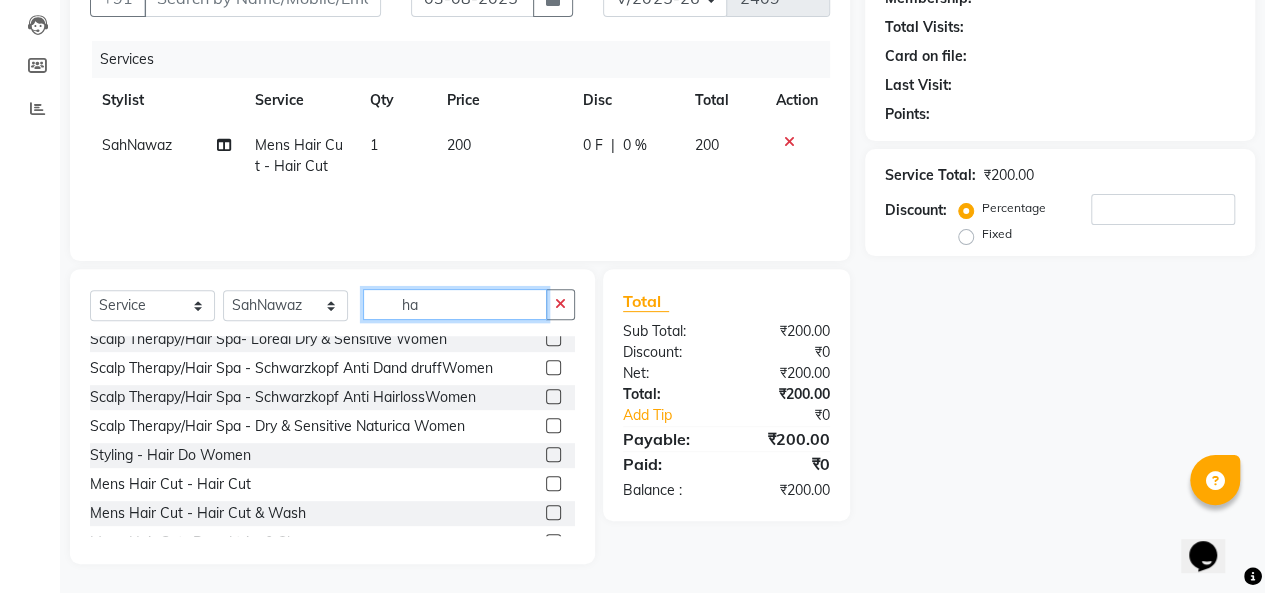 type on "h" 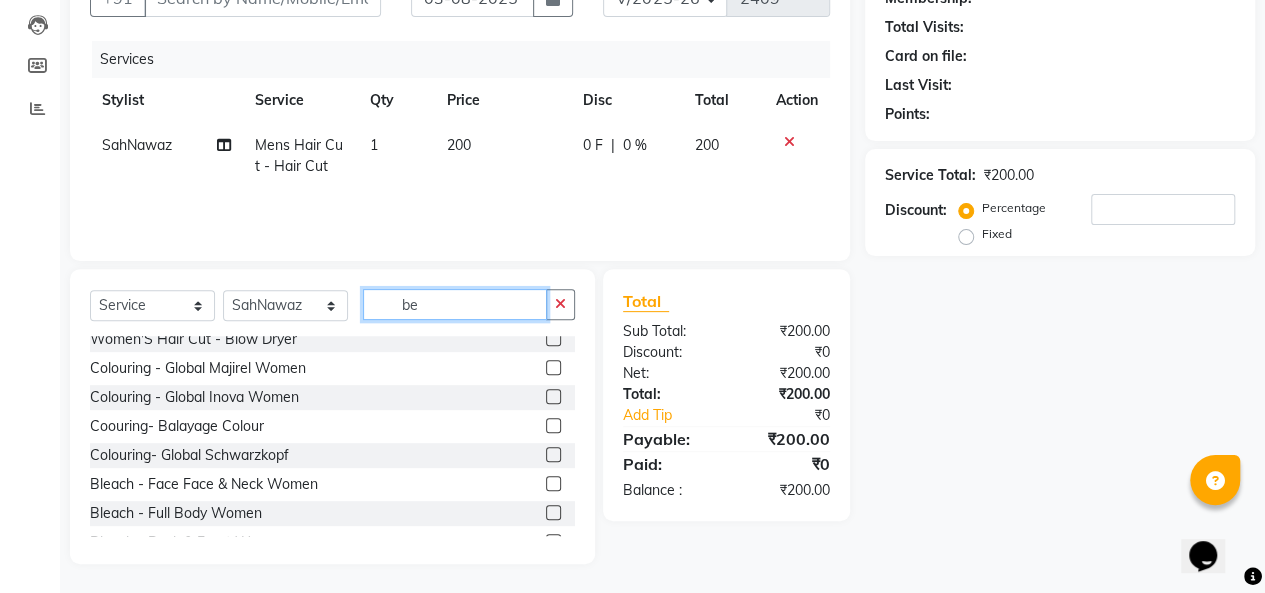 scroll, scrollTop: 0, scrollLeft: 0, axis: both 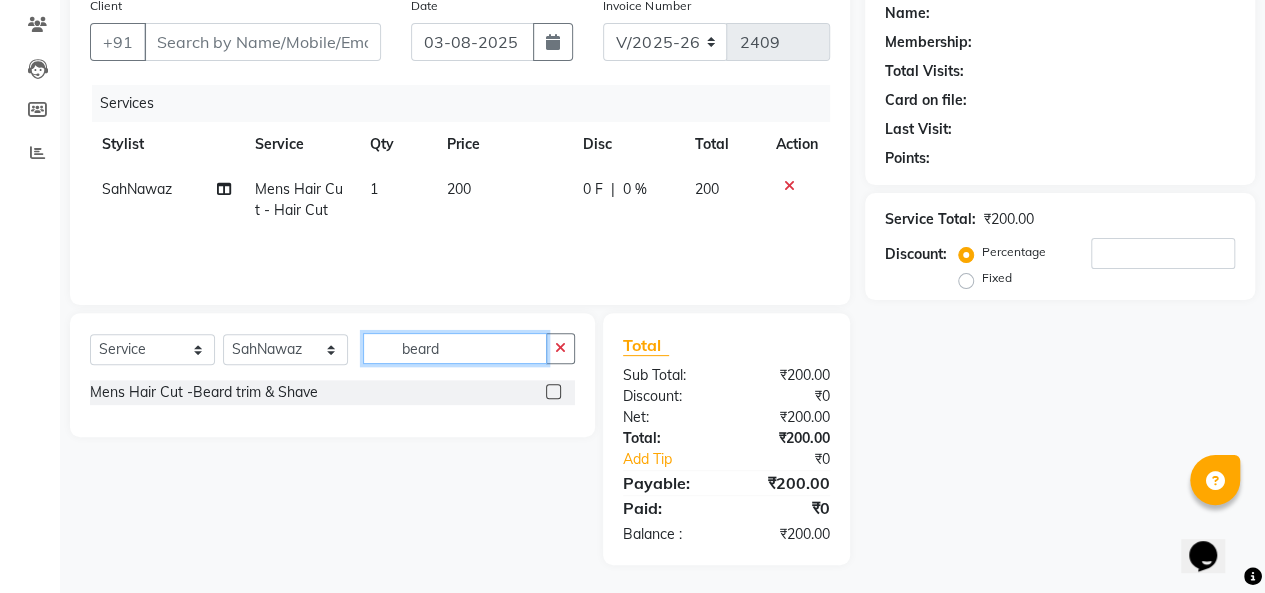 type on "beard" 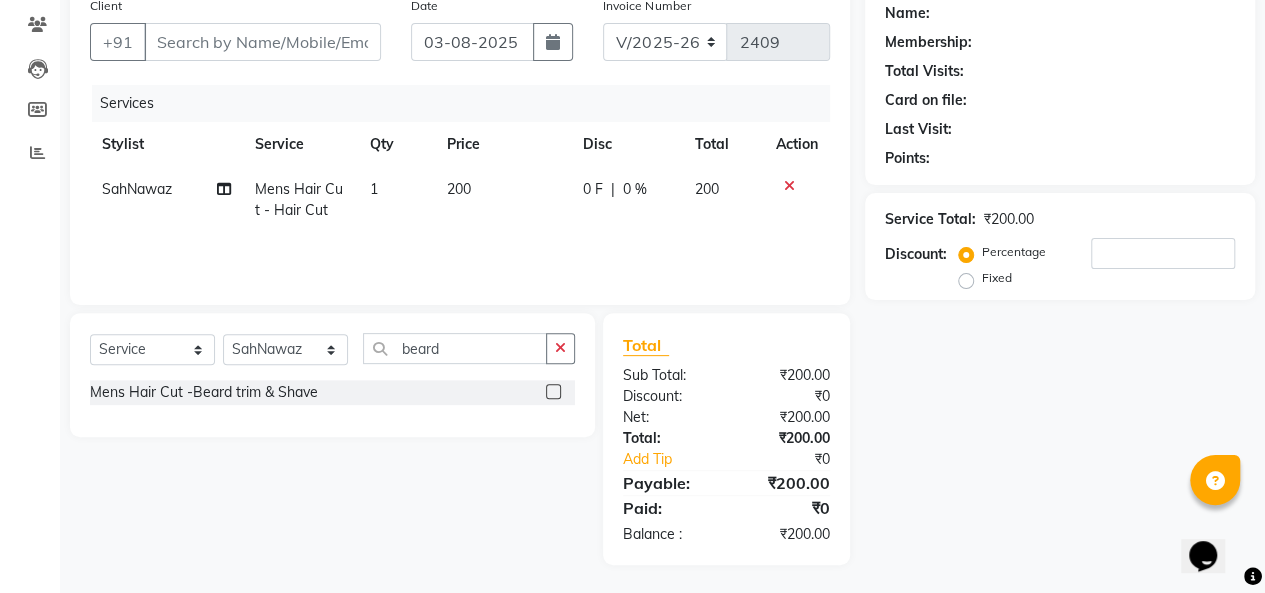 click 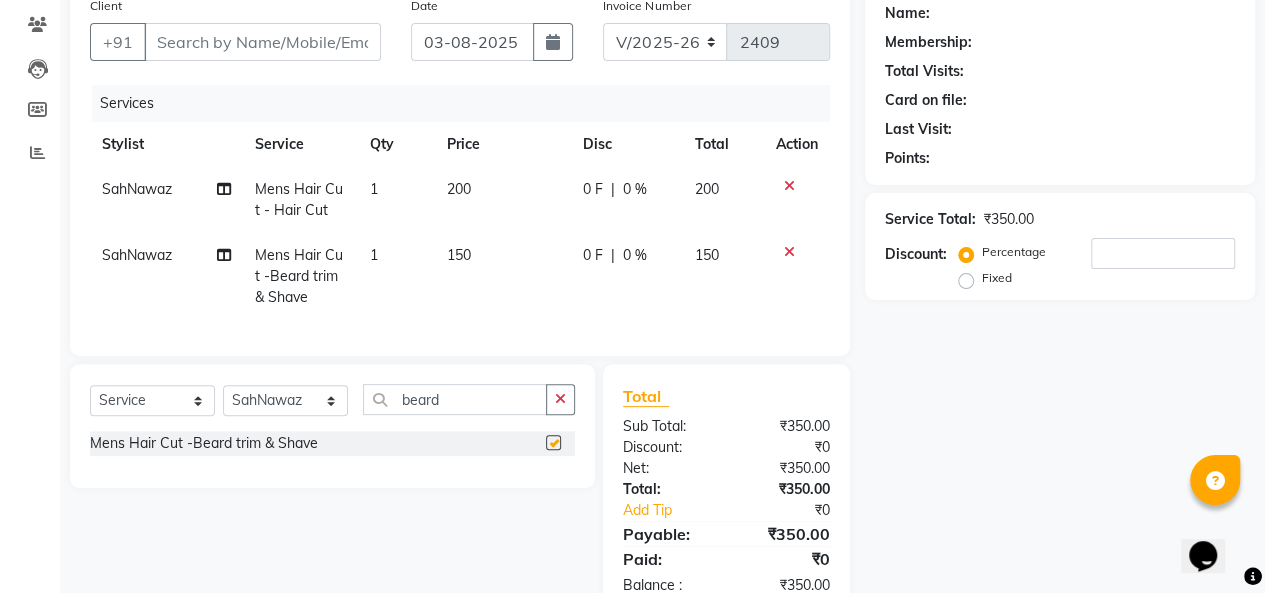 checkbox on "false" 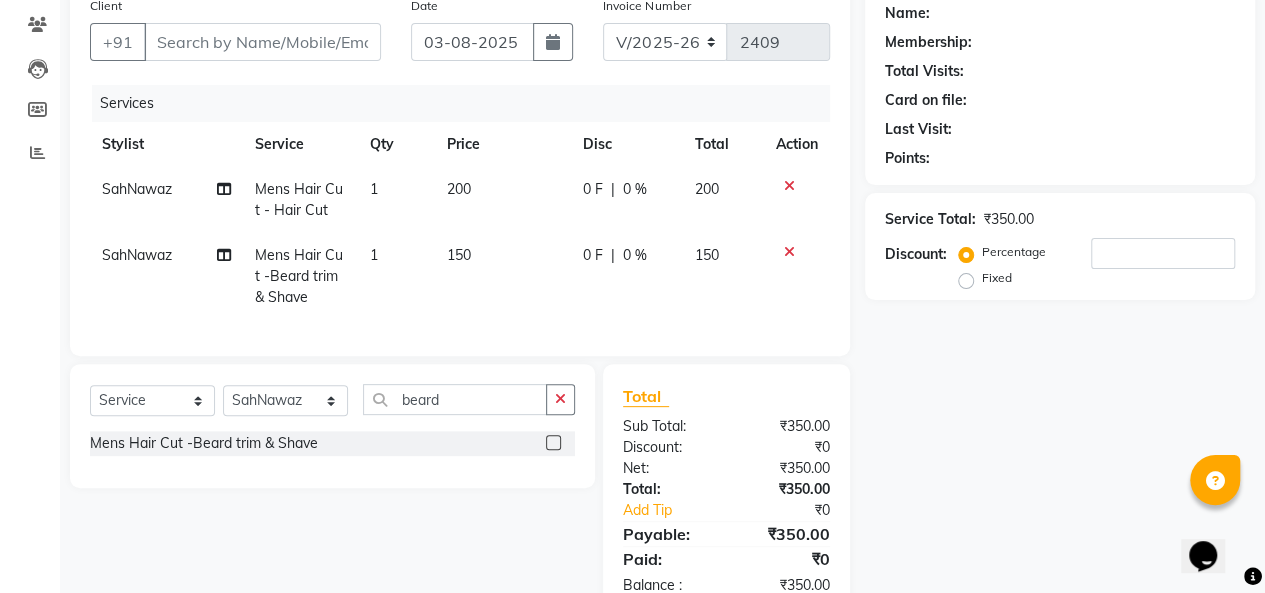 click on "200" 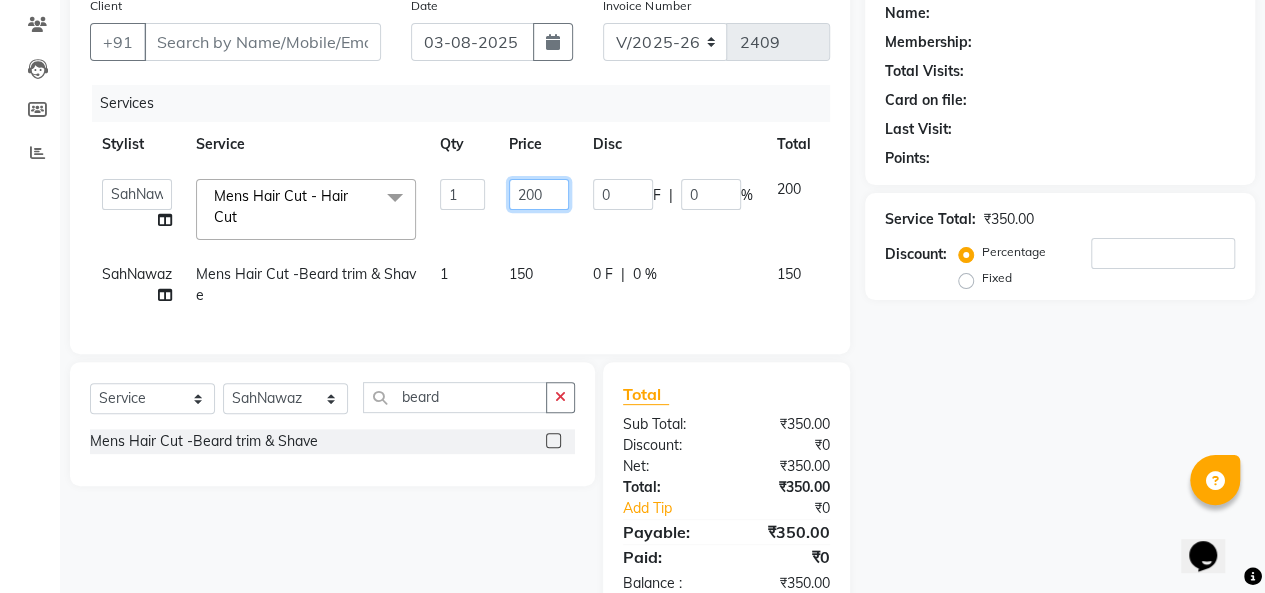 click on "200" 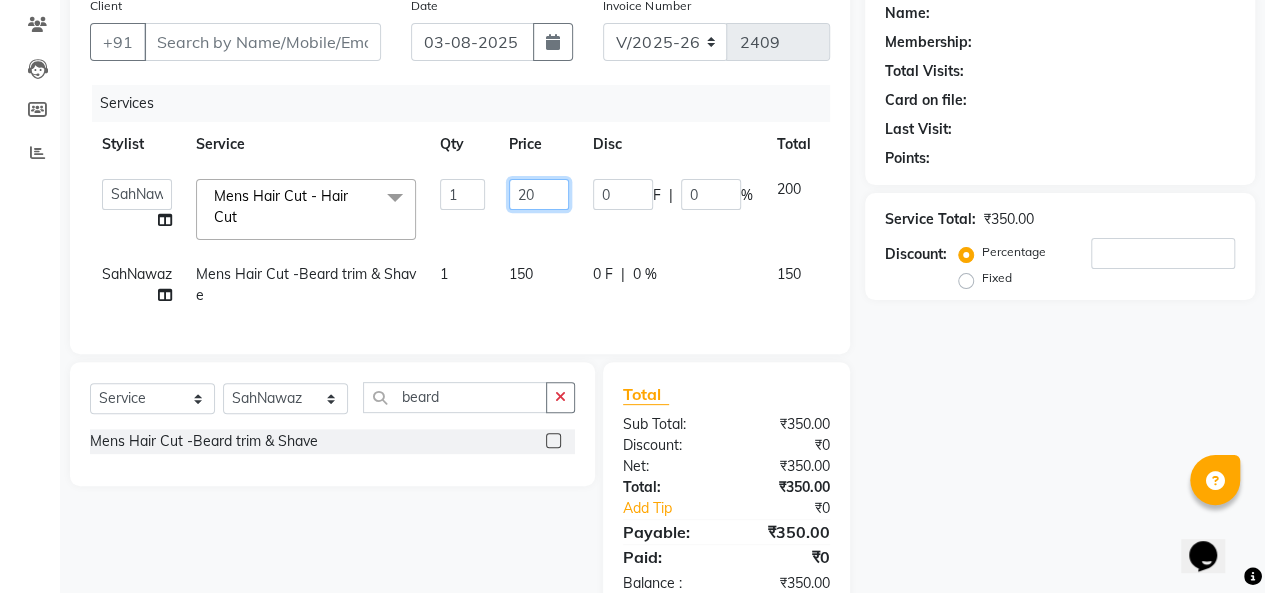 type on "2" 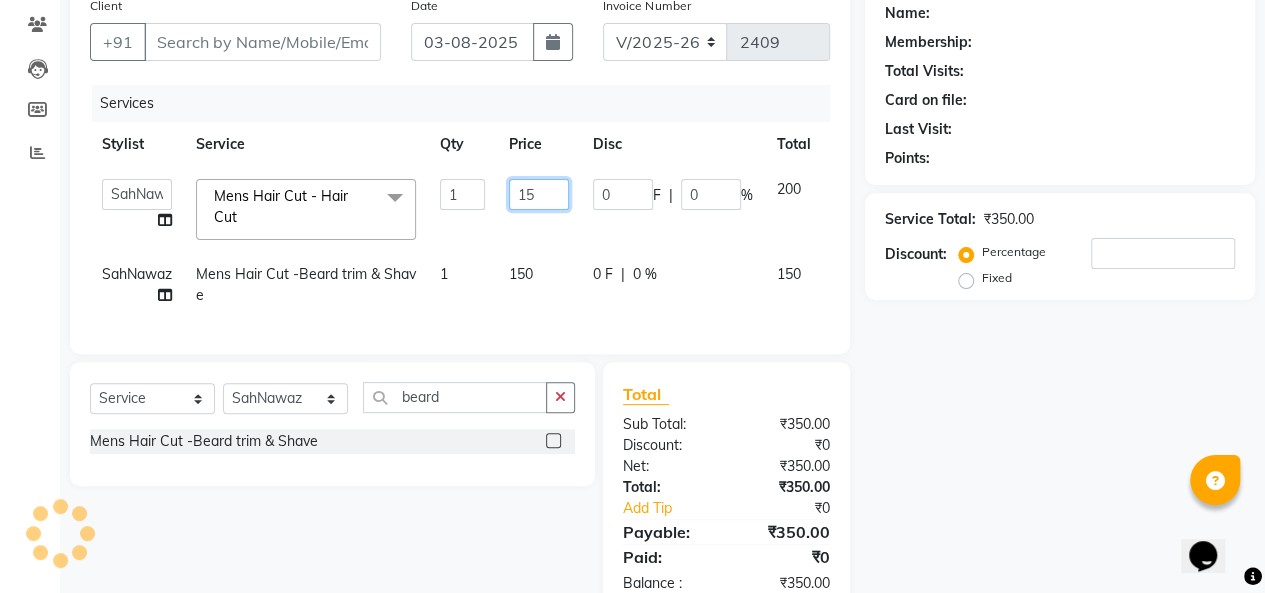 type on "150" 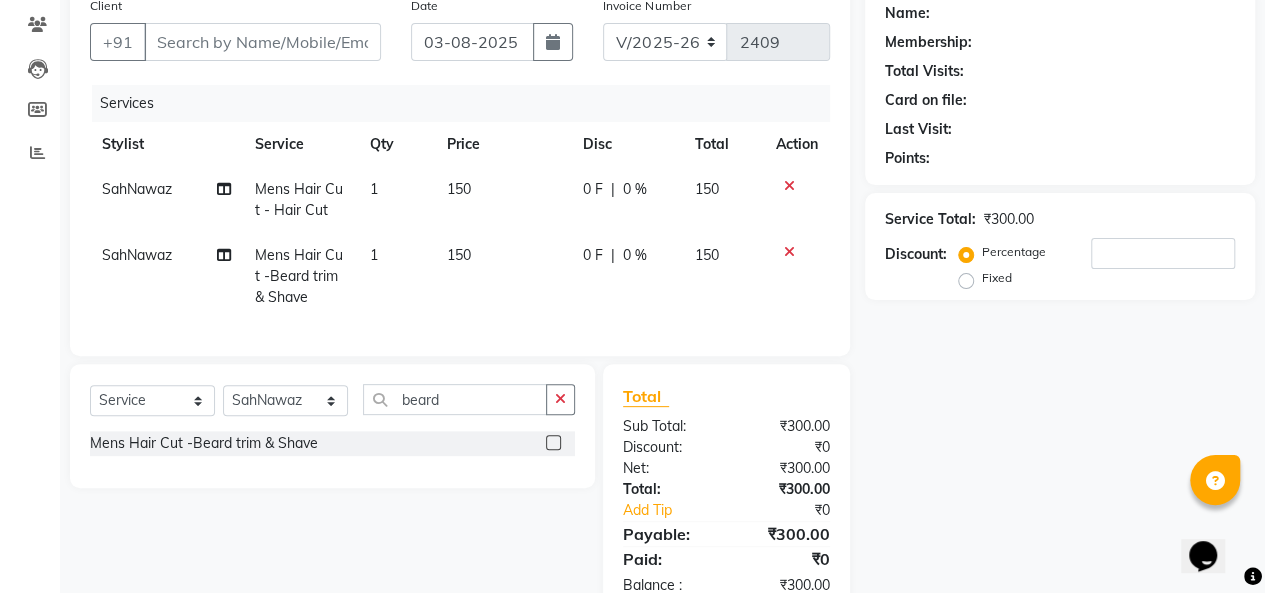 click on "150" 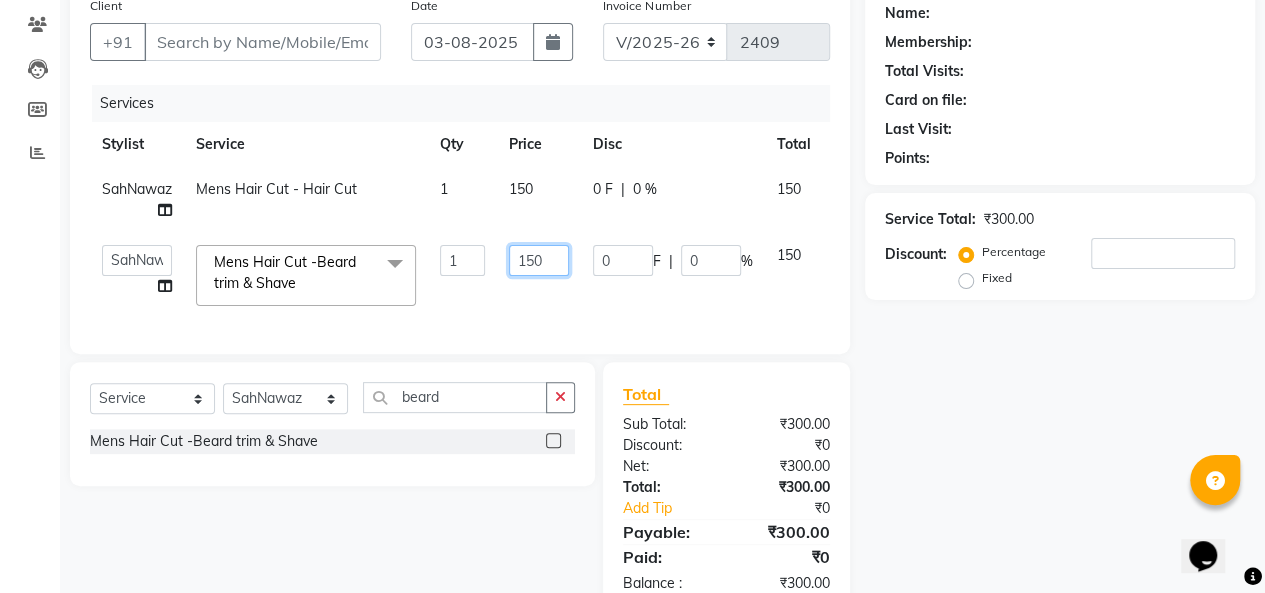 click on "150" 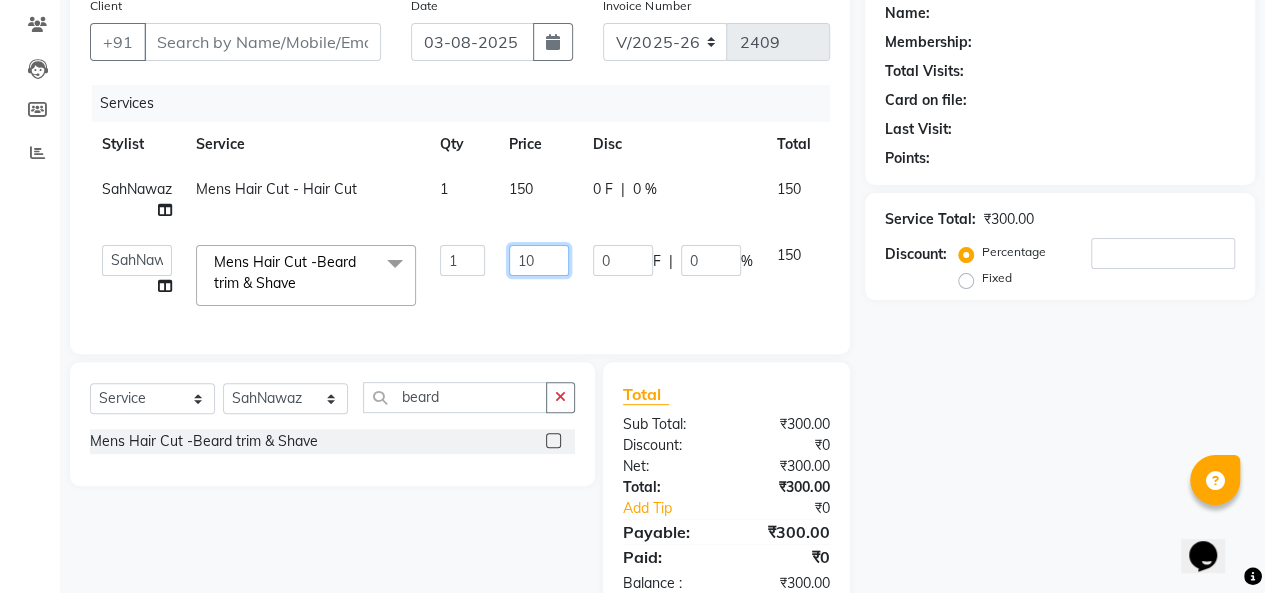 type on "100" 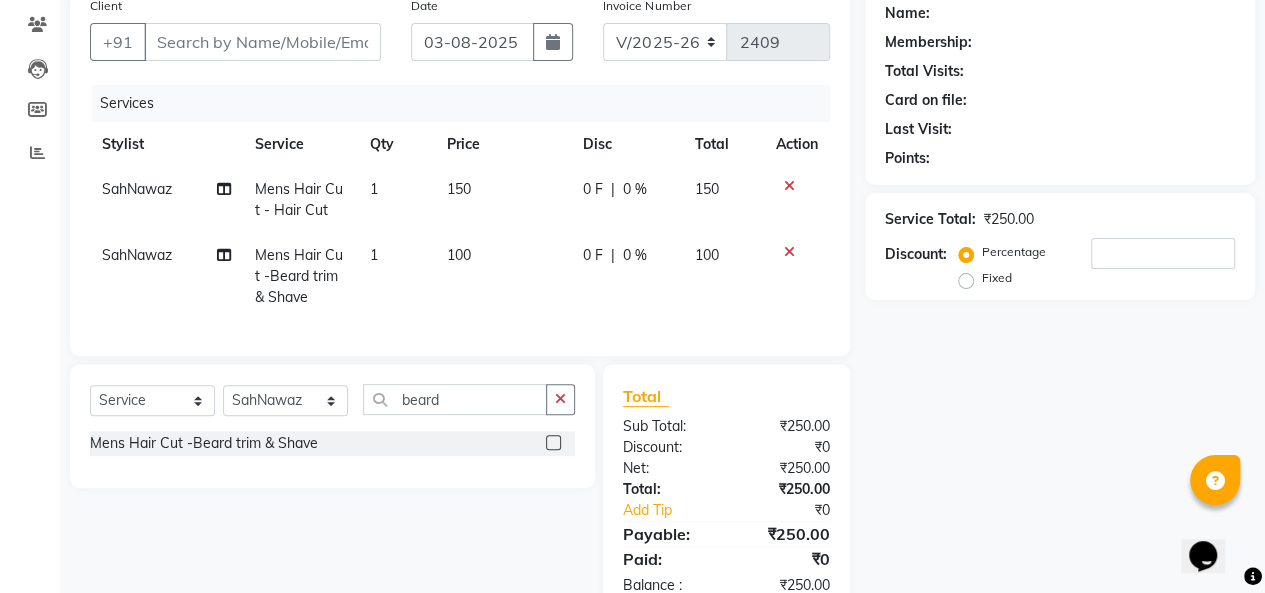 click on "Name: Membership: Total Visits: Card on file: Last Visit:  Points:  Service Total:  ₹250.00  Discount:  Percentage   Fixed" 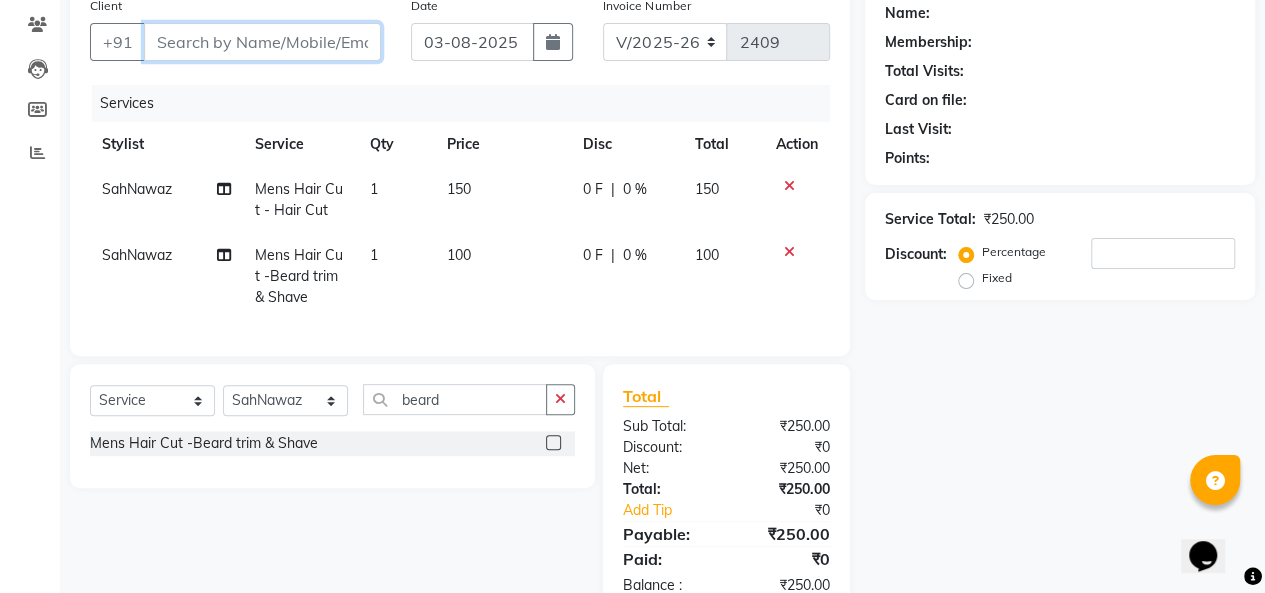 click on "Client" at bounding box center (262, 42) 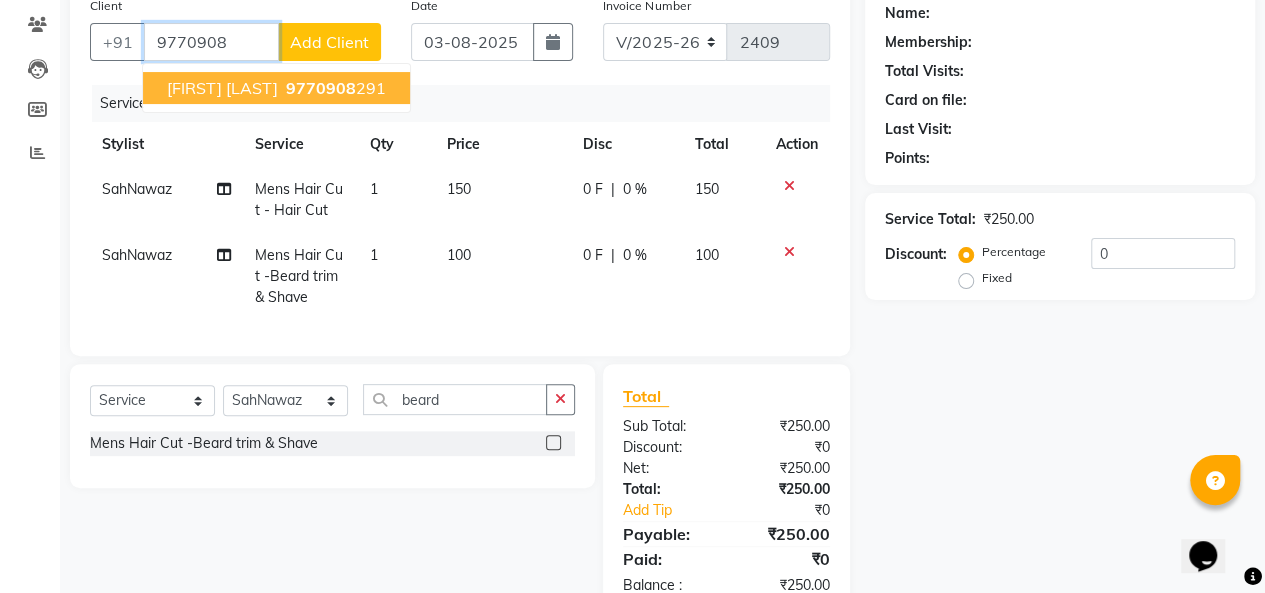 click on "9770908" at bounding box center [321, 88] 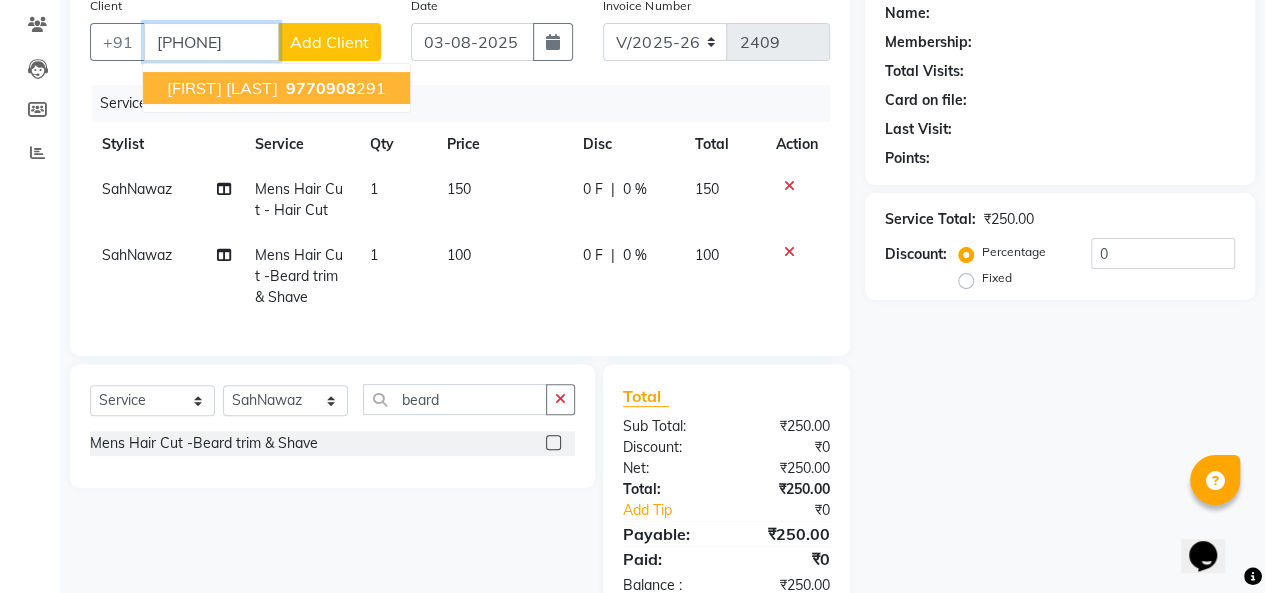 type on "[PHONE]" 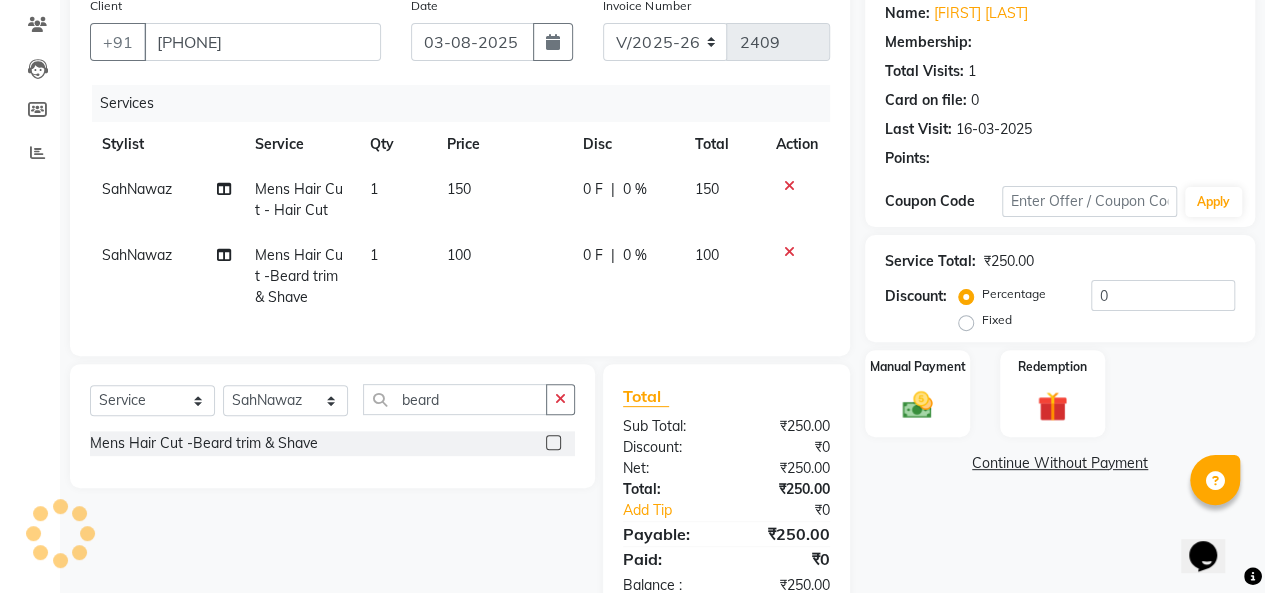 scroll, scrollTop: 230, scrollLeft: 0, axis: vertical 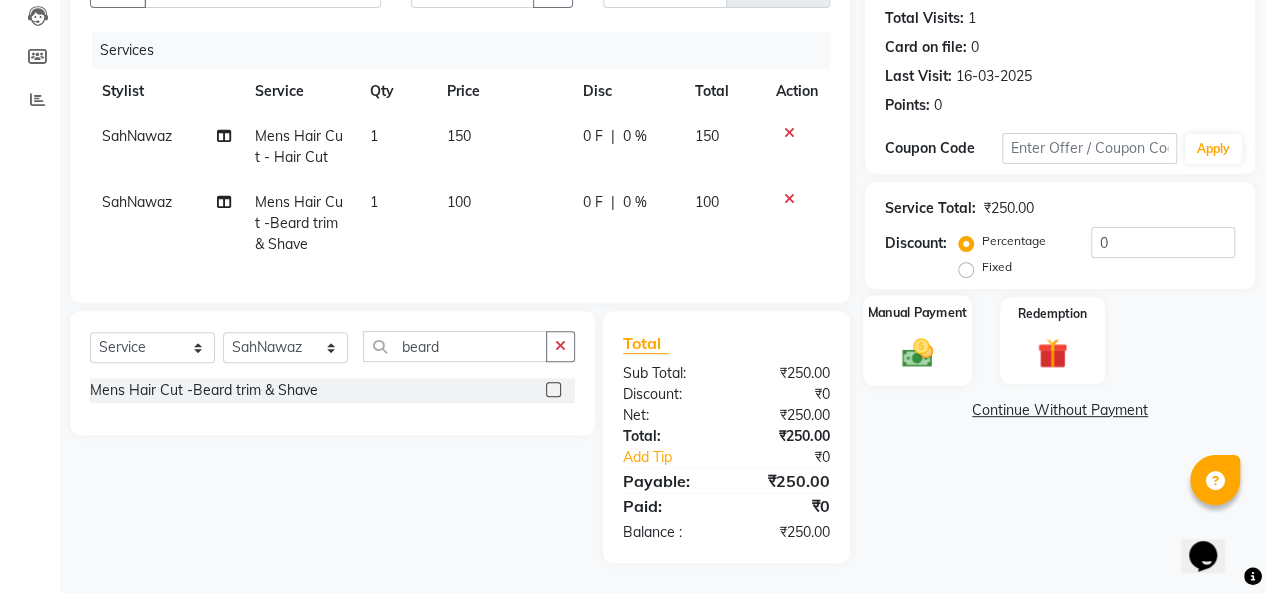 click 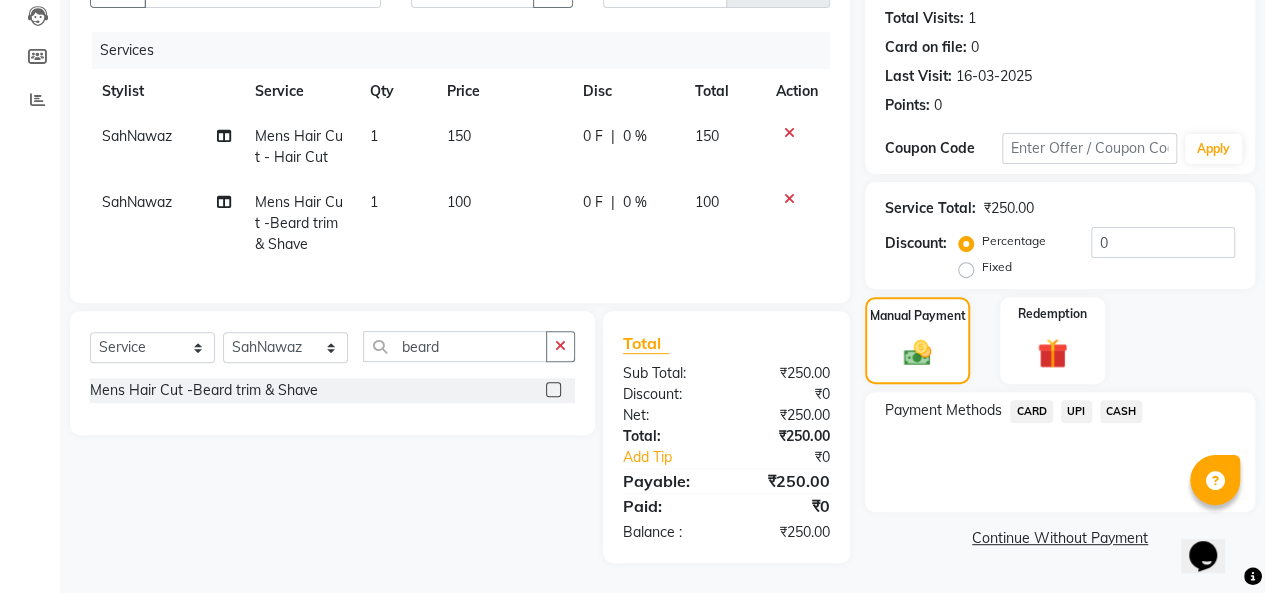 click on "UPI" 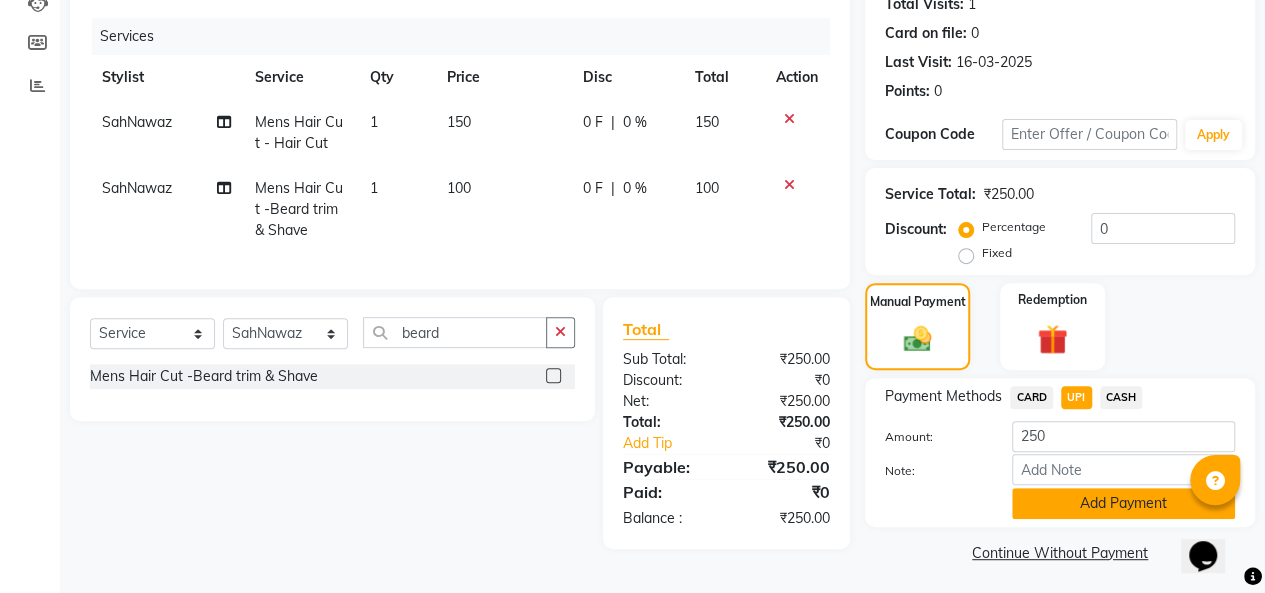 click on "Add Payment" 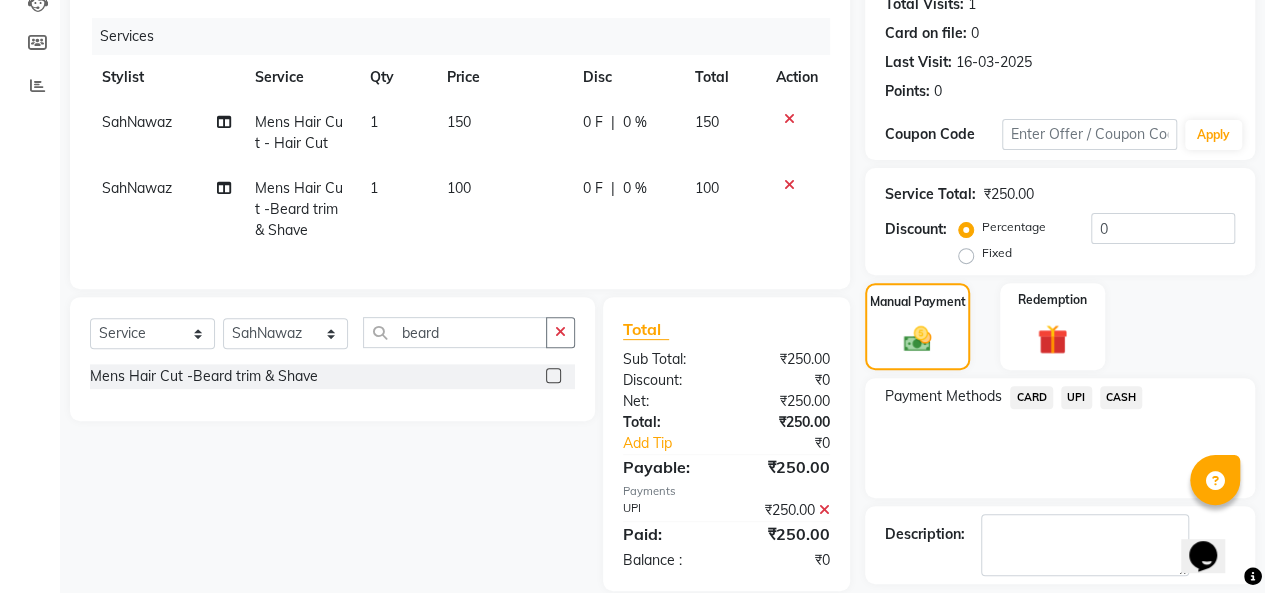 scroll, scrollTop: 316, scrollLeft: 0, axis: vertical 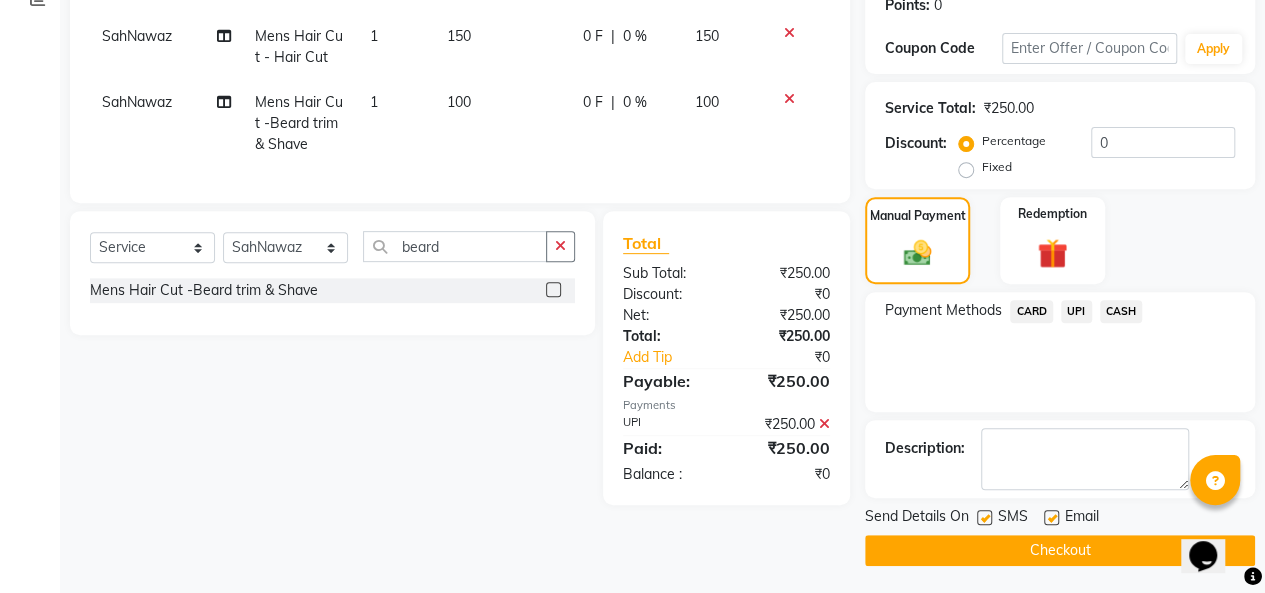 click on "Checkout" 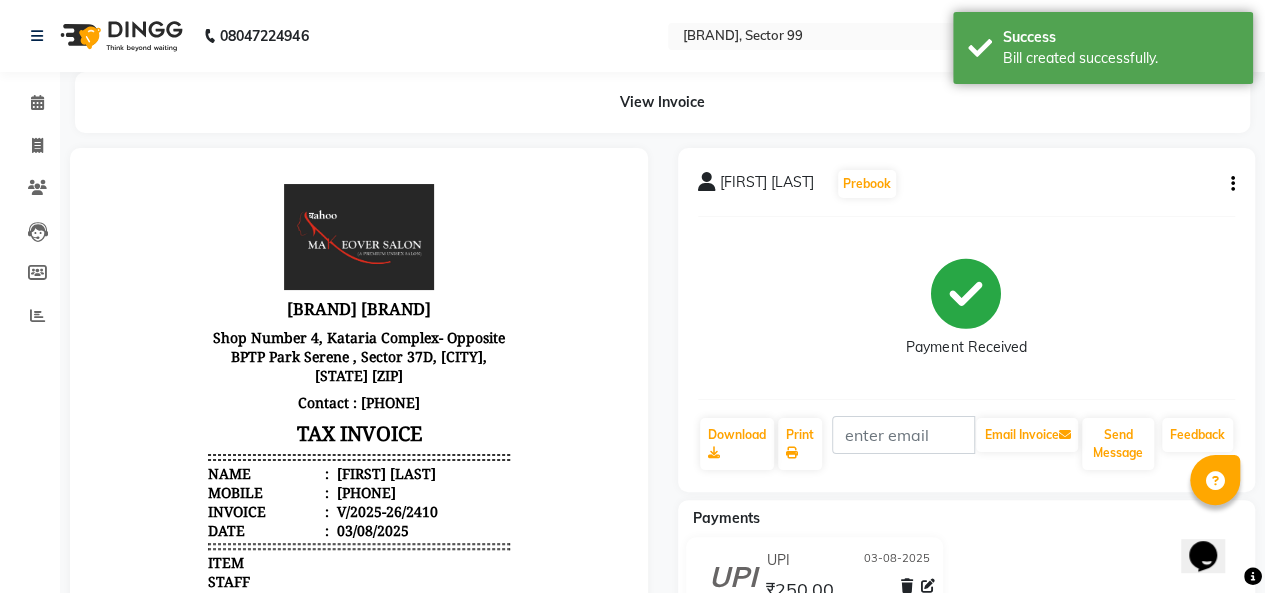 scroll, scrollTop: 0, scrollLeft: 0, axis: both 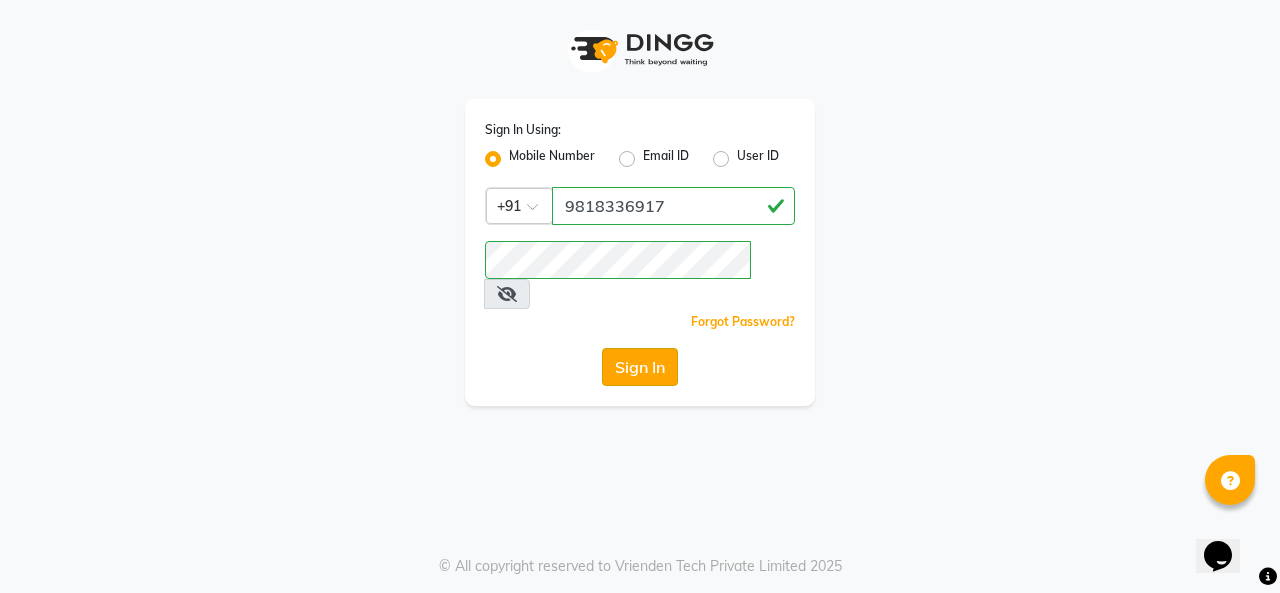 click on "Sign In" 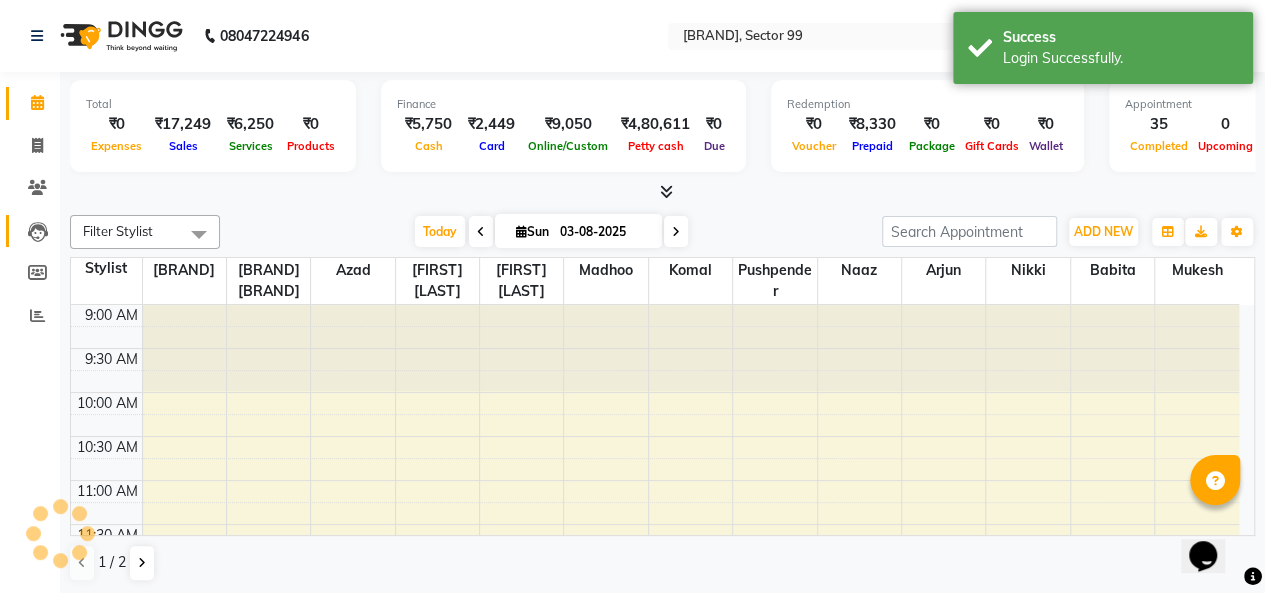 scroll, scrollTop: 0, scrollLeft: 0, axis: both 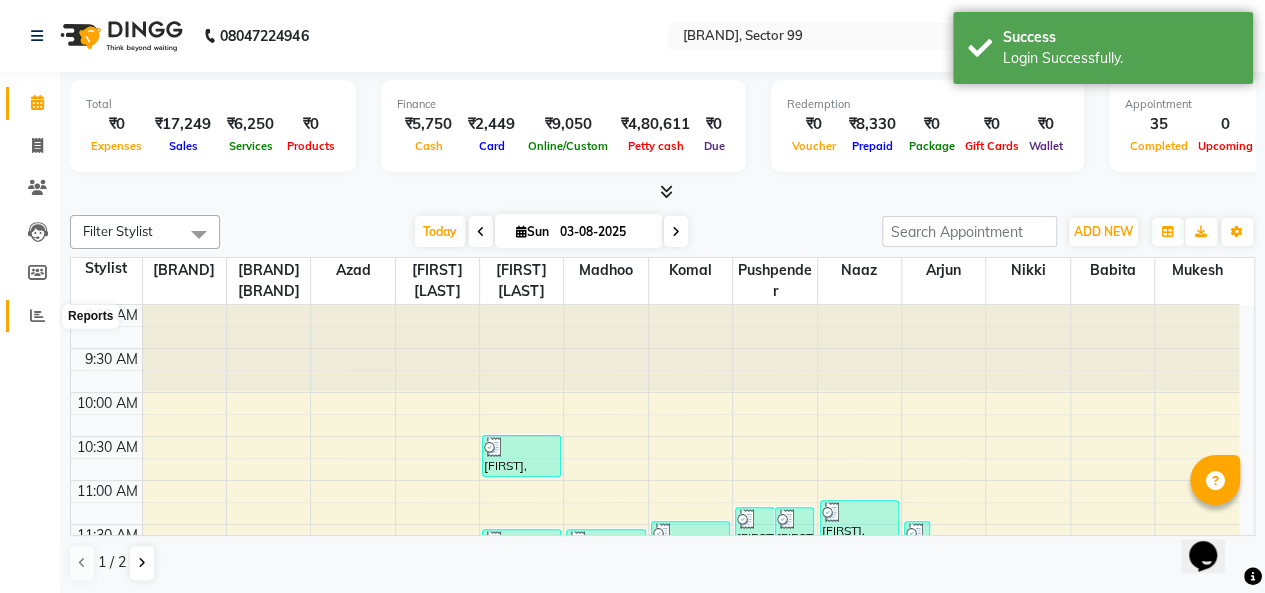 click 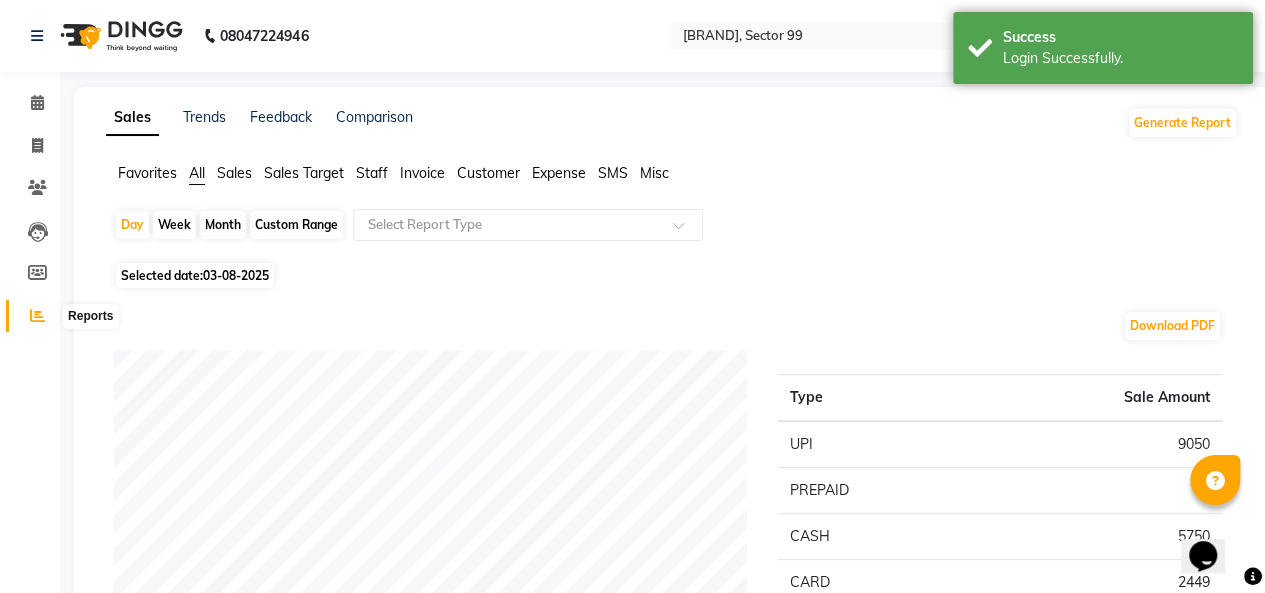 click 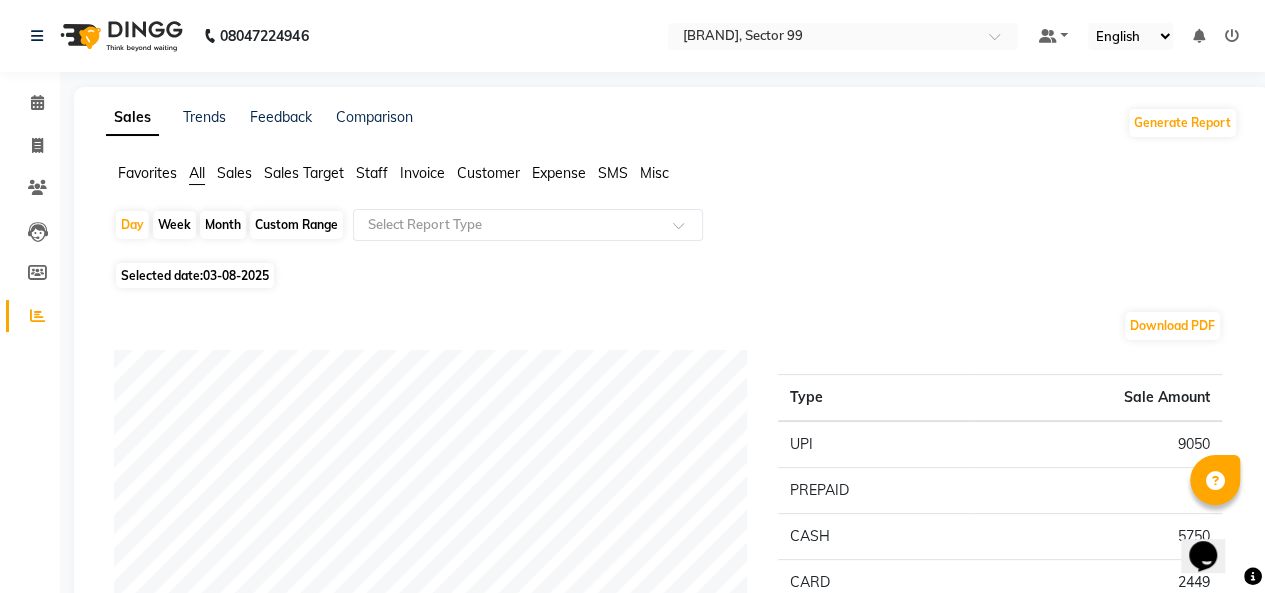click on "Month" 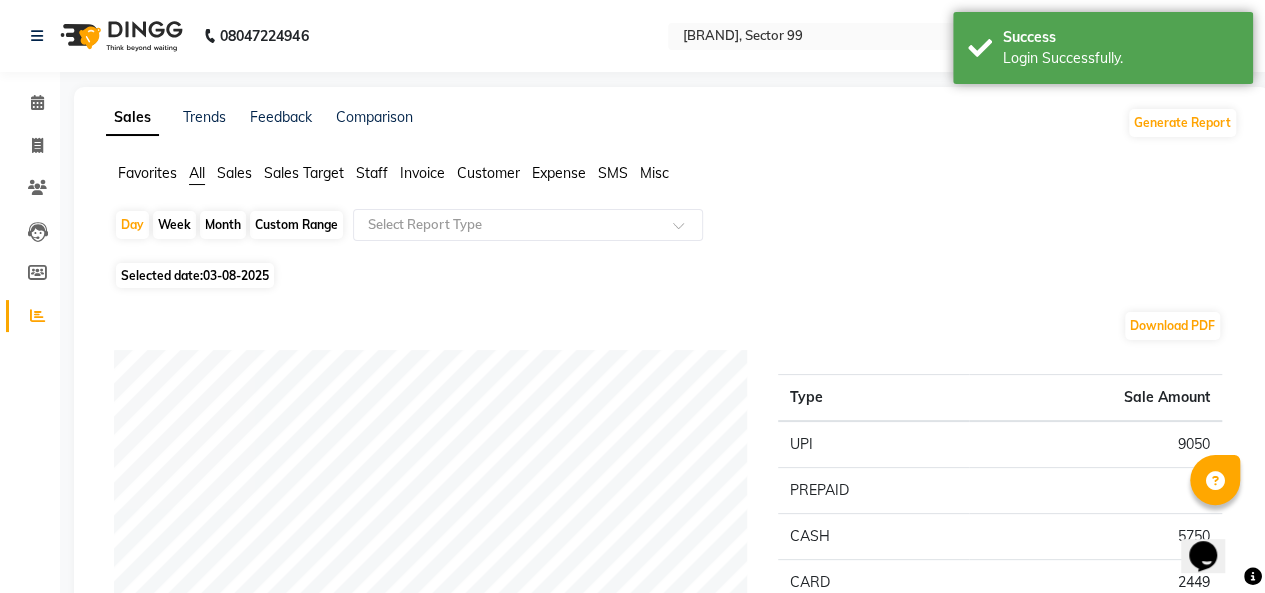 select on "8" 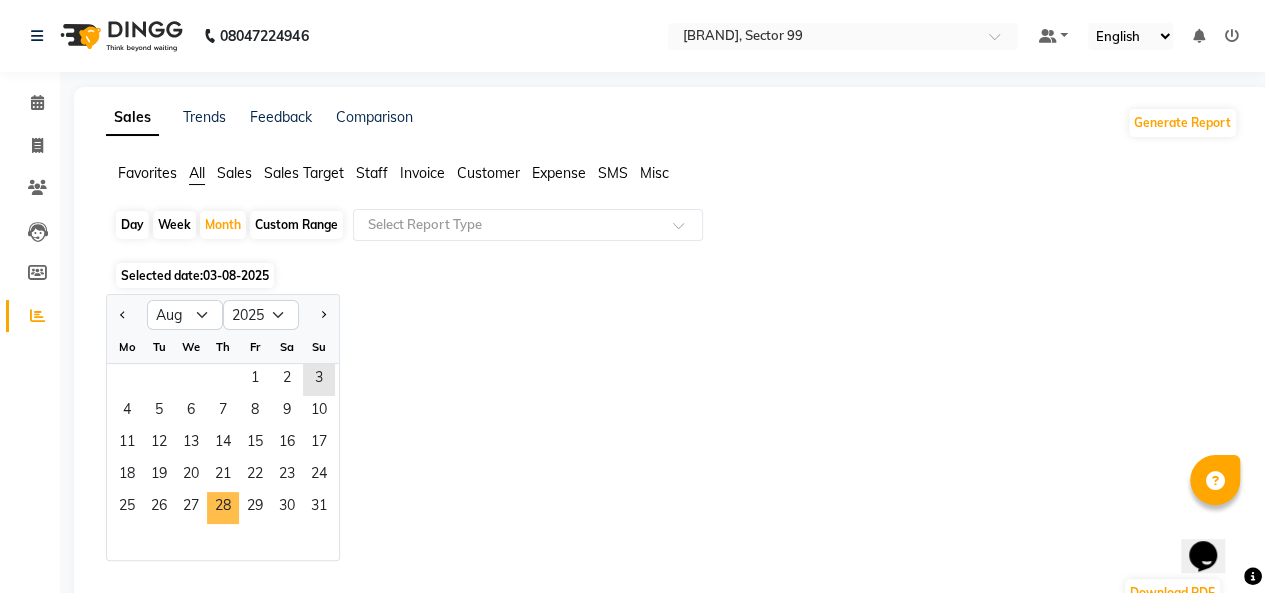 scroll, scrollTop: 298, scrollLeft: 0, axis: vertical 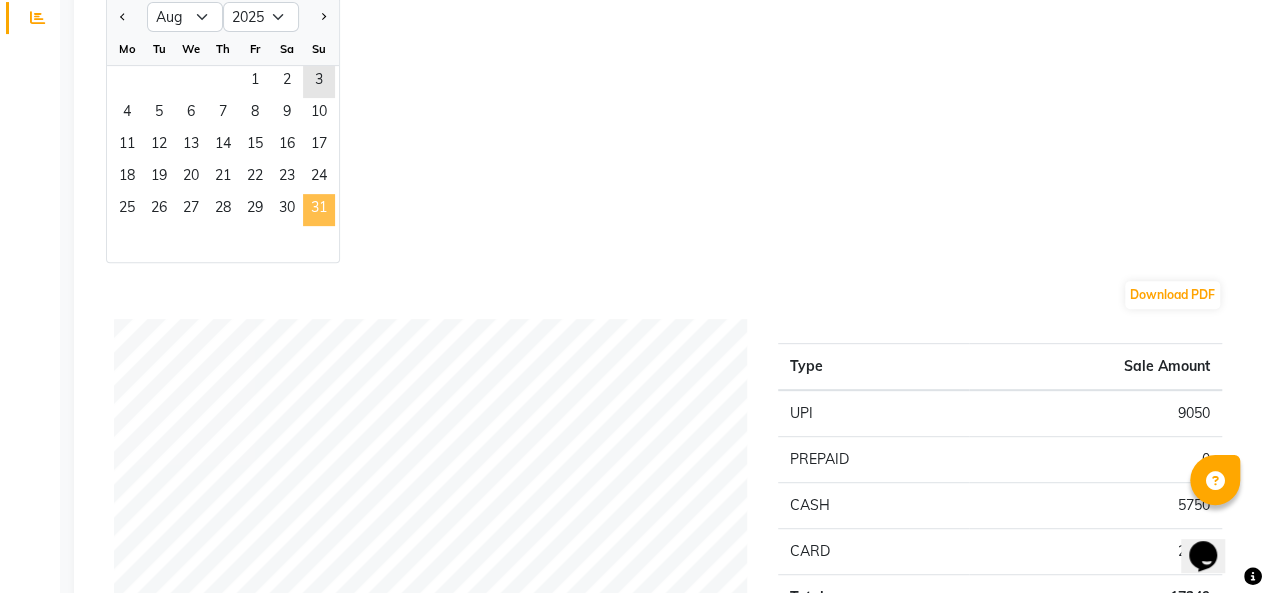 click on "31" 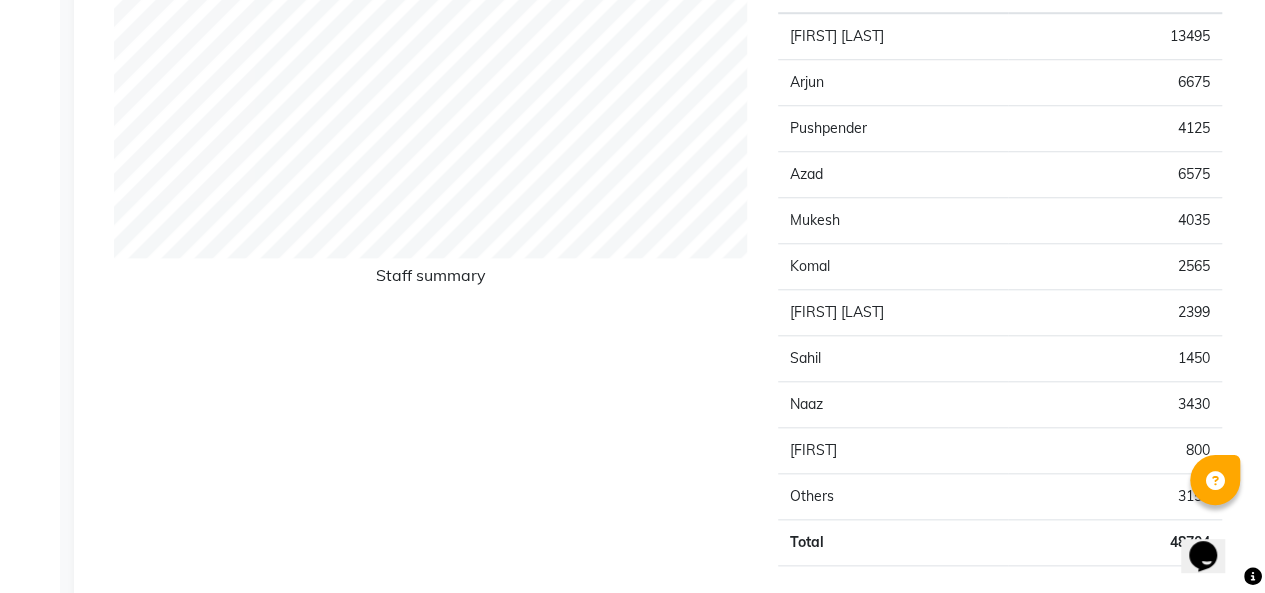 scroll, scrollTop: 0, scrollLeft: 0, axis: both 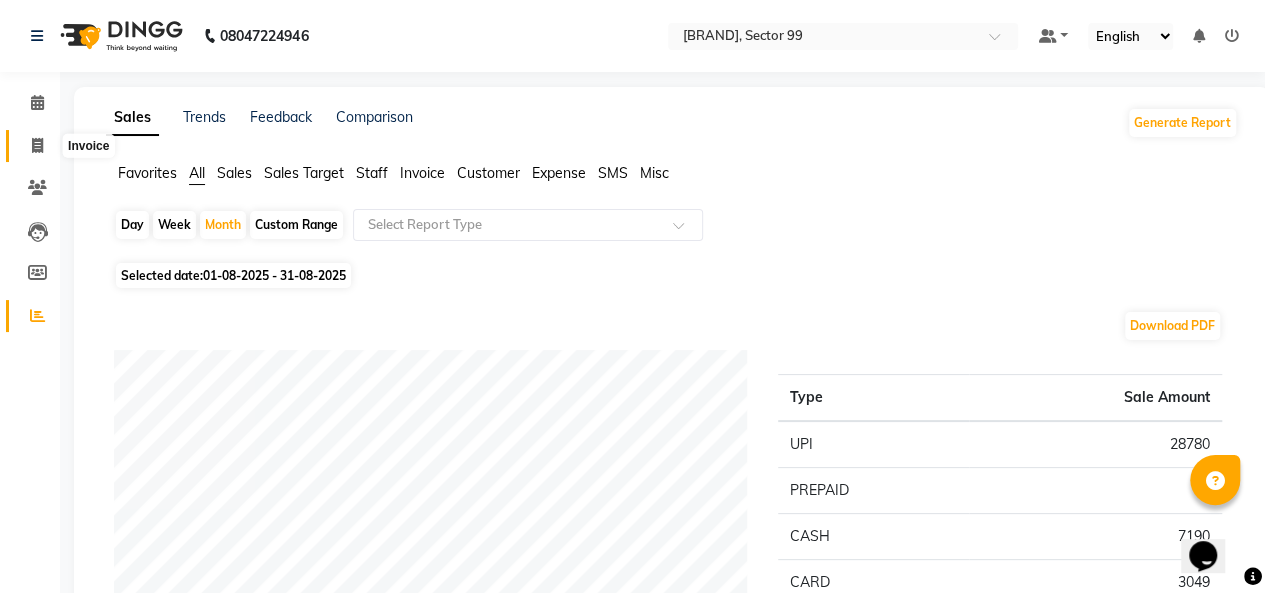 click 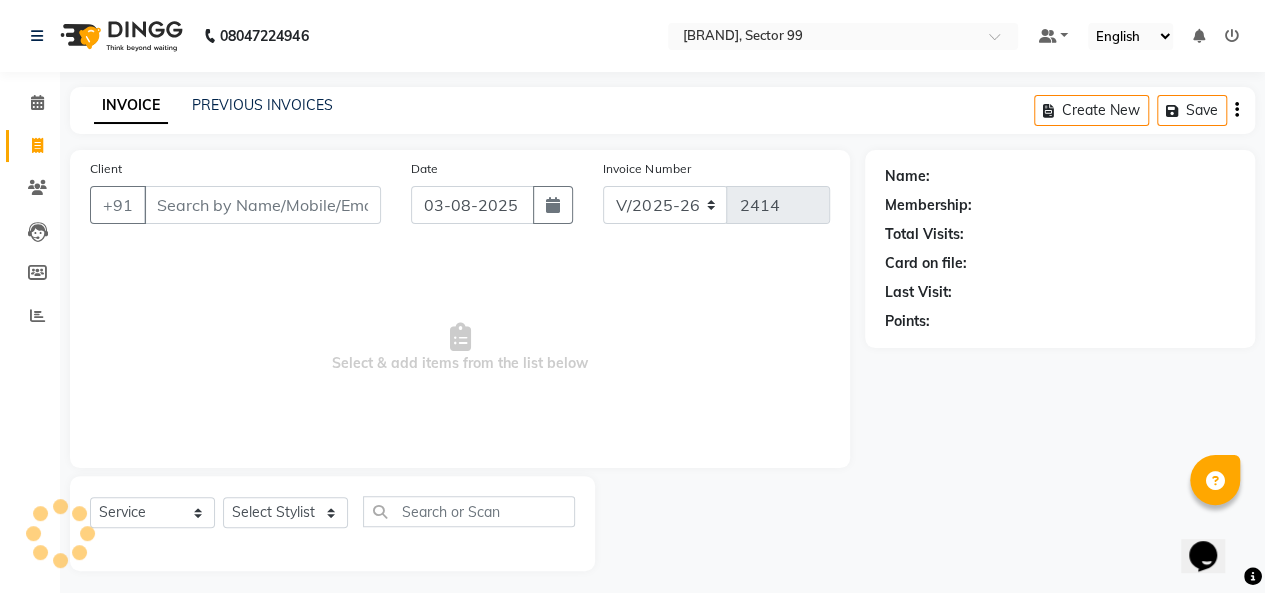 scroll, scrollTop: 7, scrollLeft: 0, axis: vertical 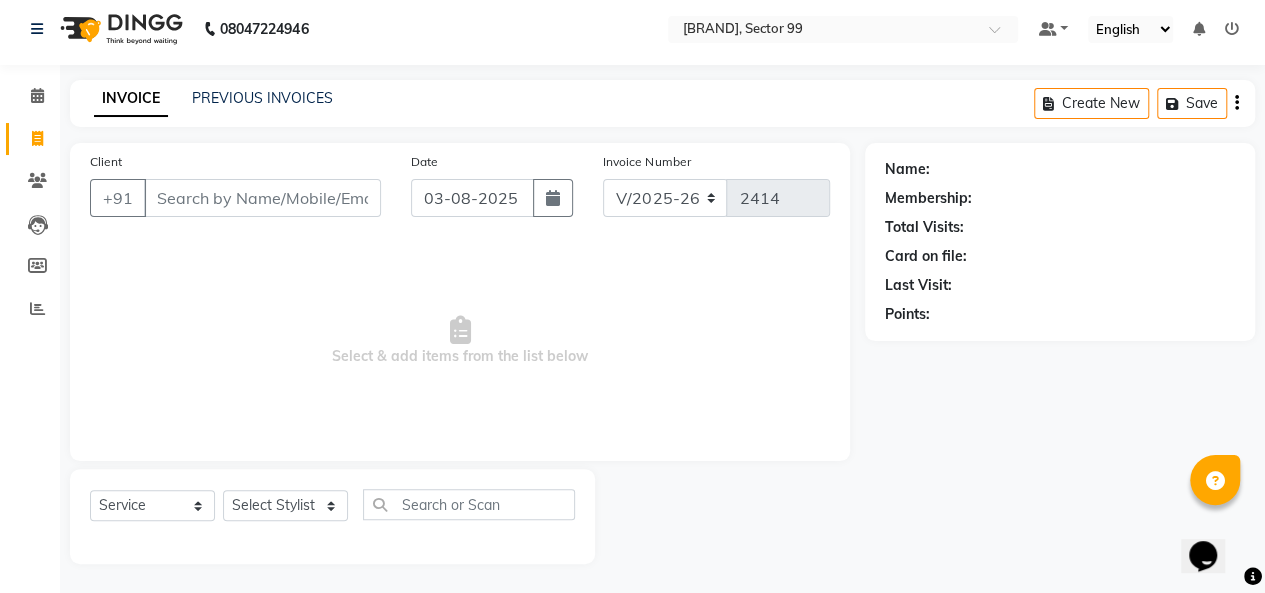 drag, startPoint x: 253, startPoint y: 229, endPoint x: 278, endPoint y: 190, distance: 46.32494 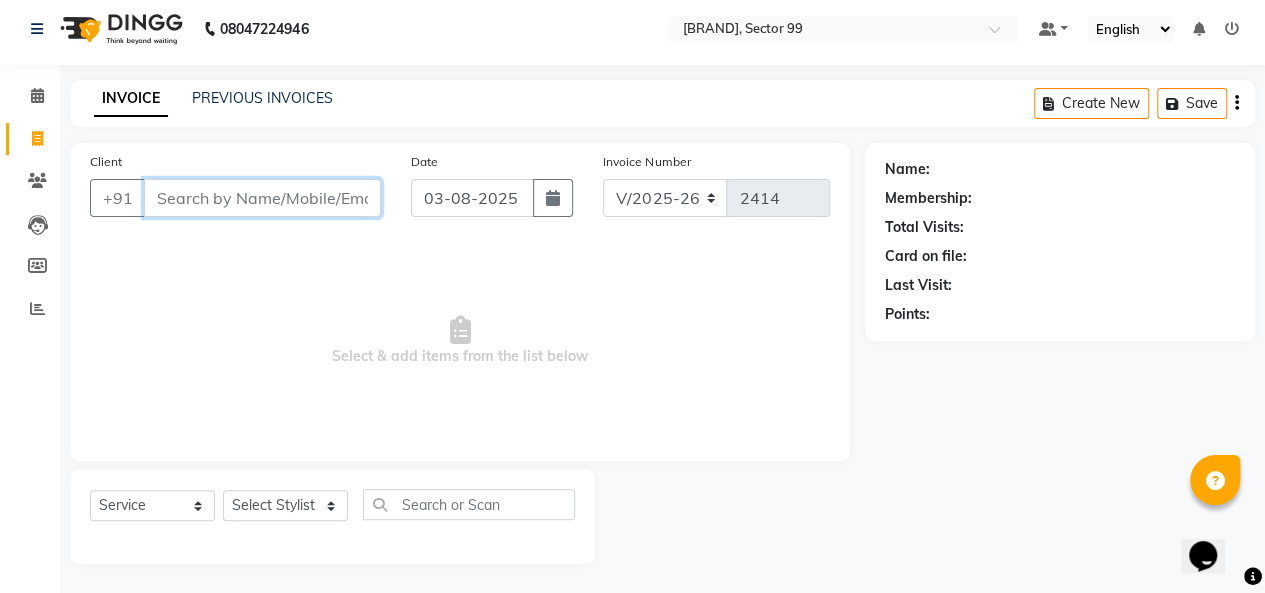 click on "Client" at bounding box center (262, 198) 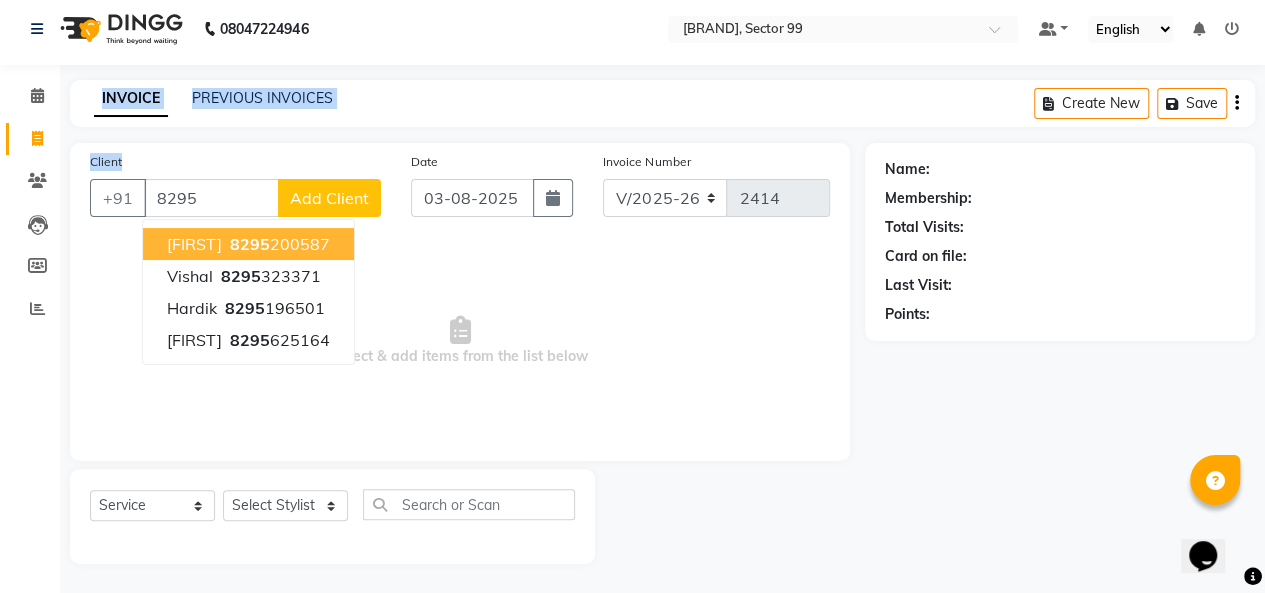 drag, startPoint x: 278, startPoint y: 190, endPoint x: 237, endPoint y: 178, distance: 42.72002 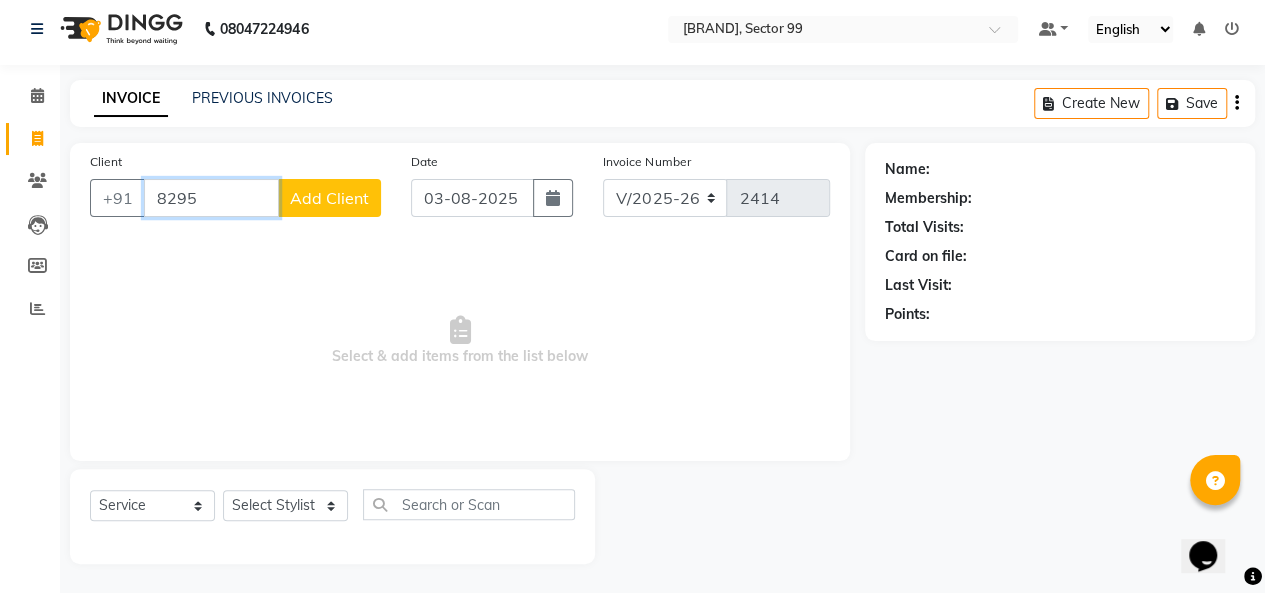 click on "8295" at bounding box center [211, 198] 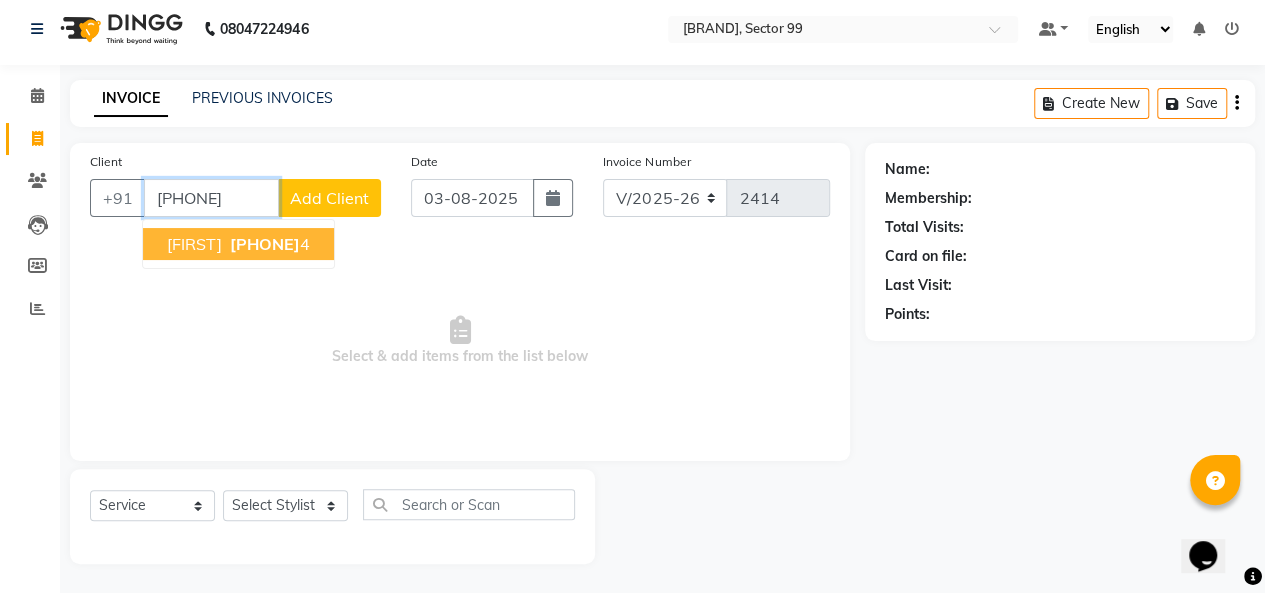 click on "[PHONE]" at bounding box center [265, 244] 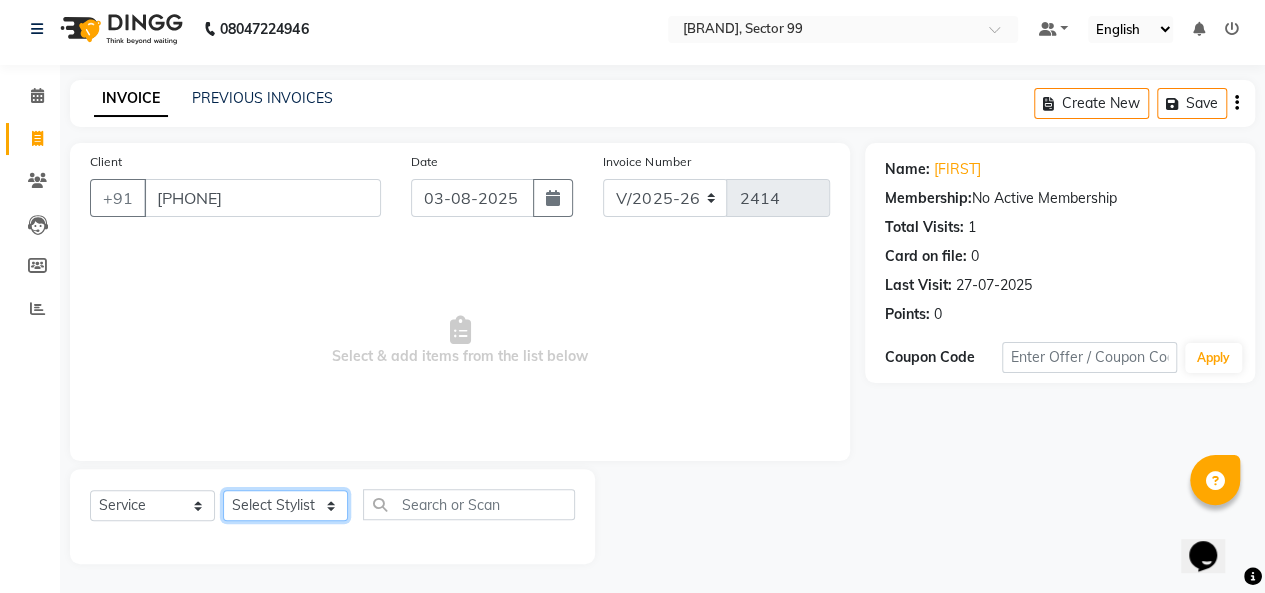 click on "Select Stylist Arjun Azad Babita Bahoo Makeover Bahoo Makeover Salon Komal Madhoo Mohd Adnaan Mohd Faizan Mukesh Naaz Nikki Pushpender Sahil SahNawaz" 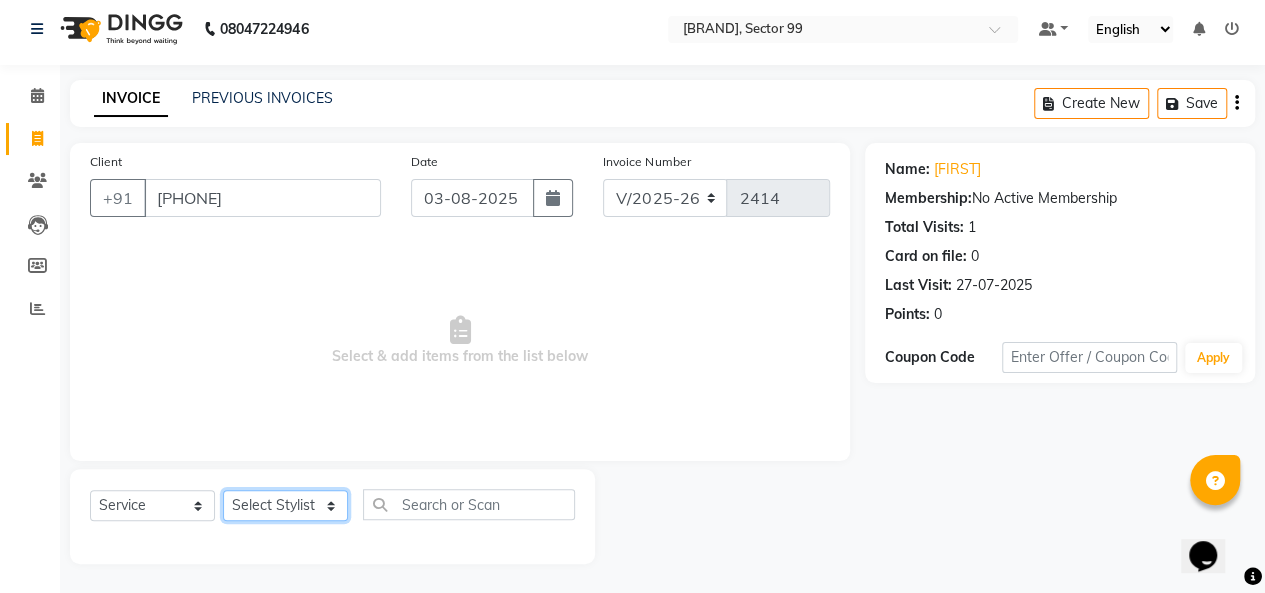 select on "62660" 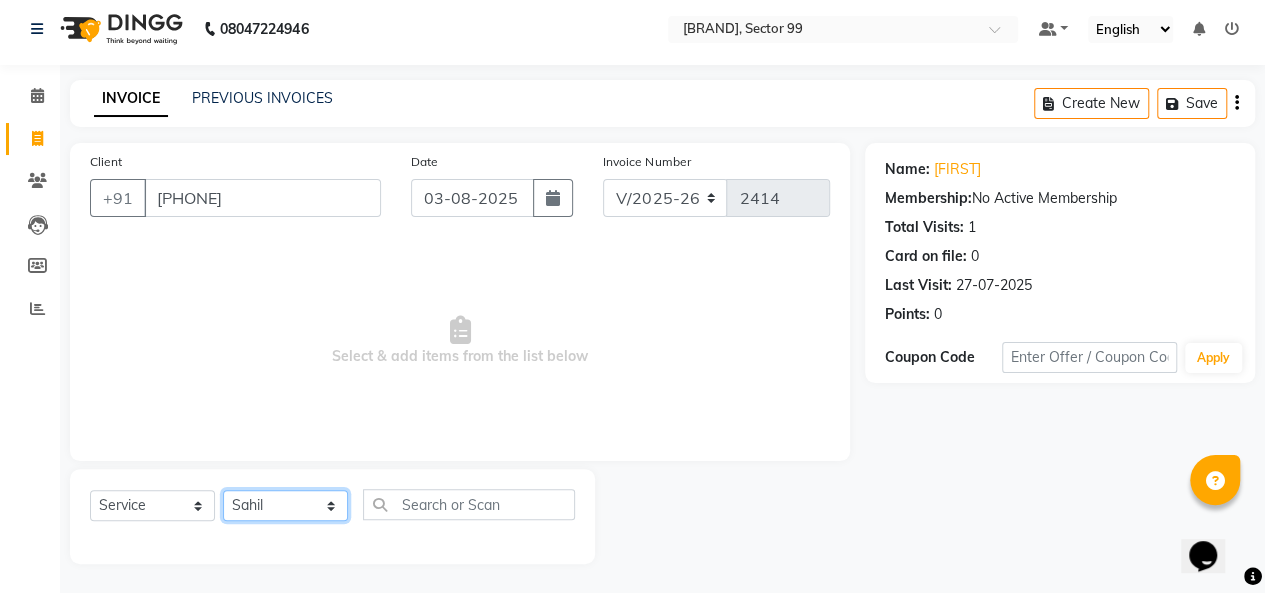 click on "Select Stylist Arjun Azad Babita Bahoo Makeover Bahoo Makeover Salon Komal Madhoo Mohd Adnaan Mohd Faizan Mukesh Naaz Nikki Pushpender Sahil SahNawaz" 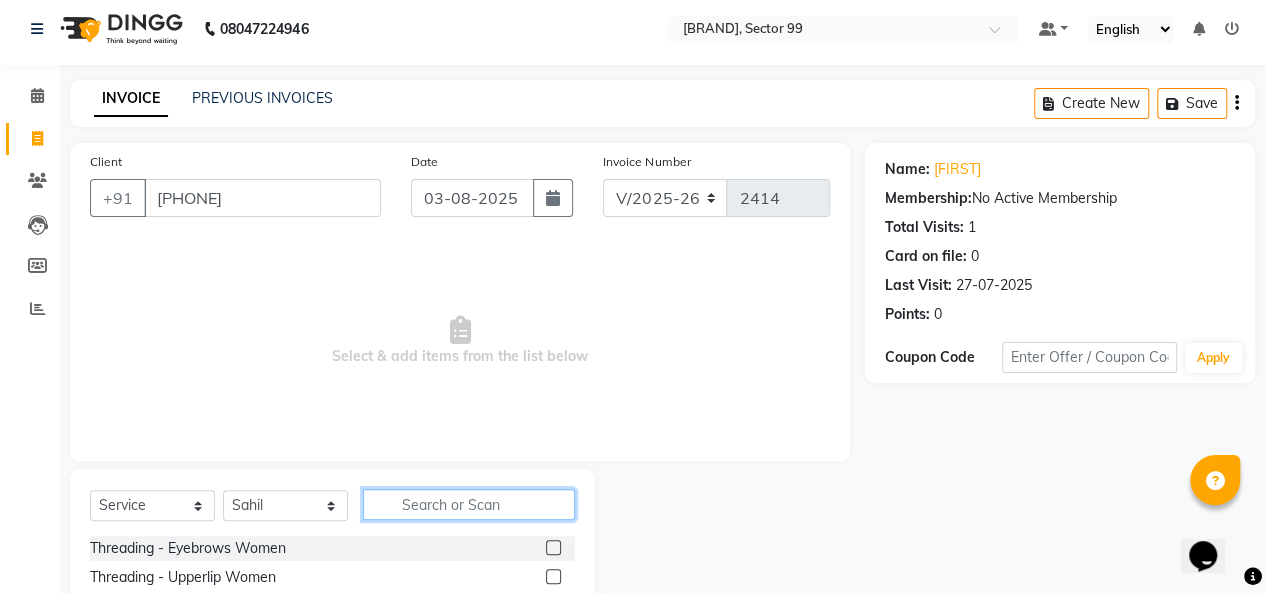 click 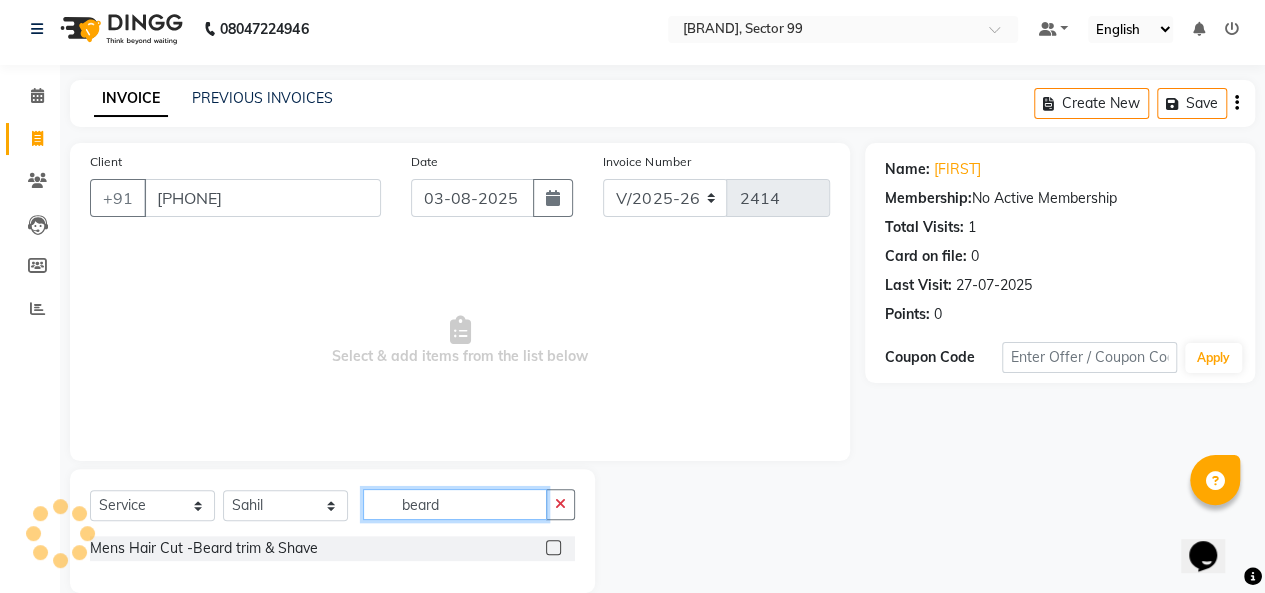 type on "beard" 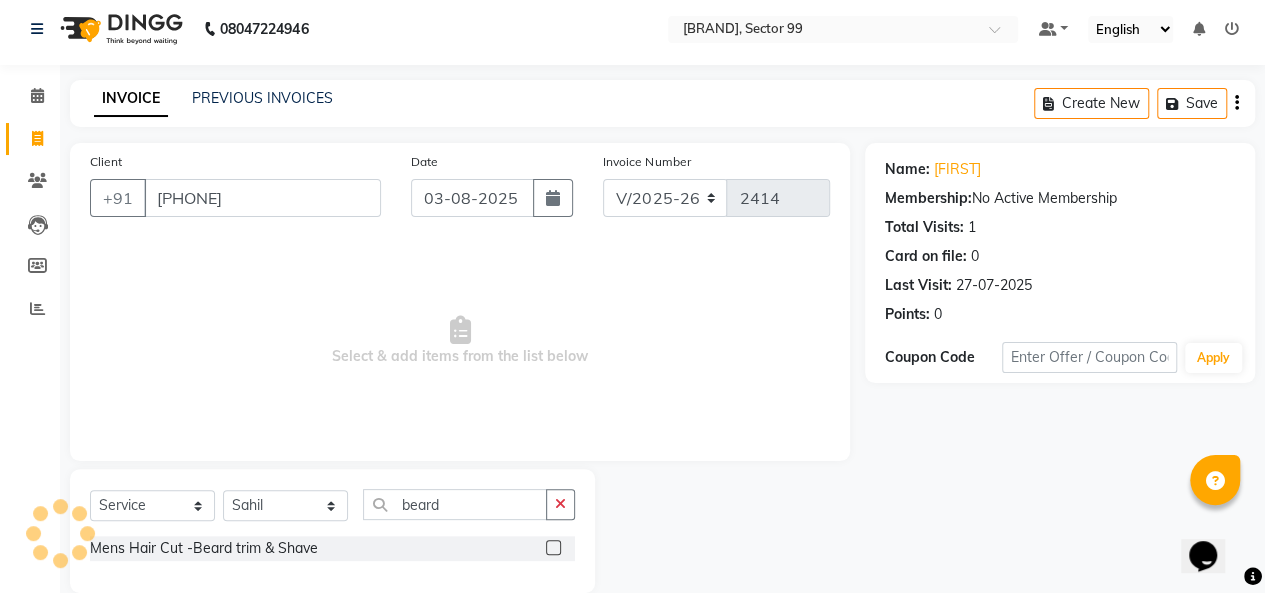 click 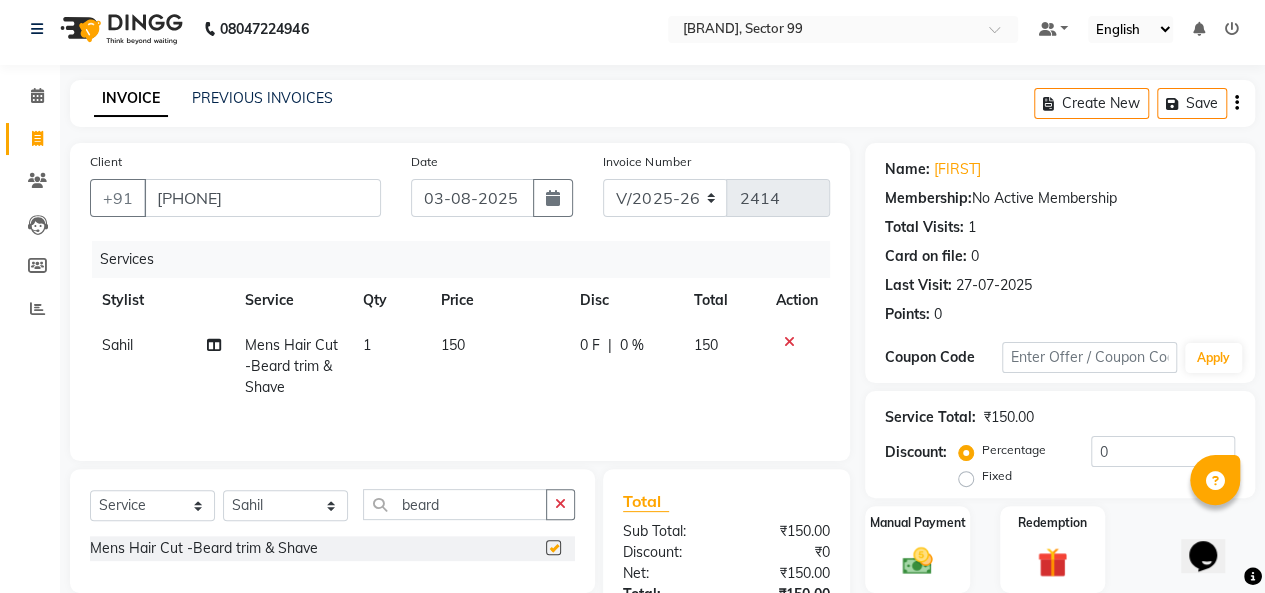 checkbox on "false" 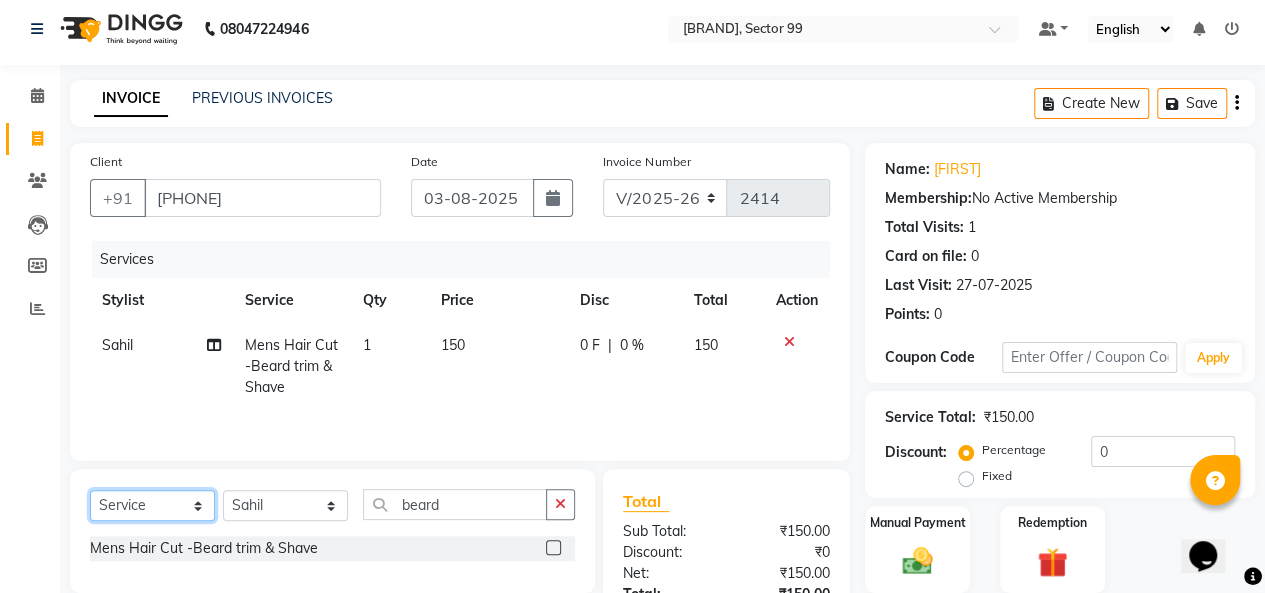 click on "Select  Service  Product  Membership  Package Voucher Prepaid Gift Card" 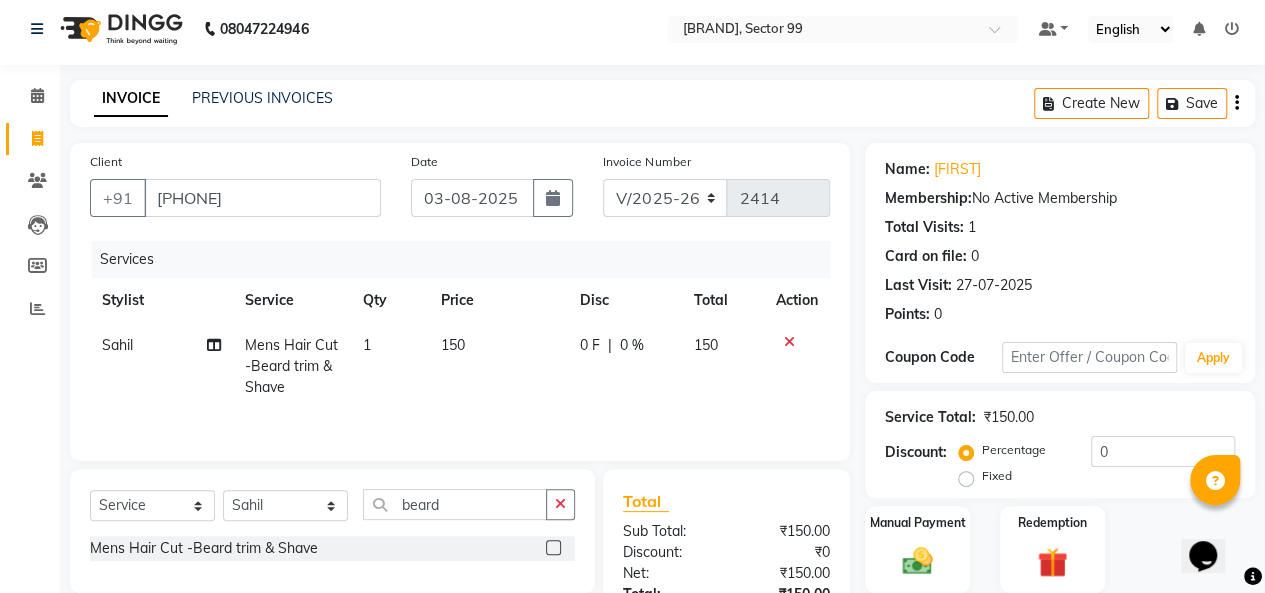 click on "Select Service Product Membership Package Voucher Prepaid Gift Card Select Stylist Arjun Azad Babita Bahoo Makeover Bahoo Makeover Salon Komal Madhoo Mohd Adnaan Mohd Faizan Mukesh Naaz Nikki Pushpender Sahil SahNawaz beard Mens Hair Cut -Beard trim & Shave" 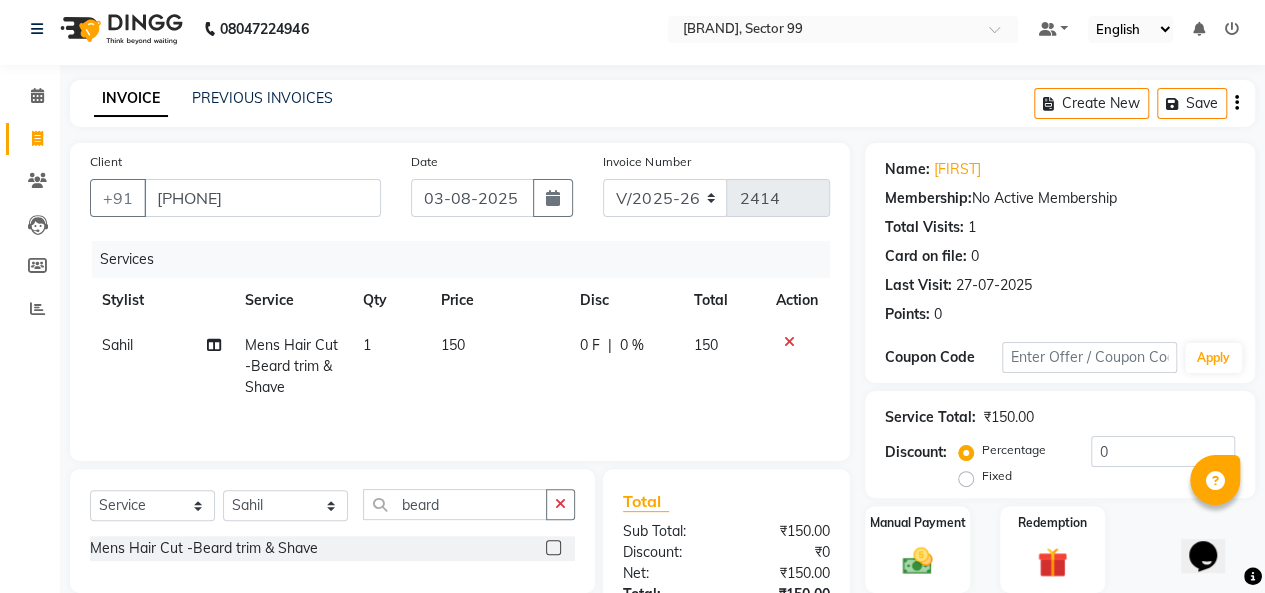 click on "150" 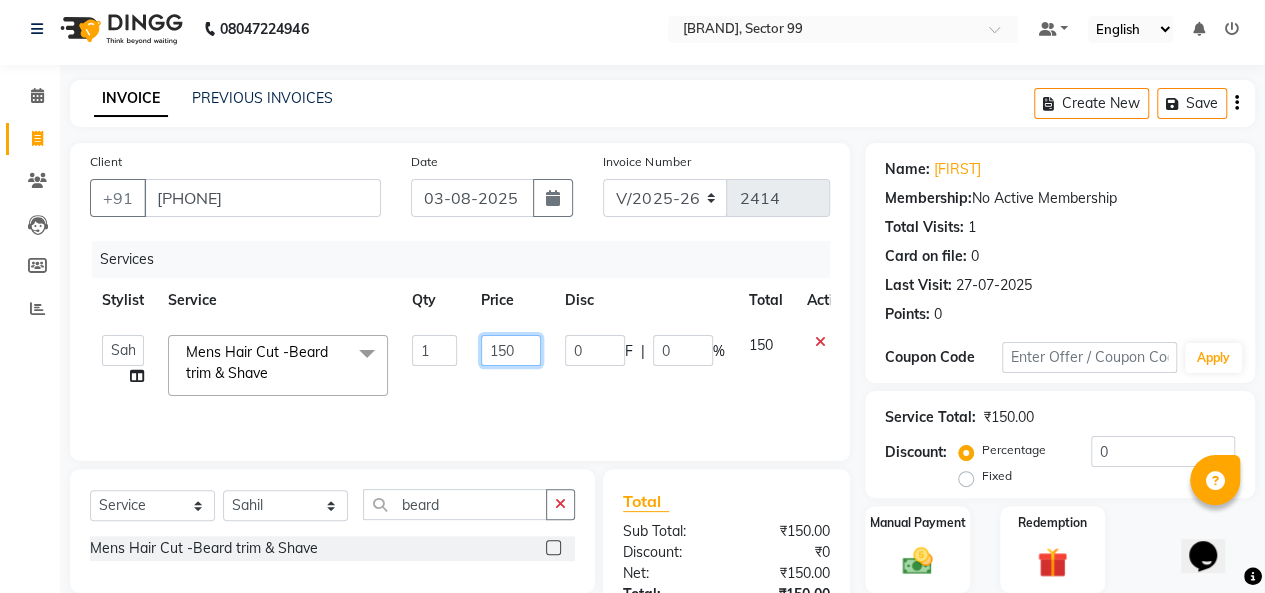 click on "150" 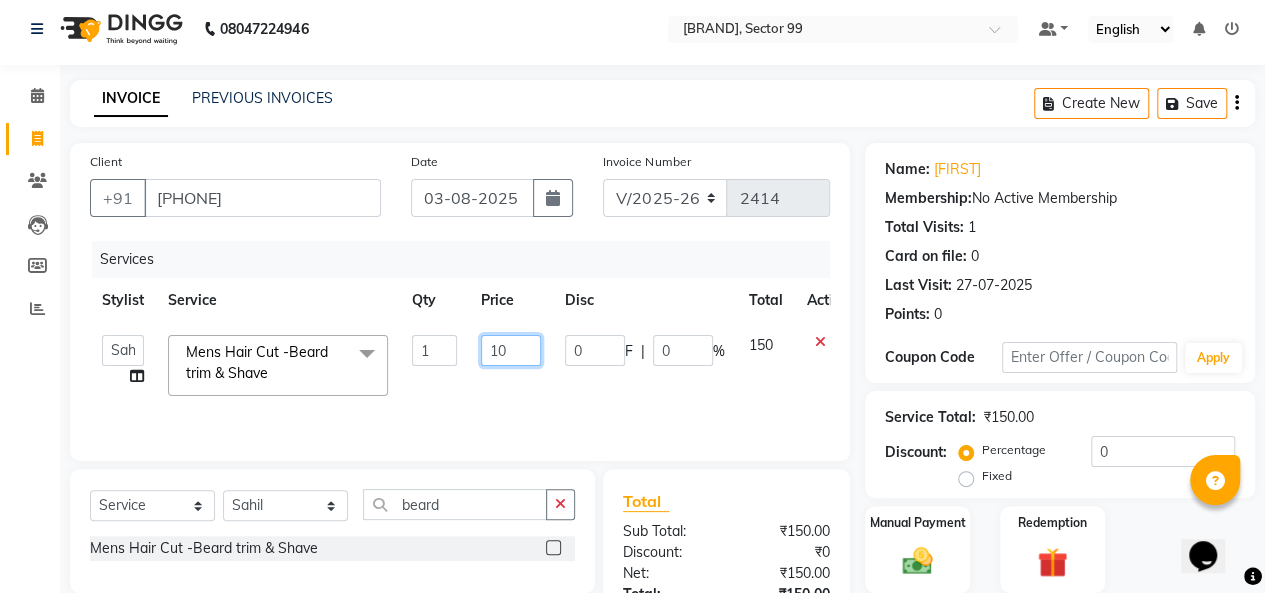 type on "100" 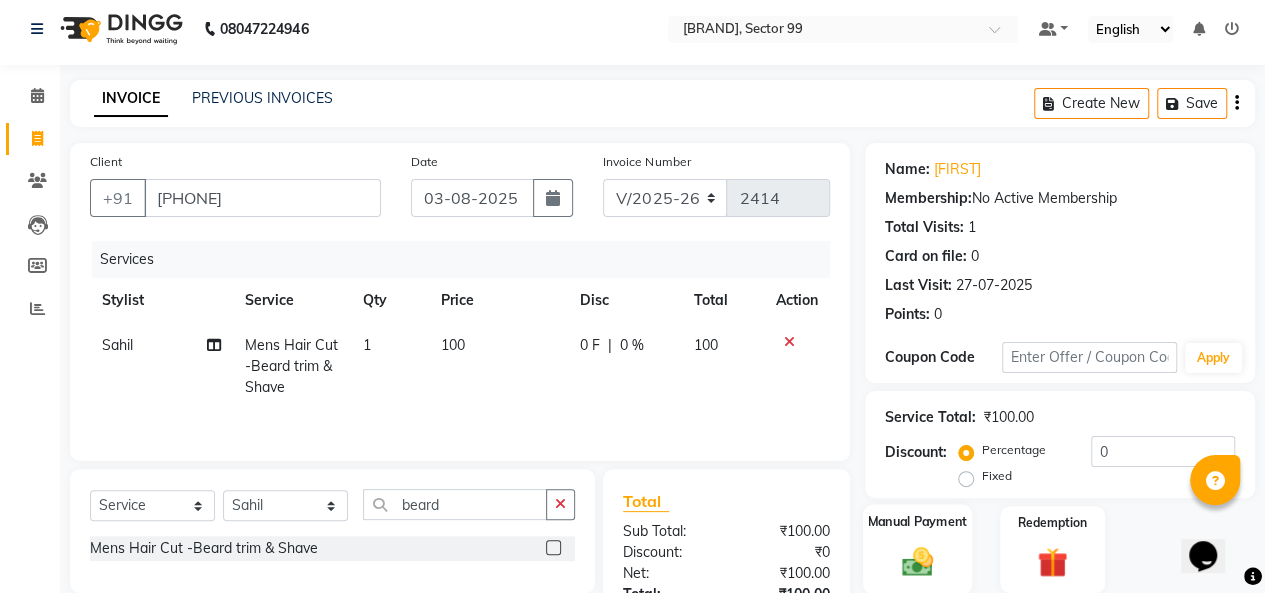click 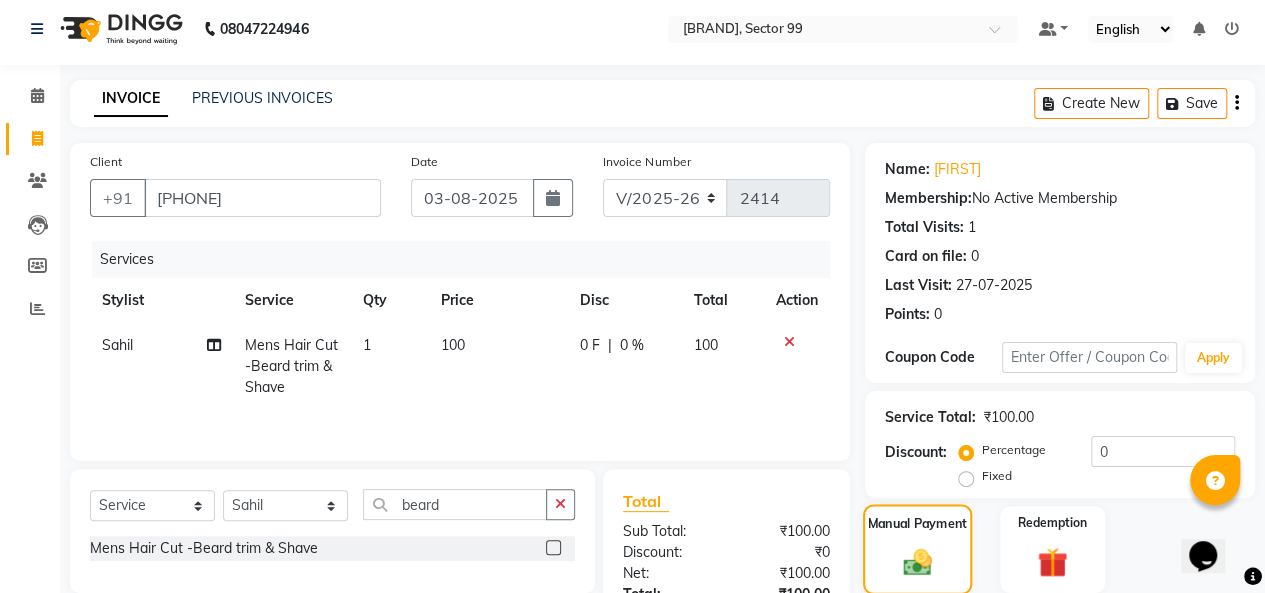scroll, scrollTop: 205, scrollLeft: 0, axis: vertical 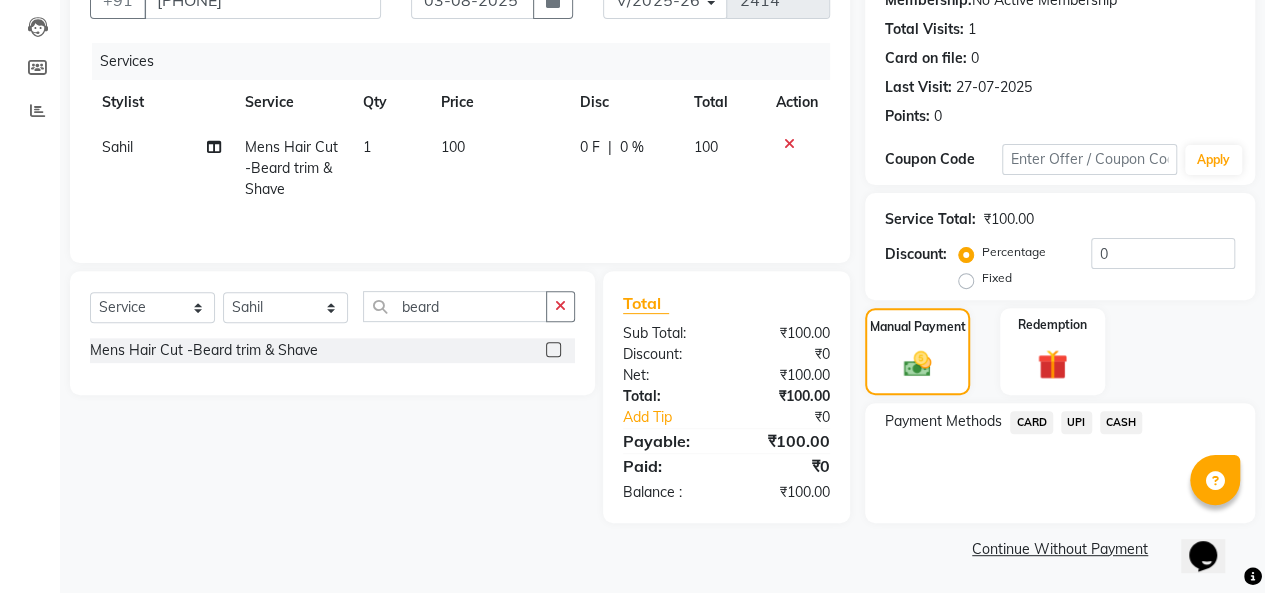 click on "UPI" 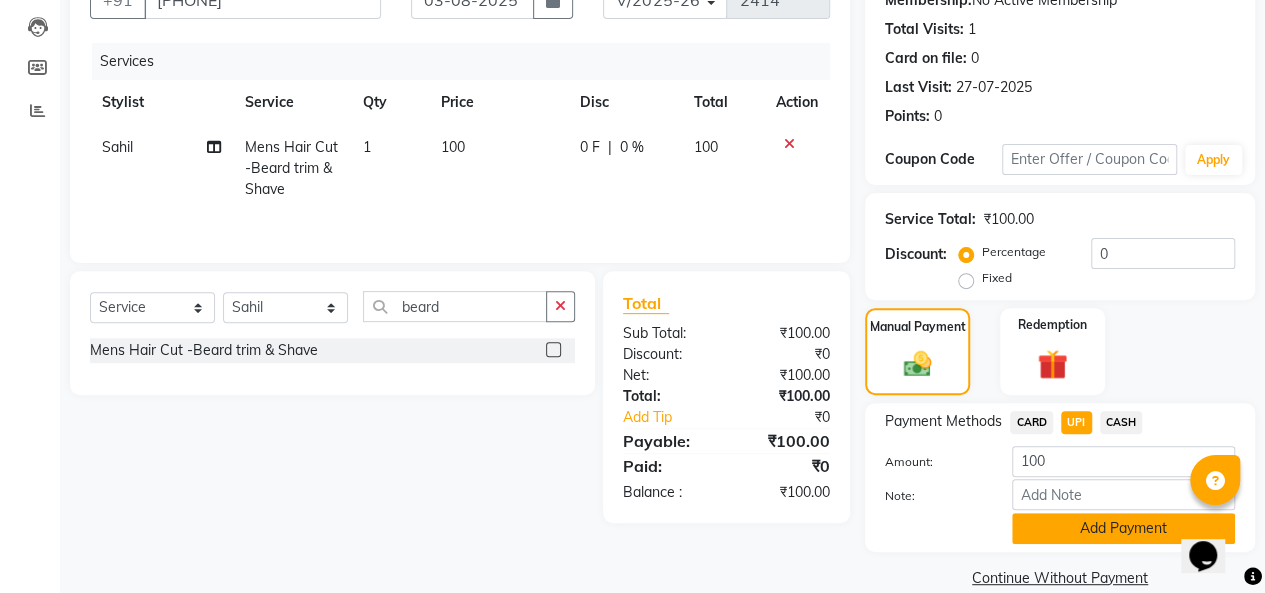 click on "Add Payment" 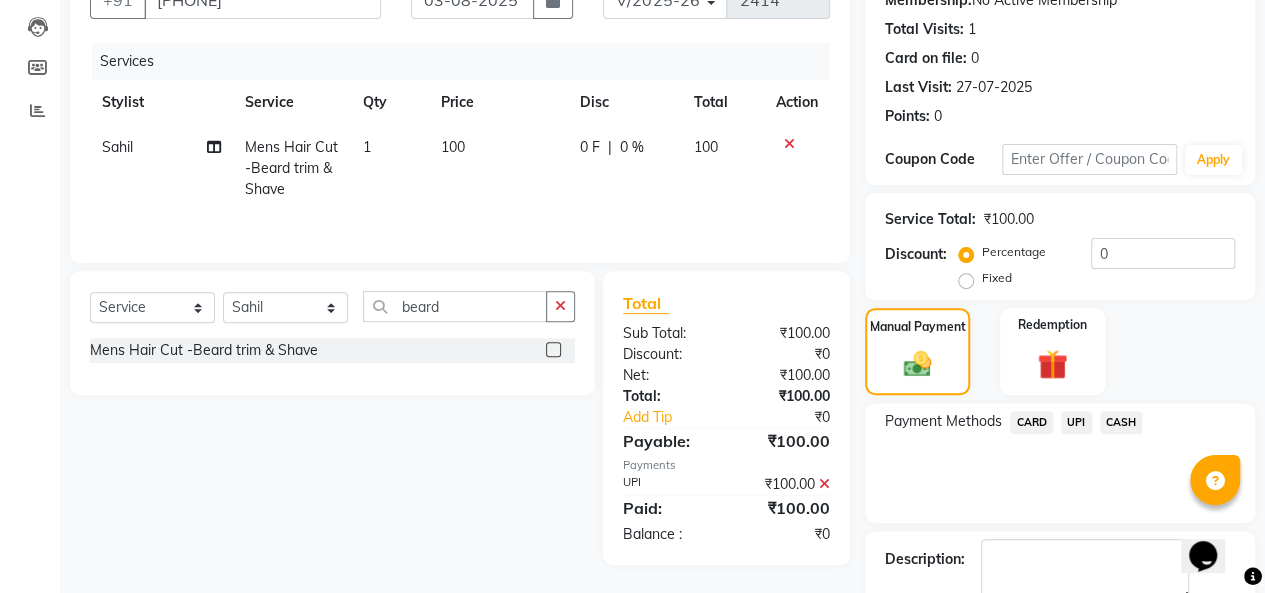 scroll, scrollTop: 316, scrollLeft: 0, axis: vertical 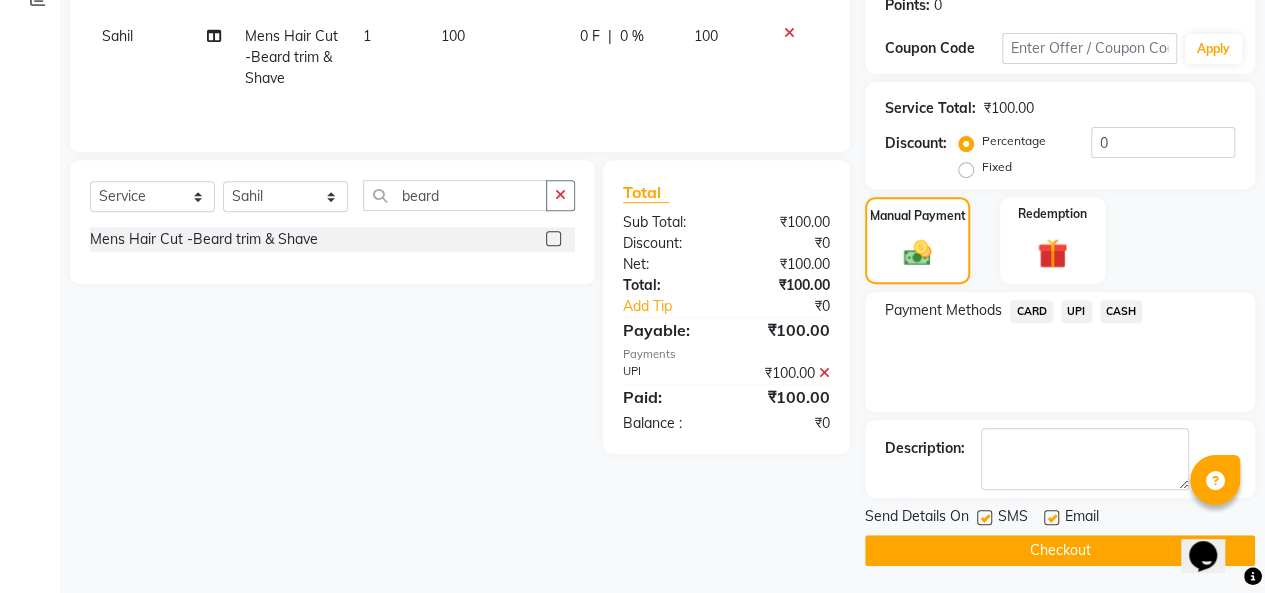 click on "Checkout" 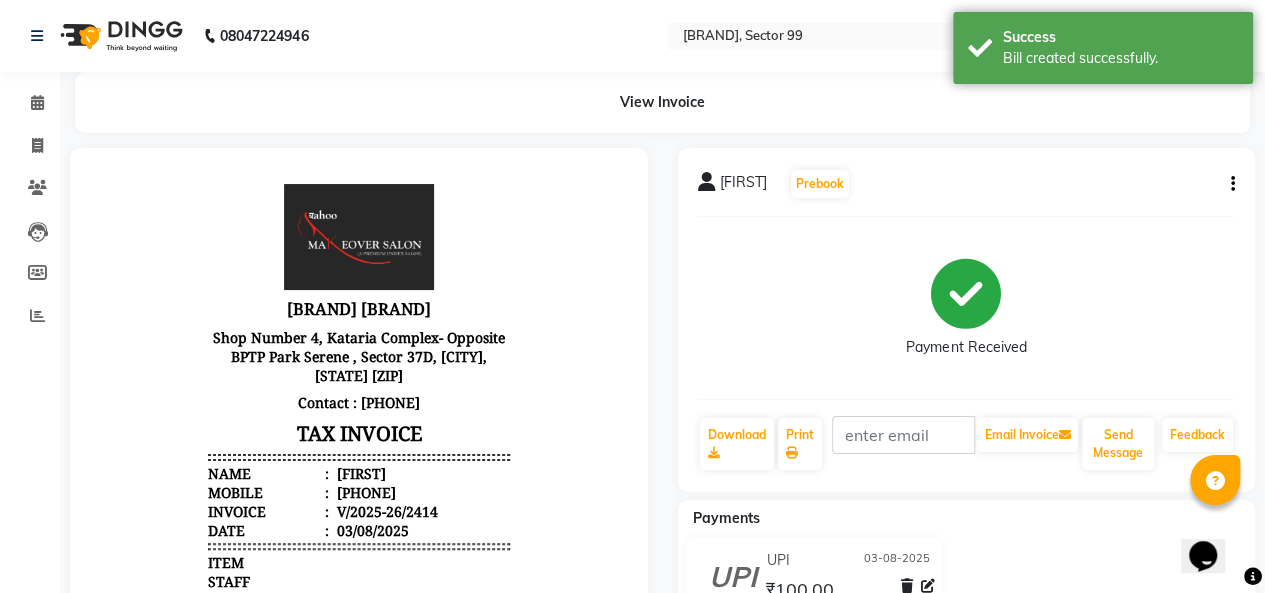 scroll, scrollTop: 0, scrollLeft: 0, axis: both 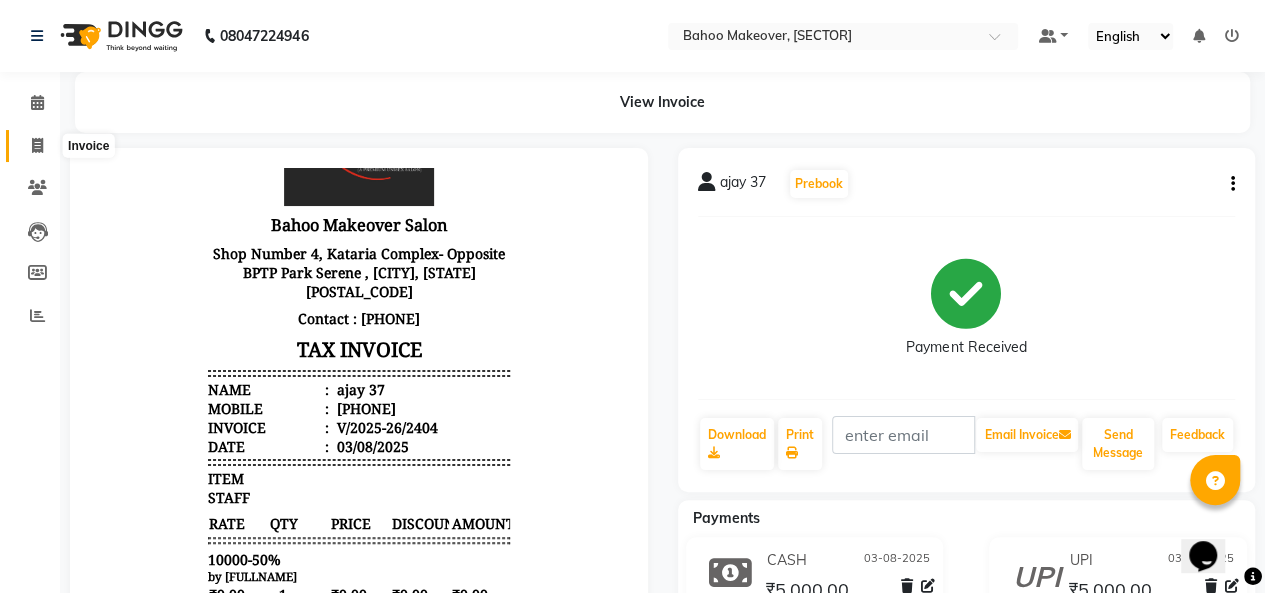 click 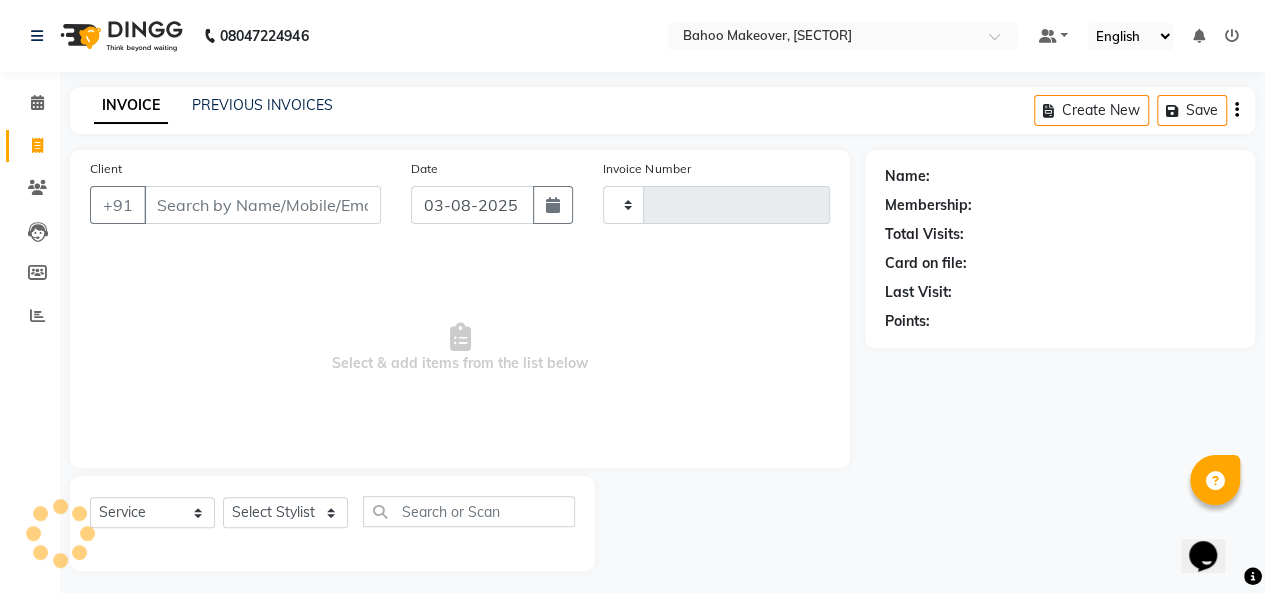 type on "2408" 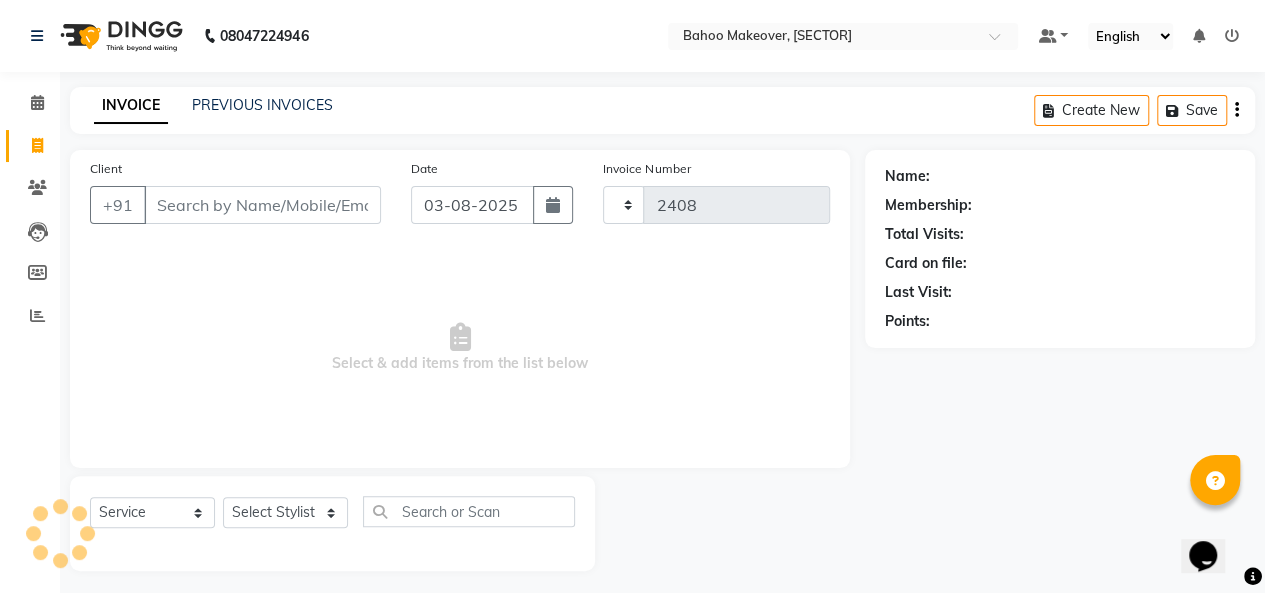 scroll, scrollTop: 7, scrollLeft: 0, axis: vertical 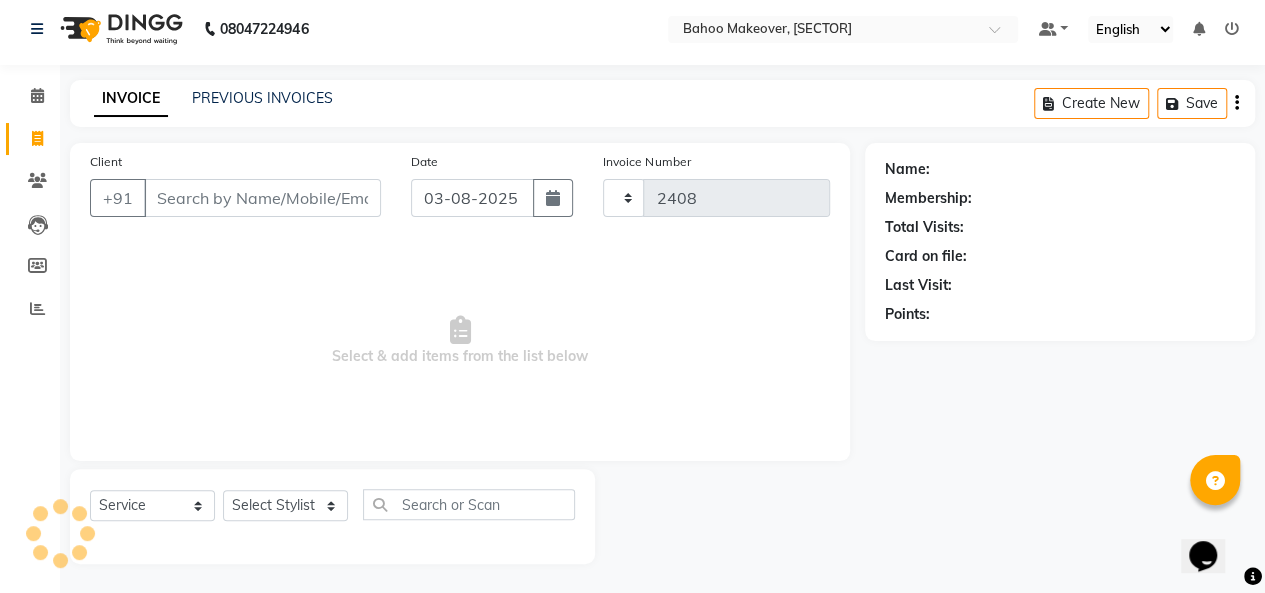 select on "6856" 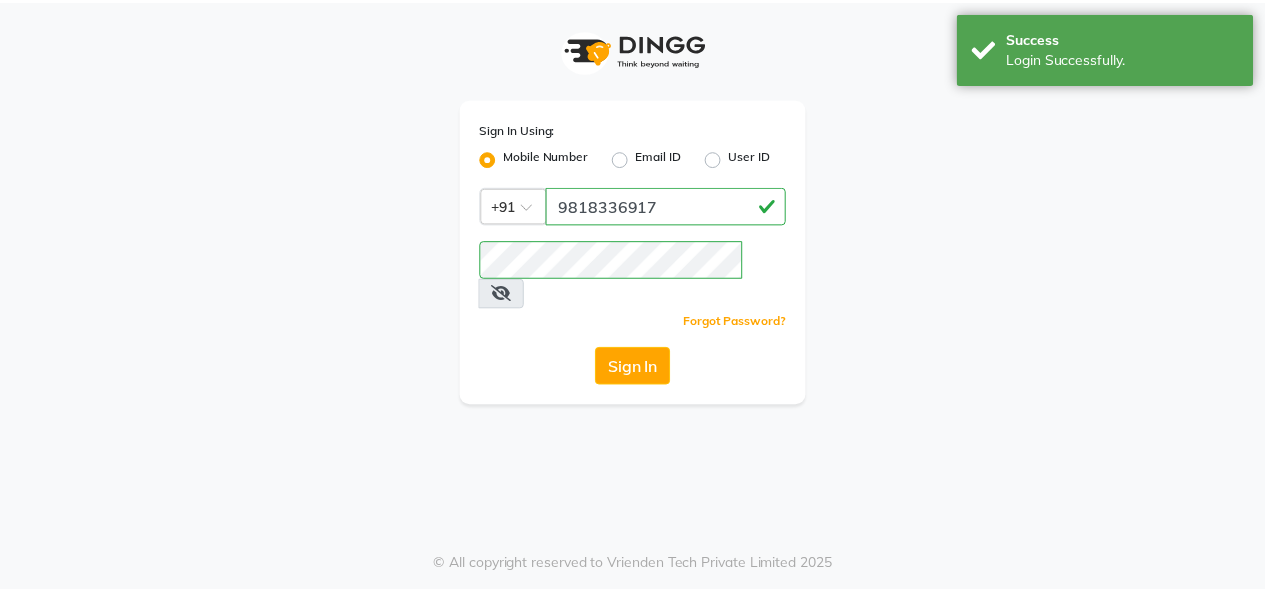 scroll, scrollTop: 0, scrollLeft: 0, axis: both 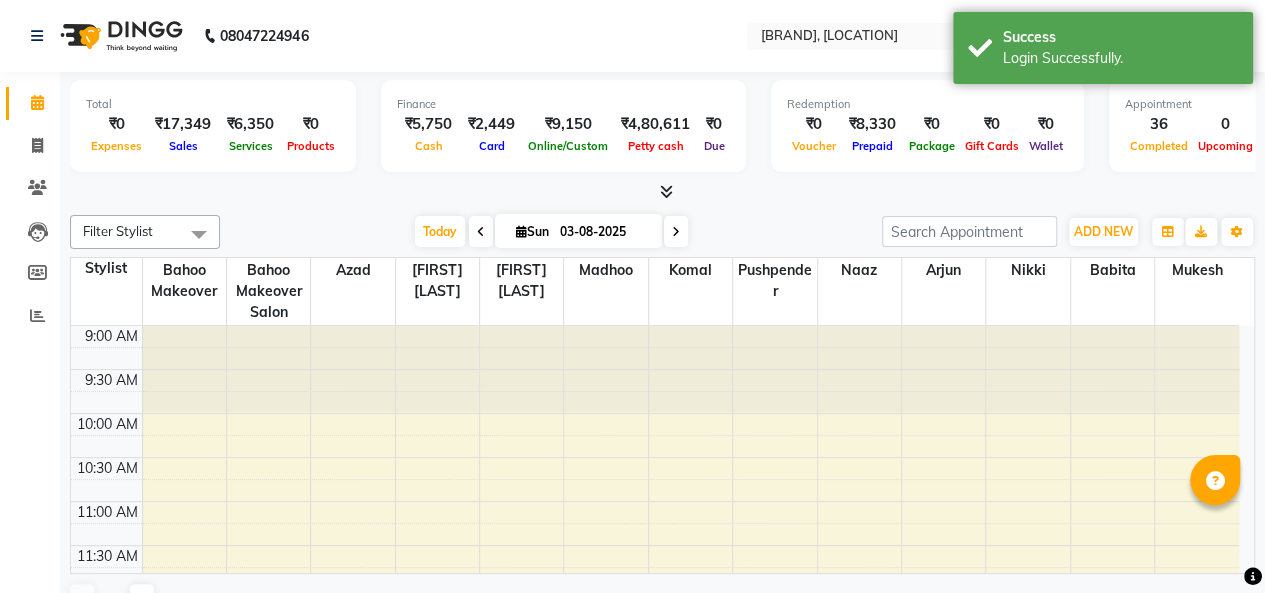 select on "en" 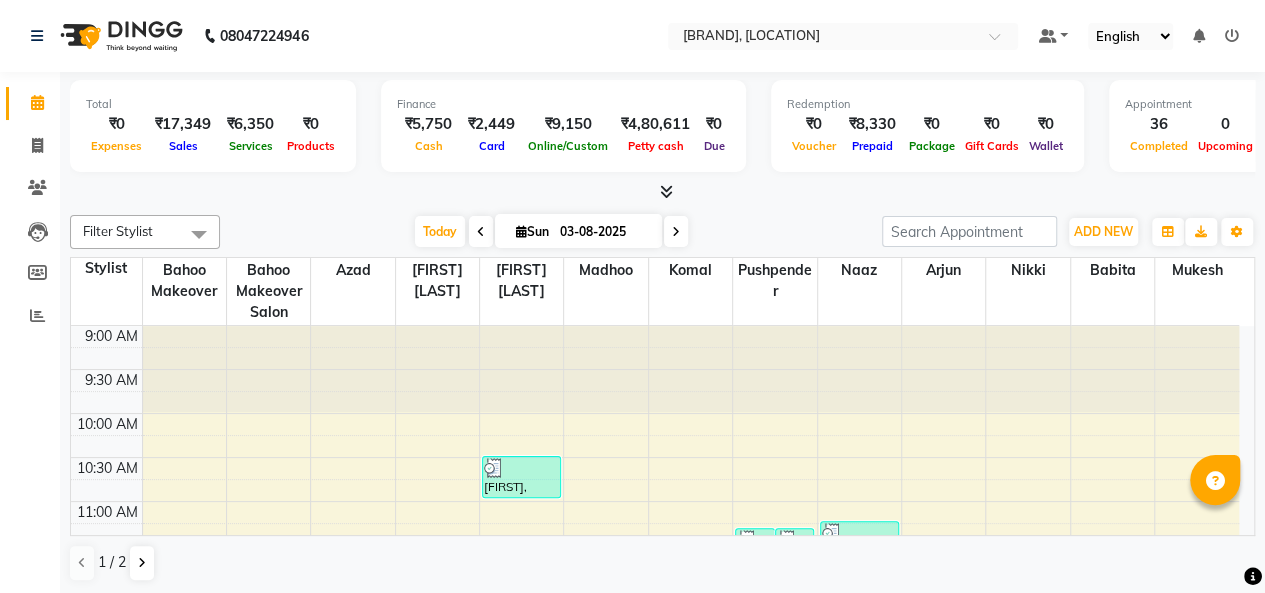 scroll, scrollTop: 0, scrollLeft: 0, axis: both 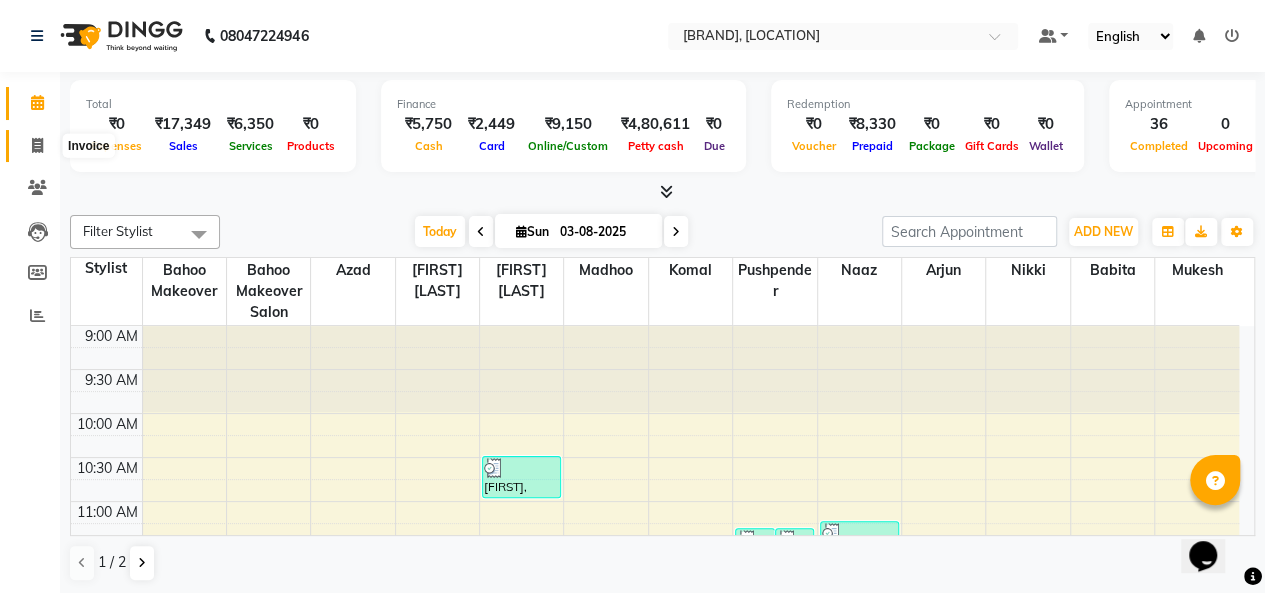 click 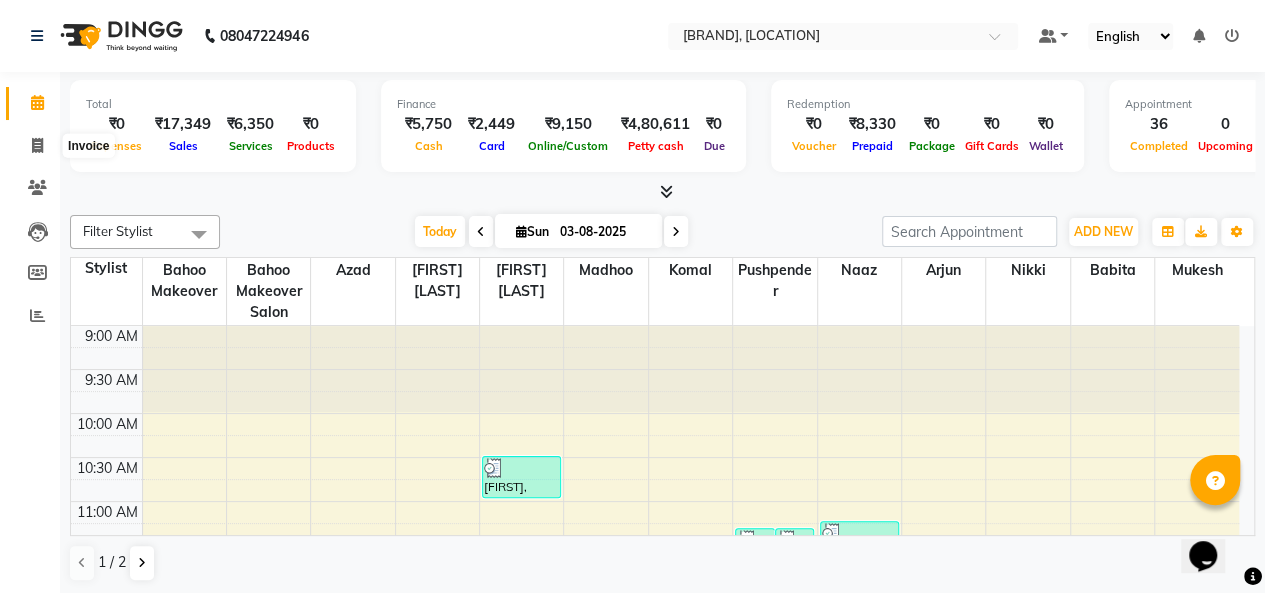 select on "service" 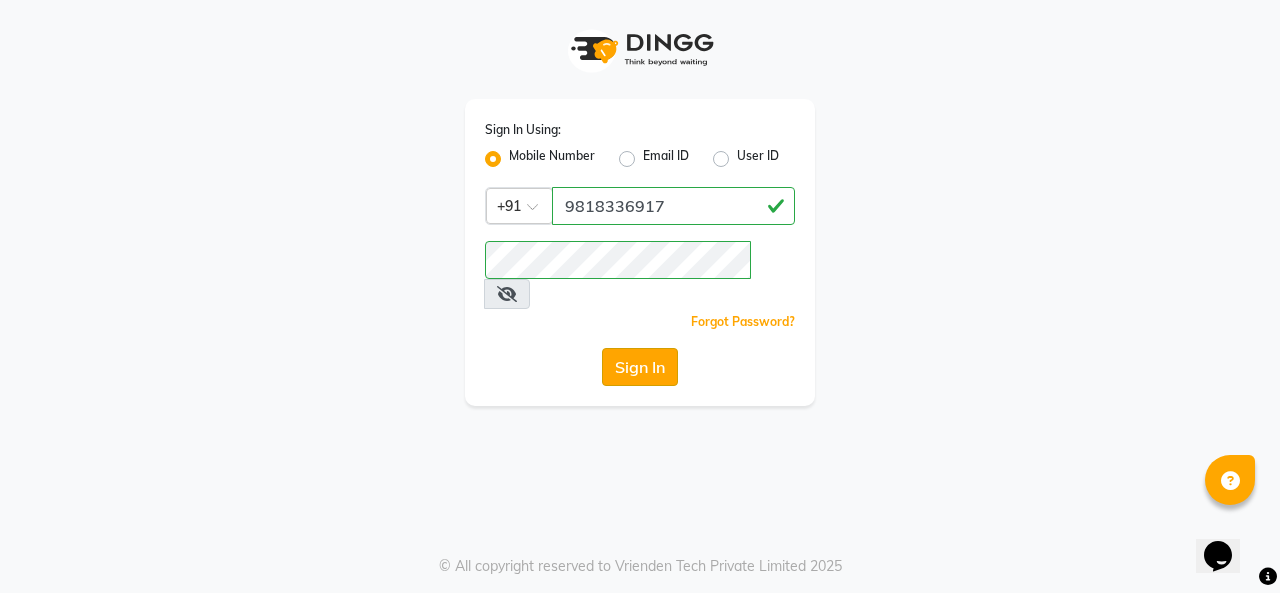 click on "Sign In" 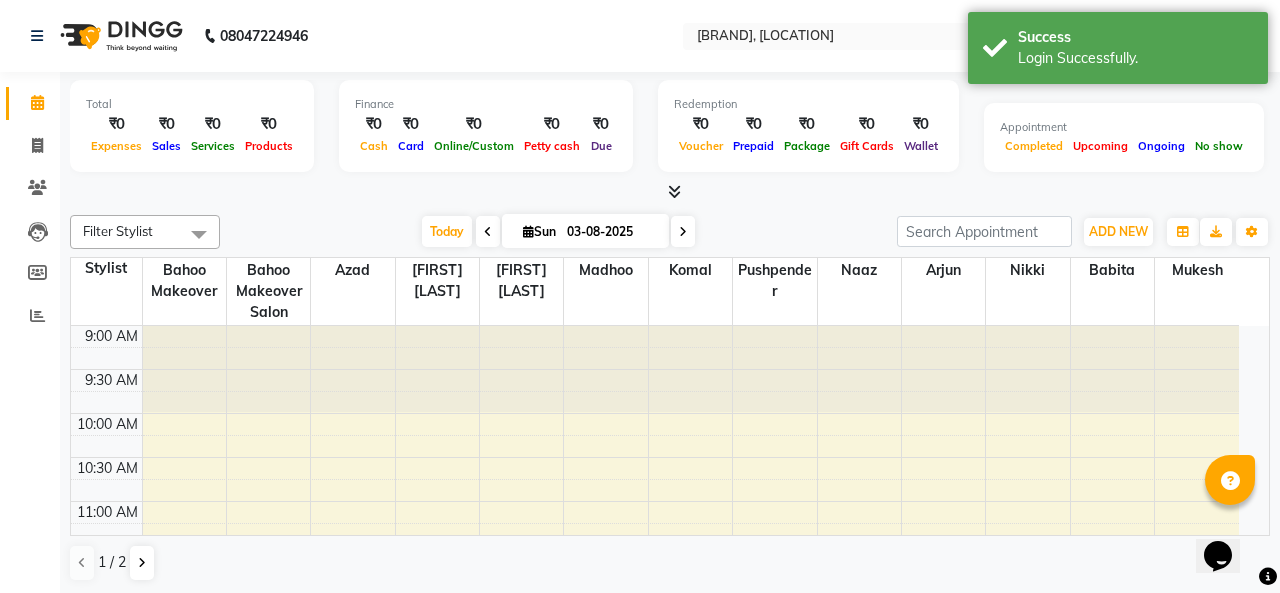 select on "en" 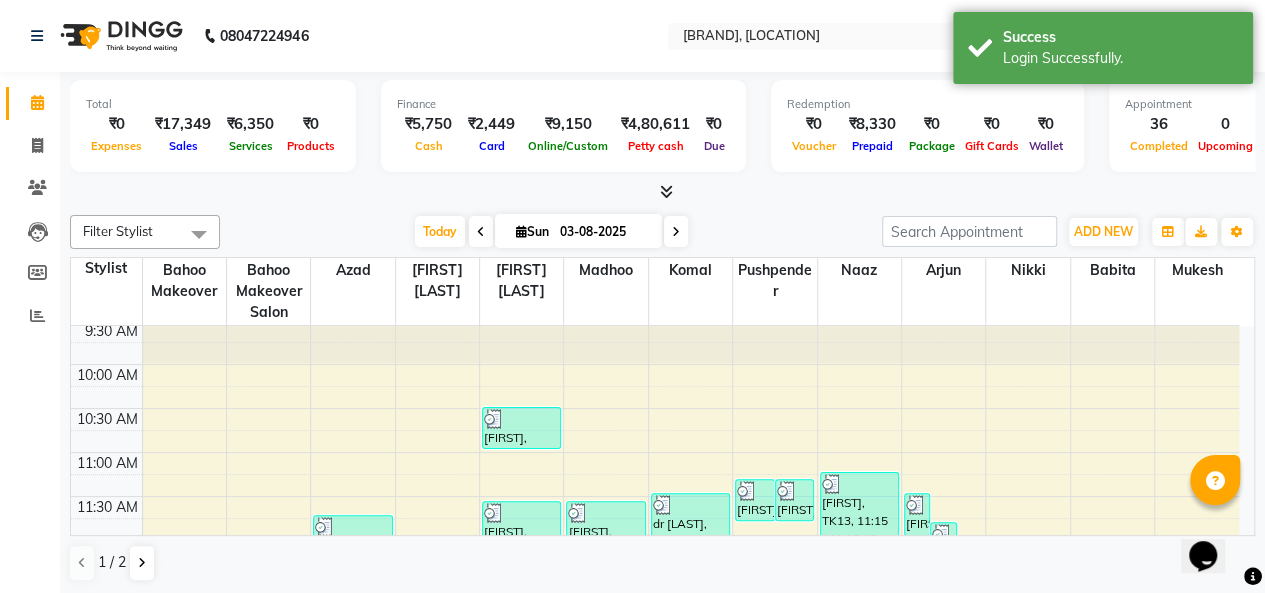 scroll, scrollTop: 0, scrollLeft: 0, axis: both 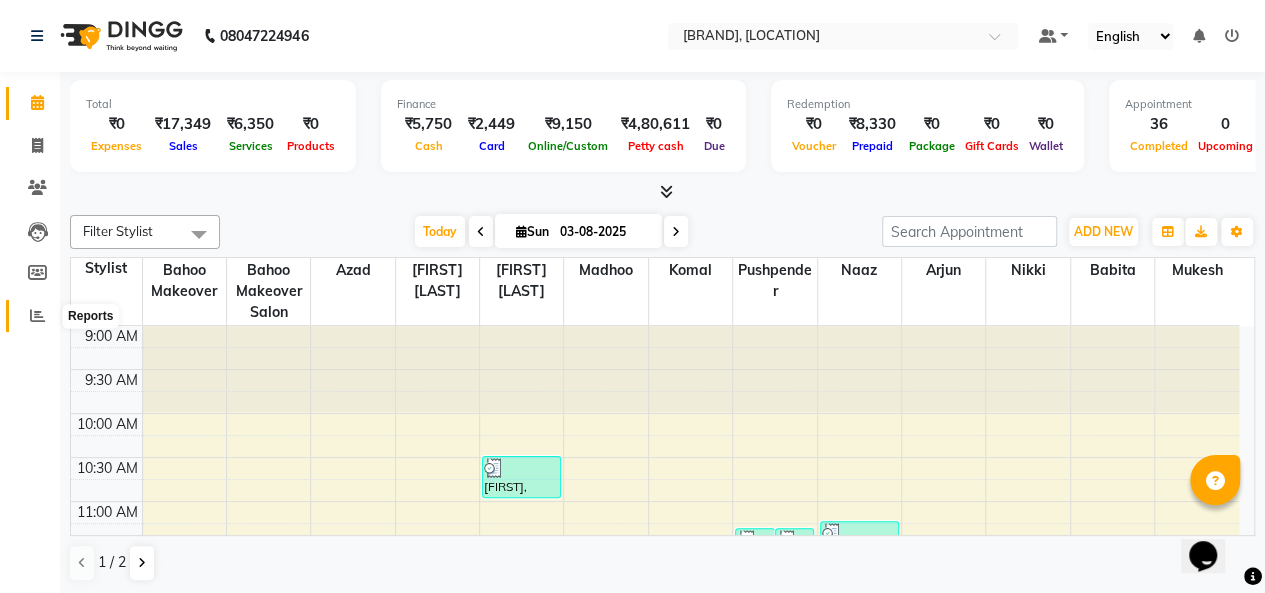 click 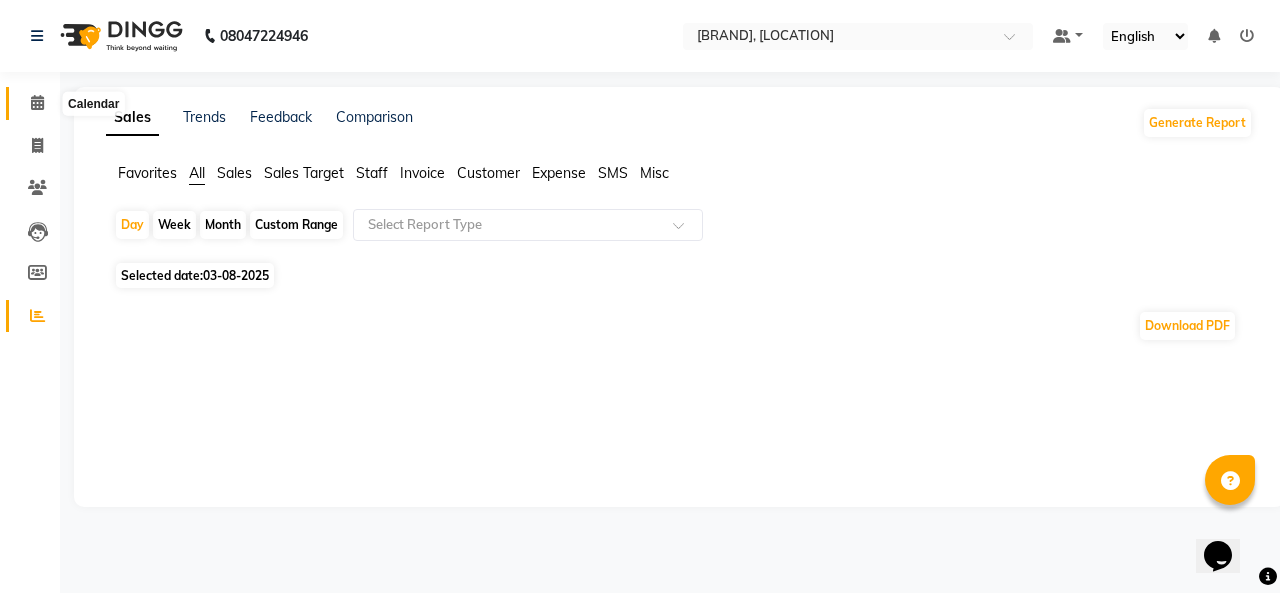 click 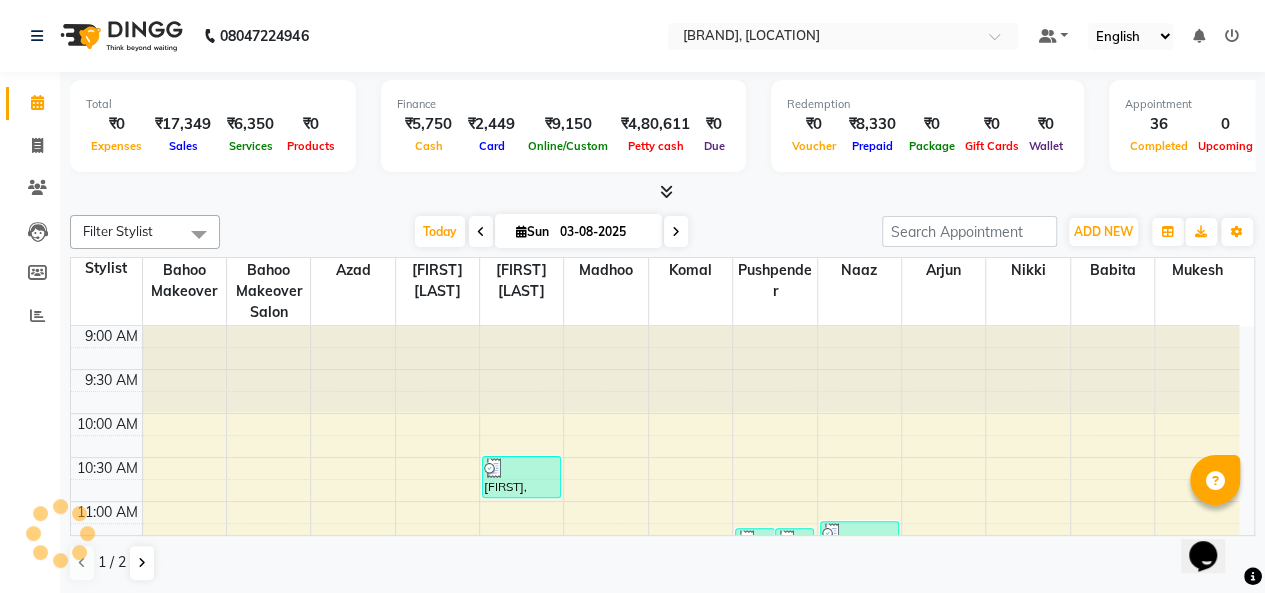 scroll, scrollTop: 781, scrollLeft: 0, axis: vertical 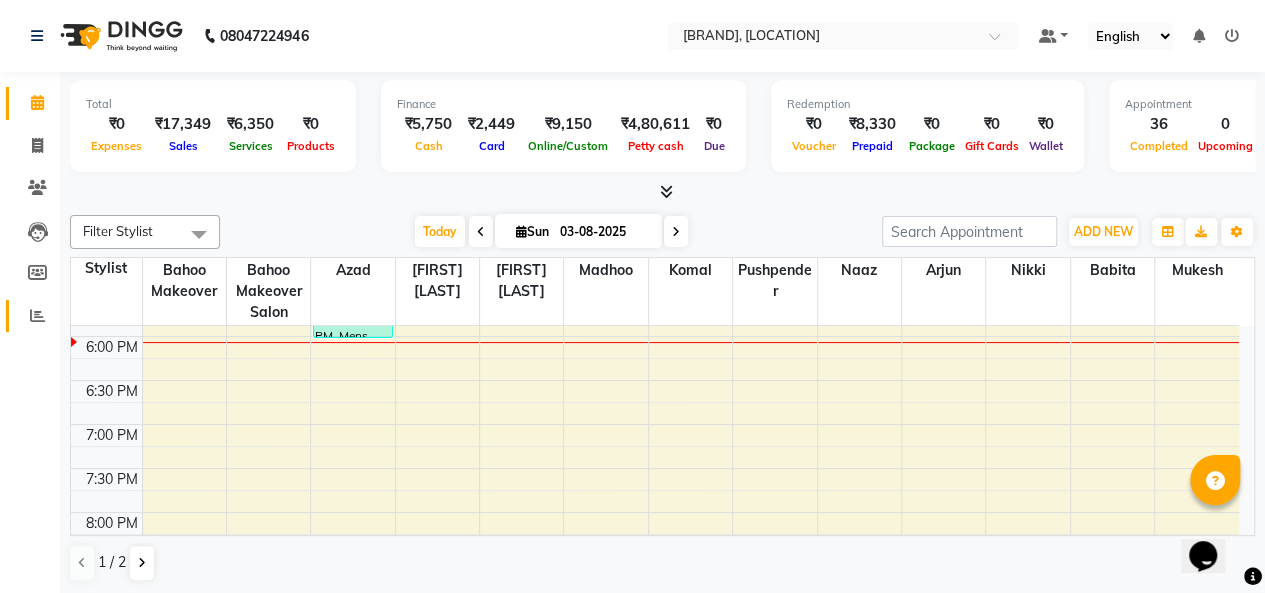 click on "Reports" 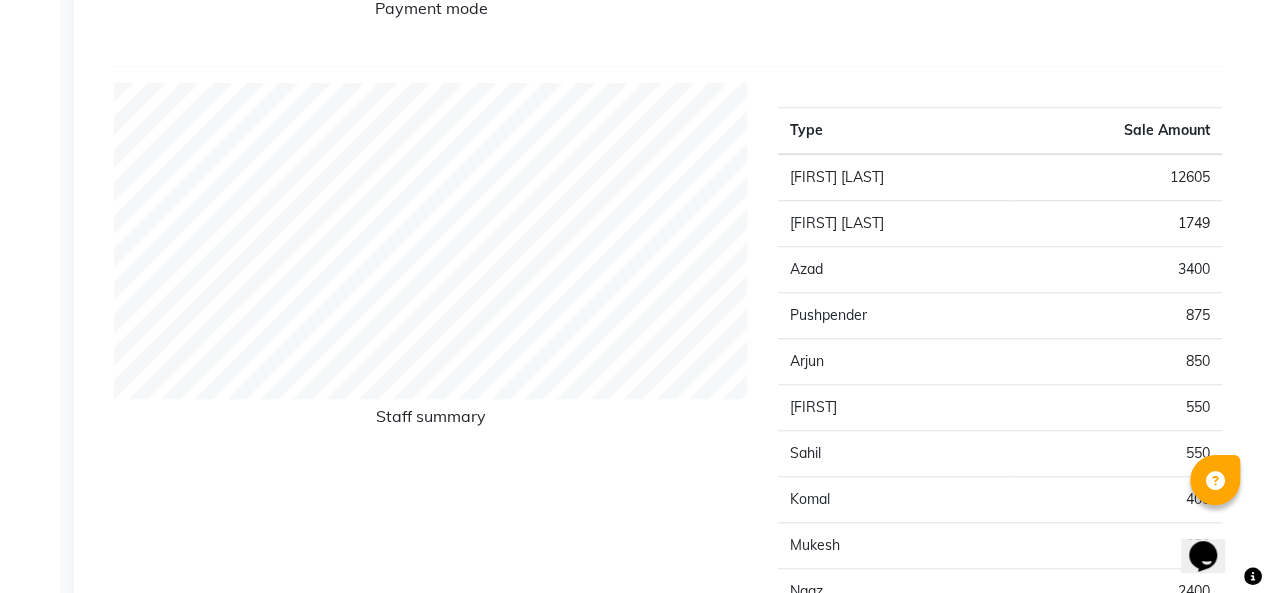 scroll, scrollTop: 0, scrollLeft: 0, axis: both 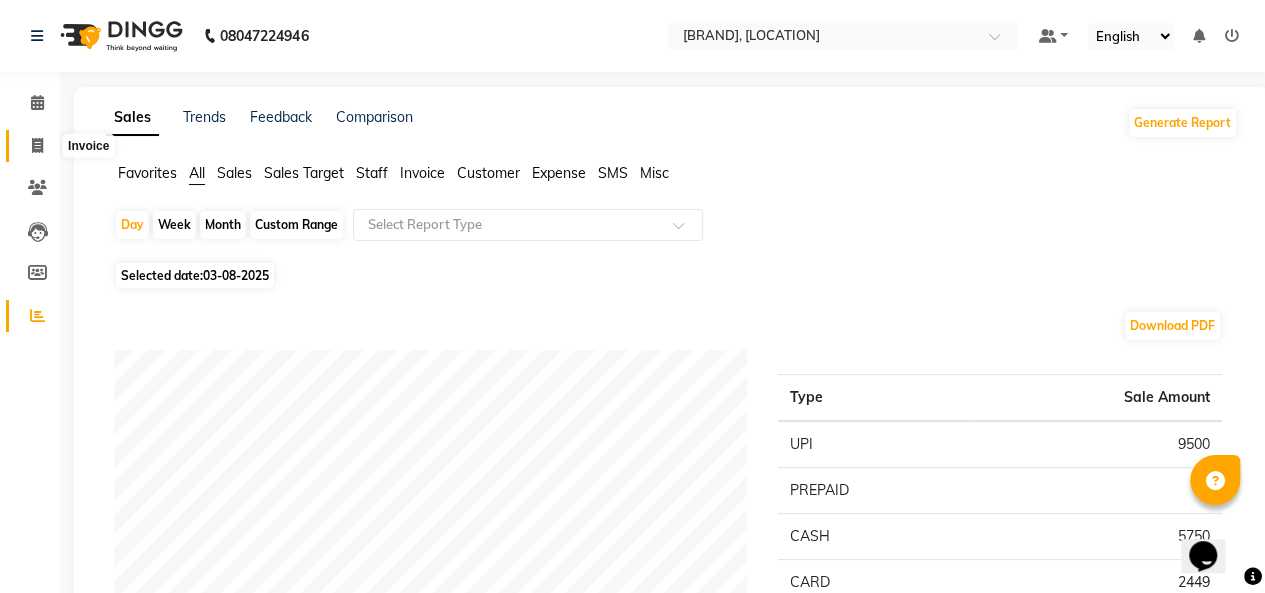 click 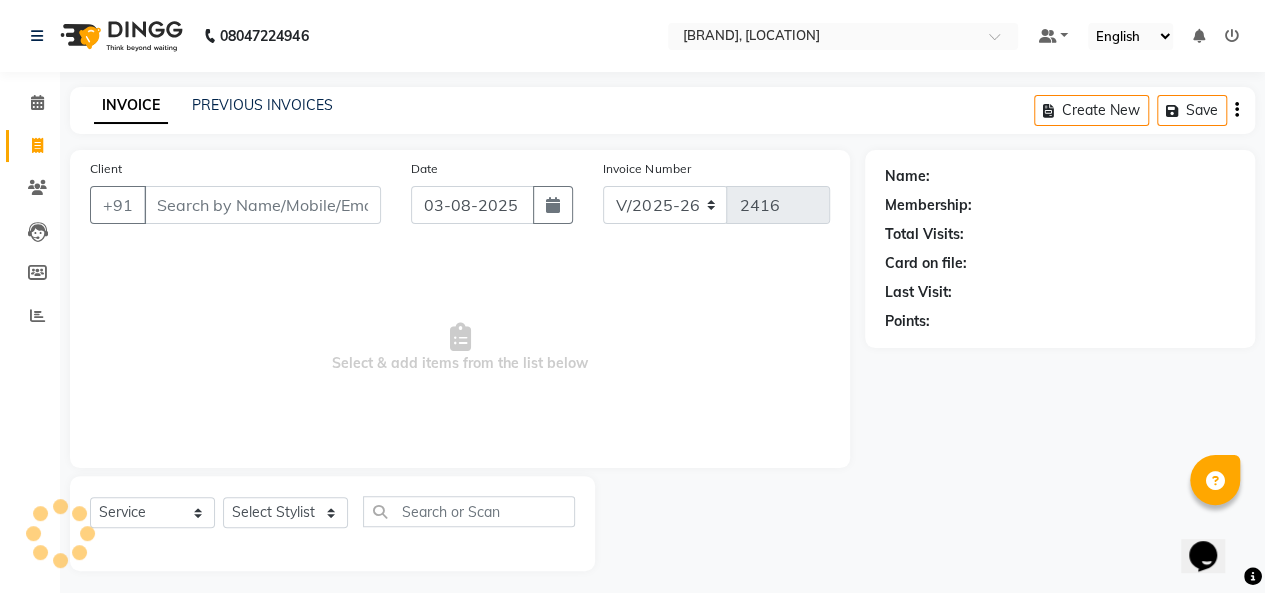 scroll, scrollTop: 7, scrollLeft: 0, axis: vertical 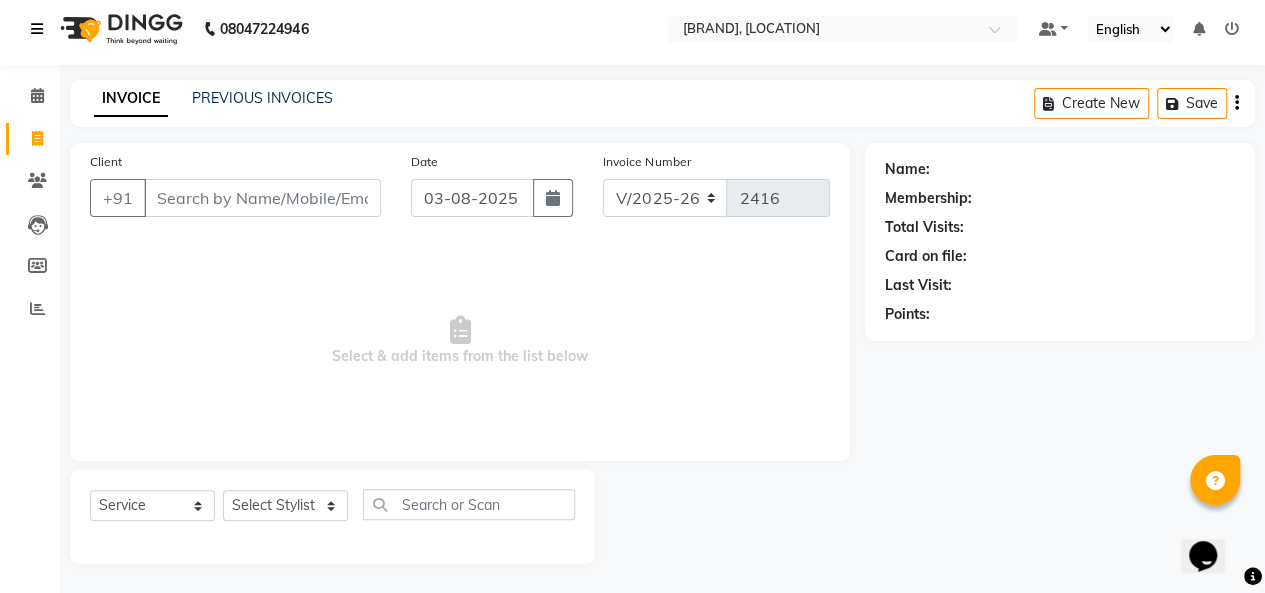click at bounding box center (41, 29) 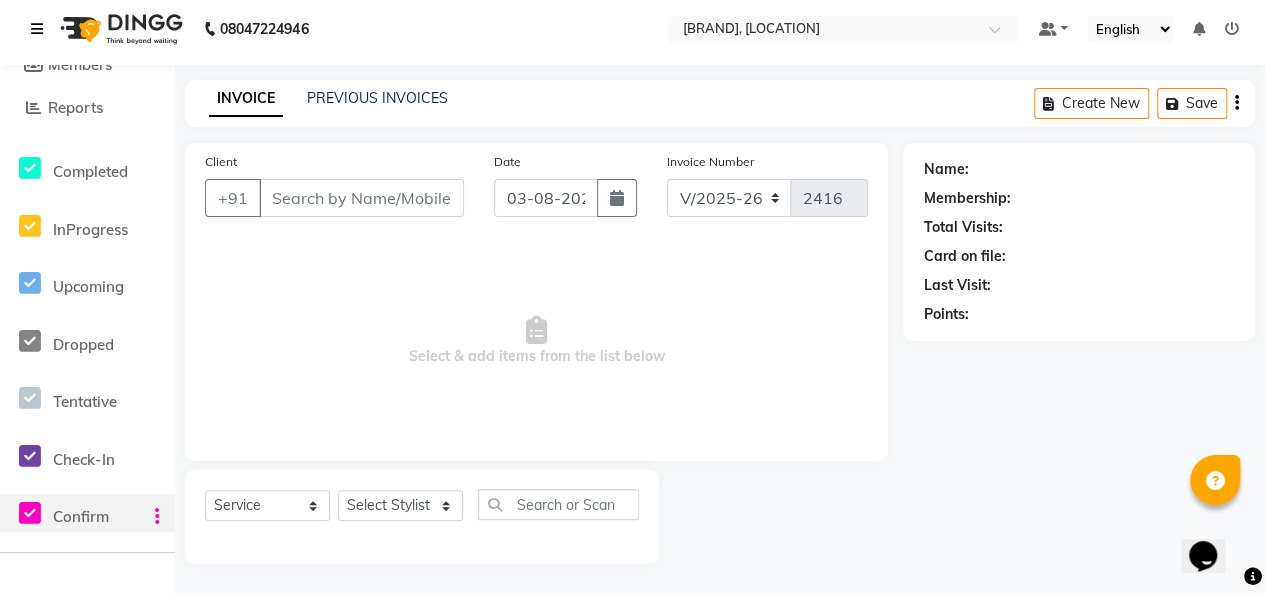 scroll, scrollTop: 406, scrollLeft: 0, axis: vertical 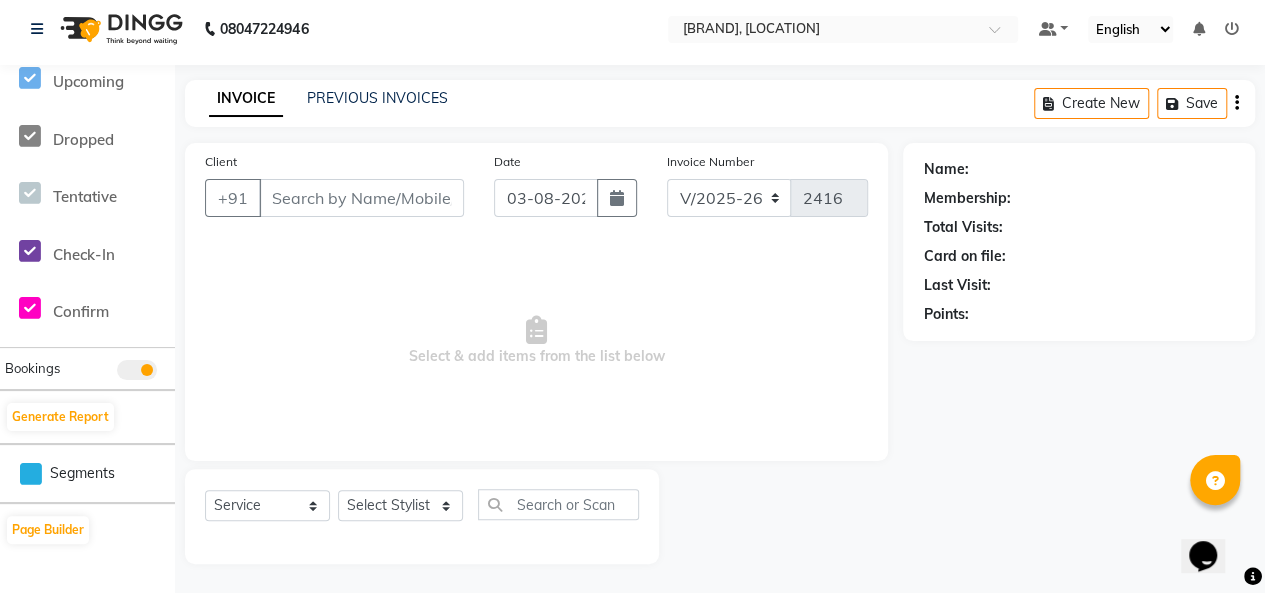 click 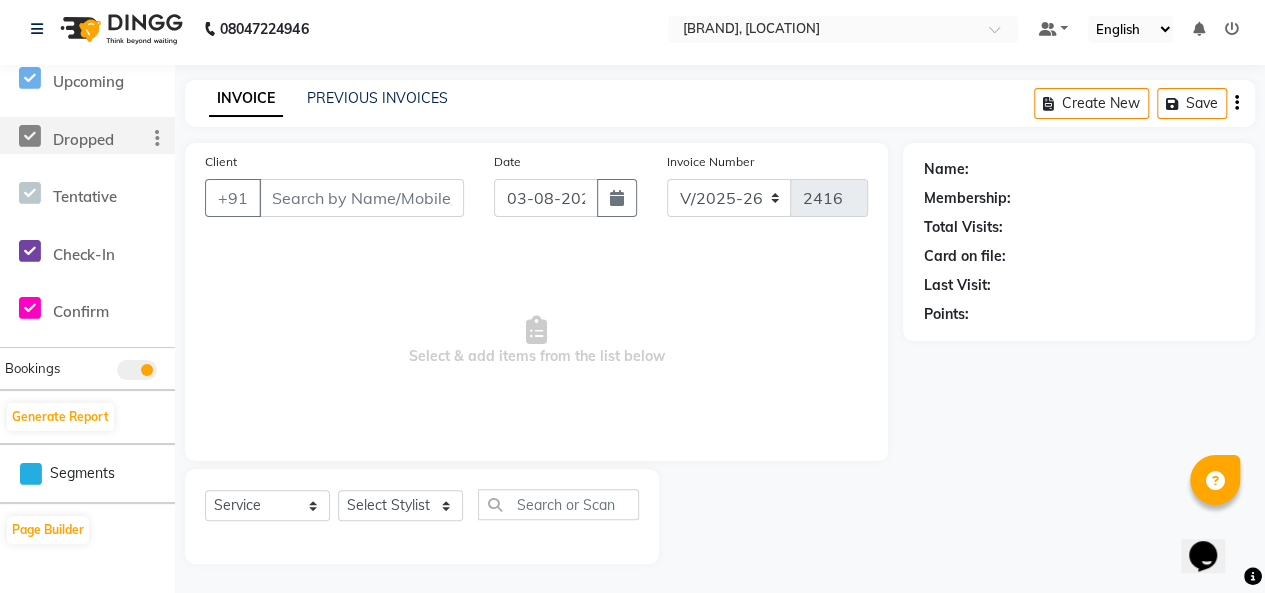 scroll, scrollTop: 0, scrollLeft: 0, axis: both 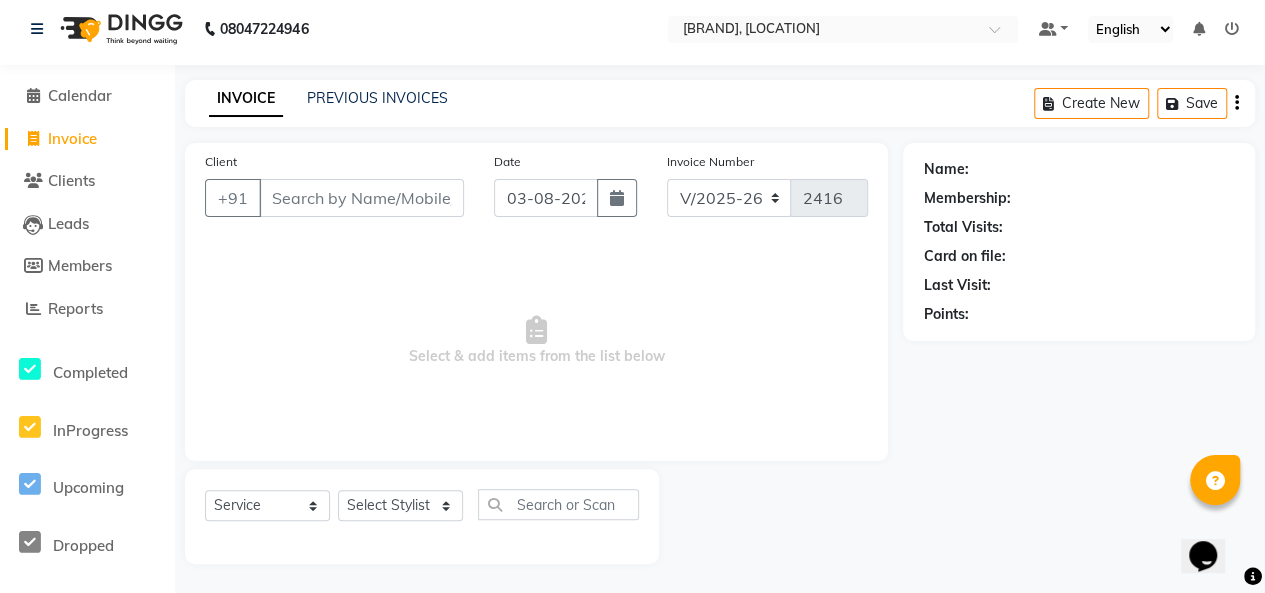 click on "Invoice" 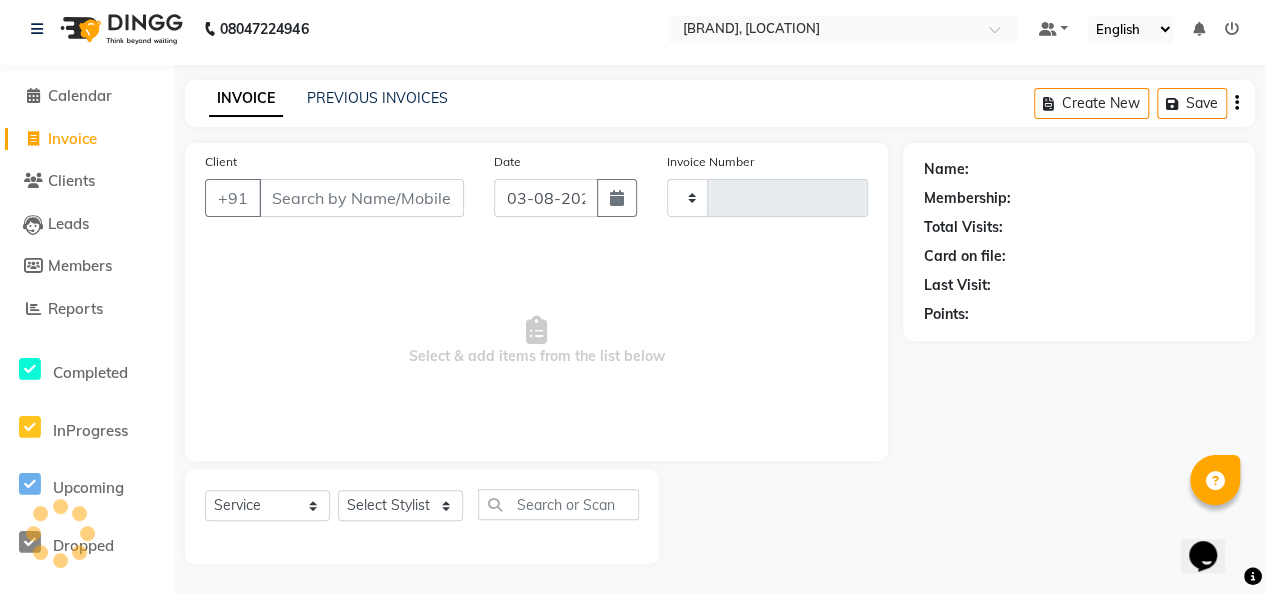 type on "2417" 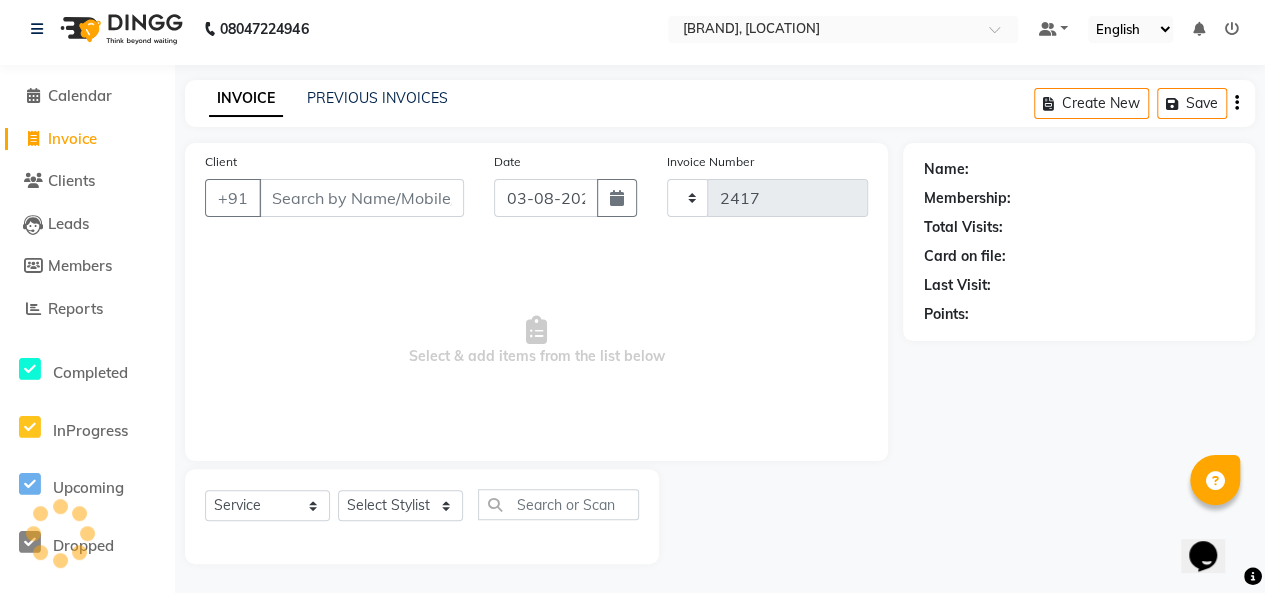 select on "6856" 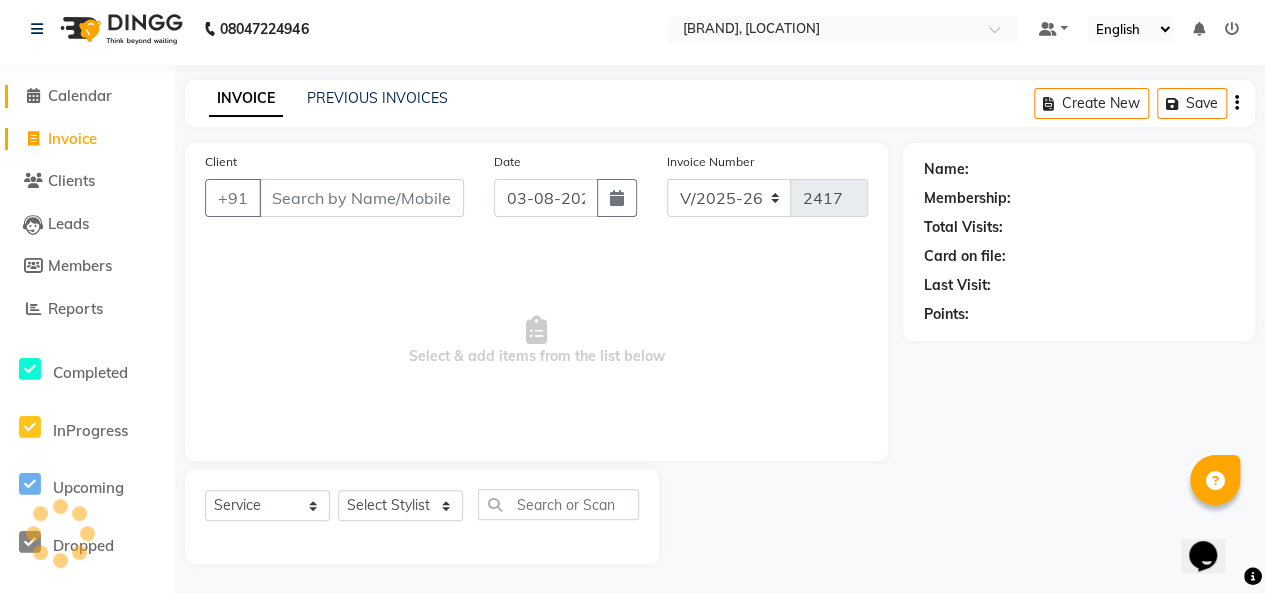 click on "Calendar" 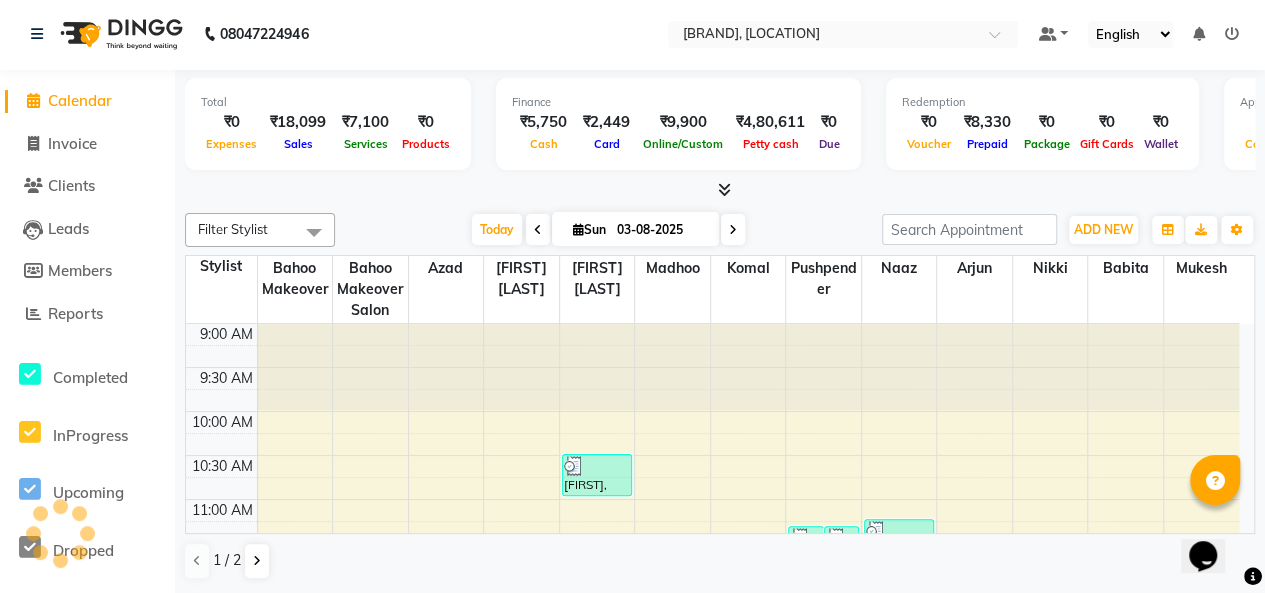 scroll, scrollTop: 0, scrollLeft: 0, axis: both 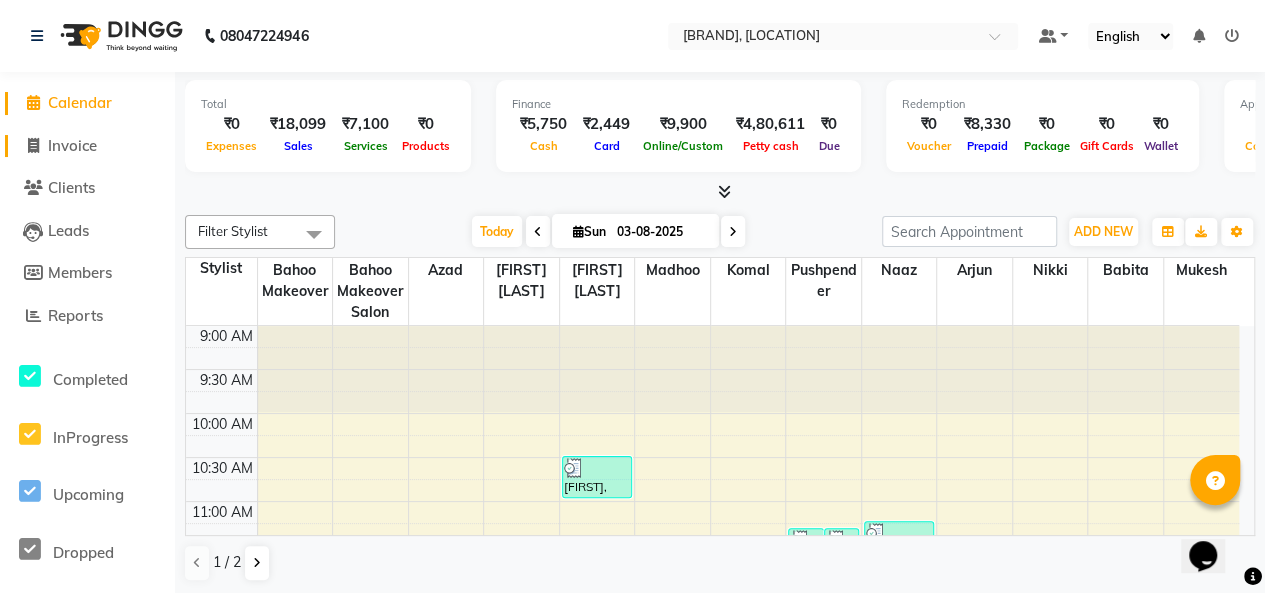 click on "Invoice" 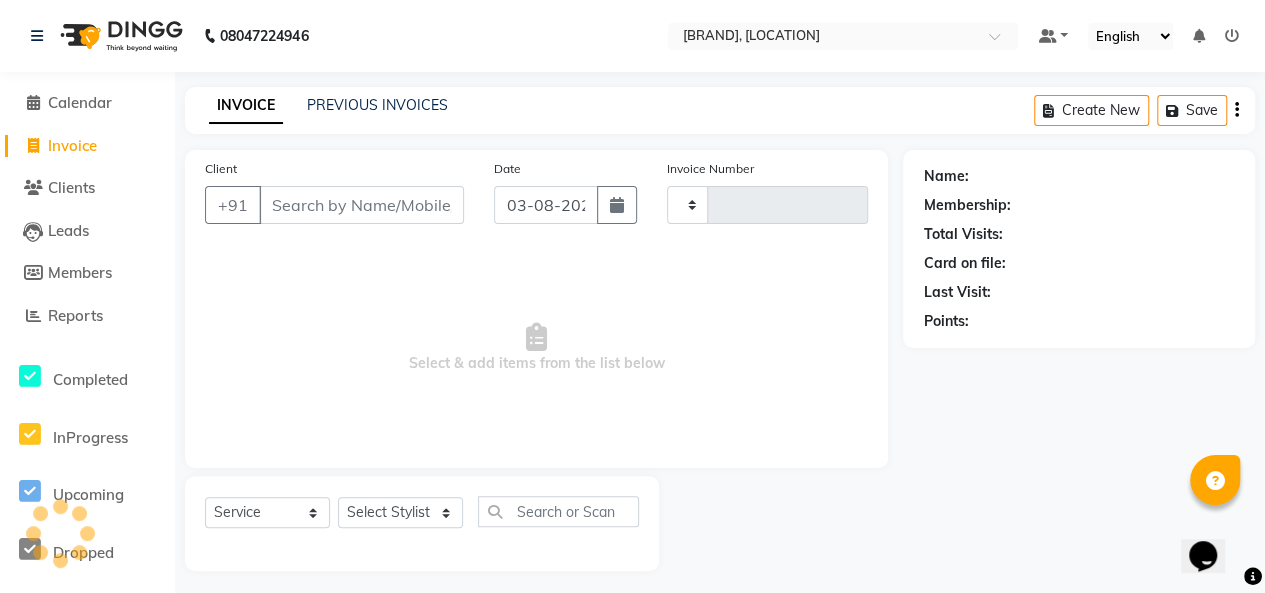 type on "2417" 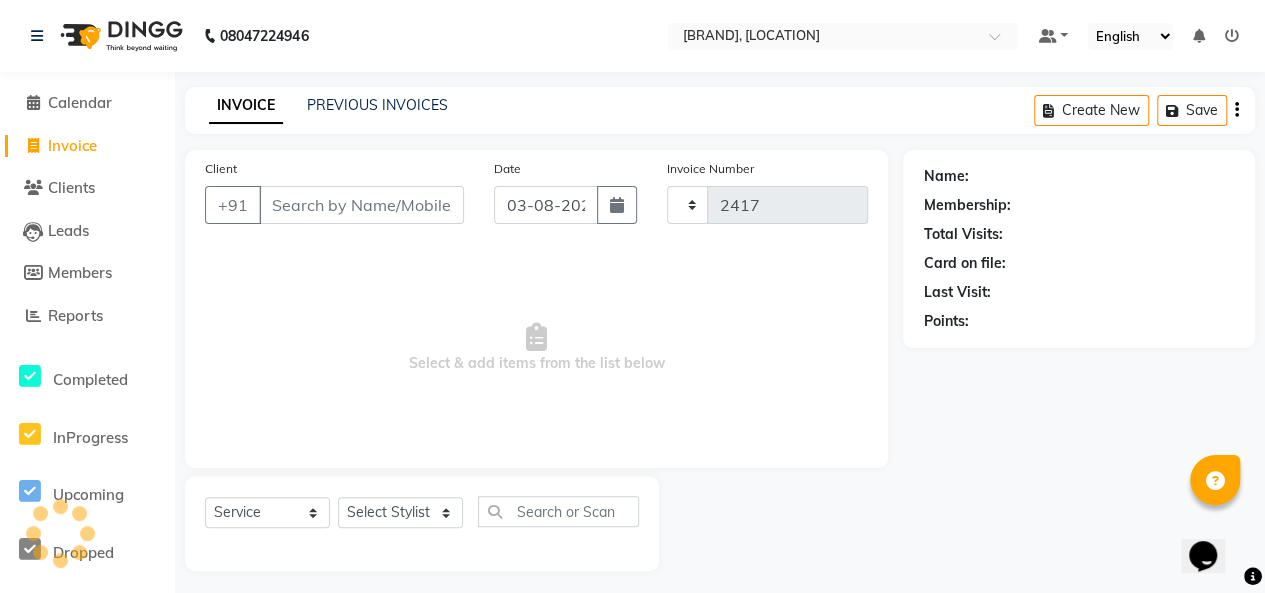 select on "6856" 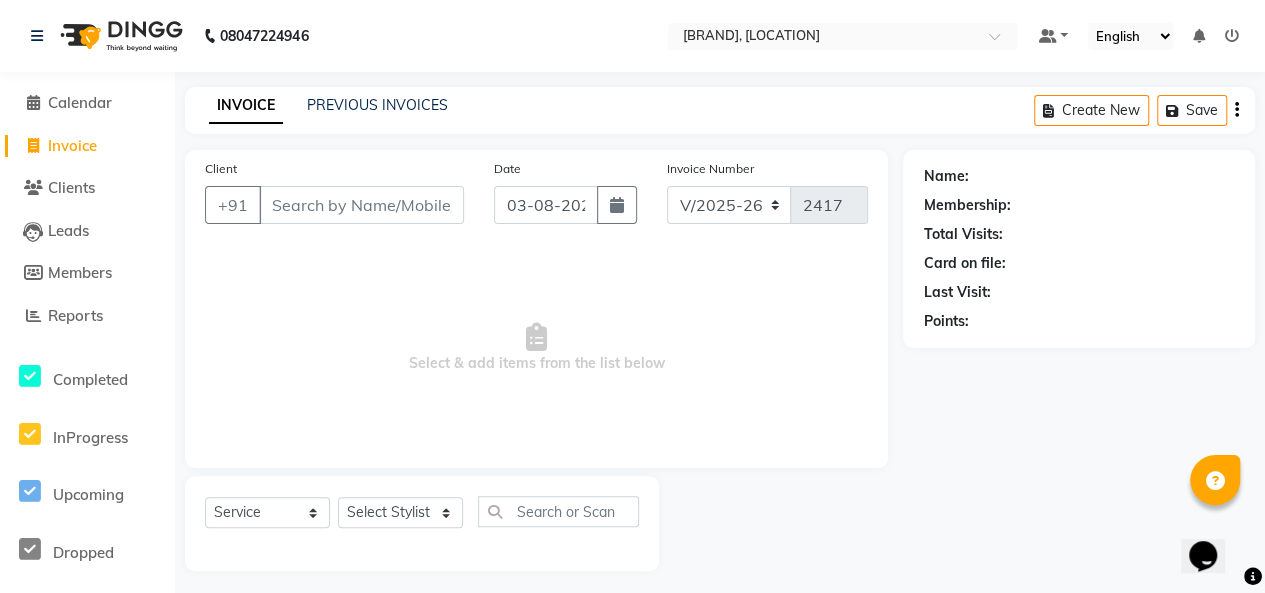 click on "Client" at bounding box center (361, 205) 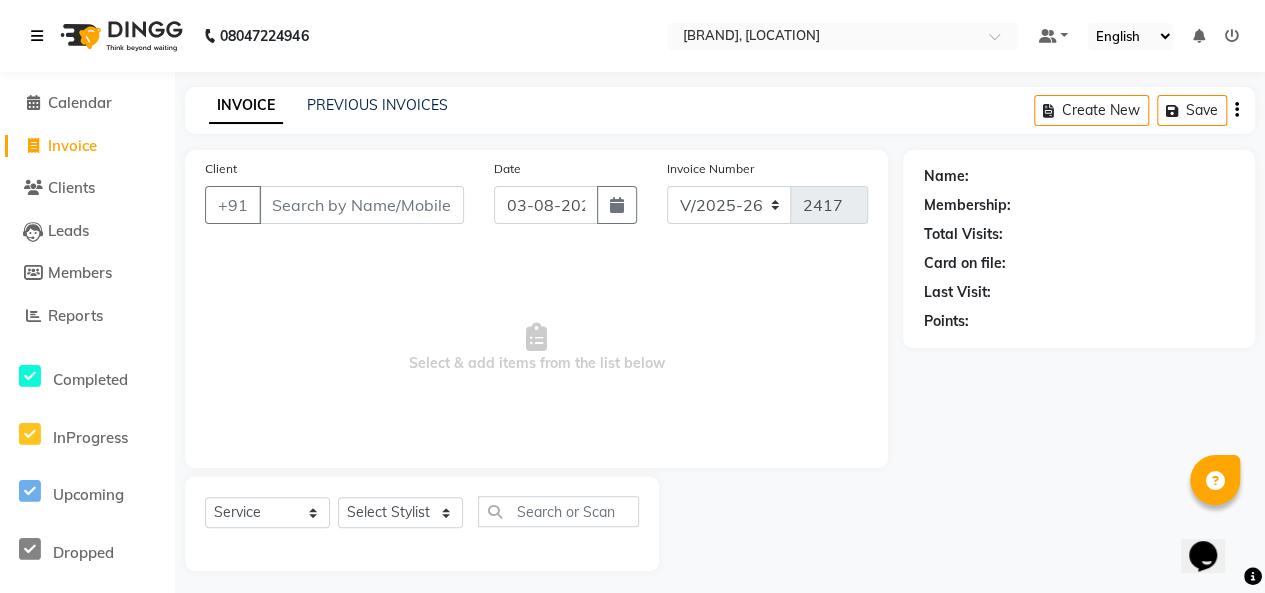 click at bounding box center [37, 36] 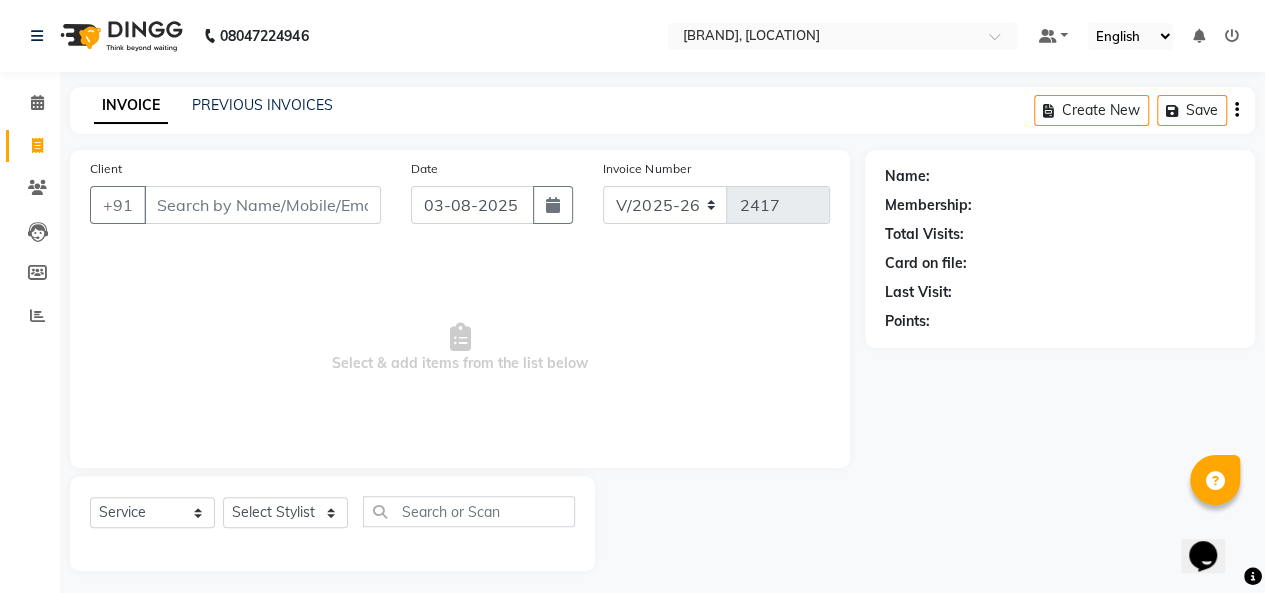 click 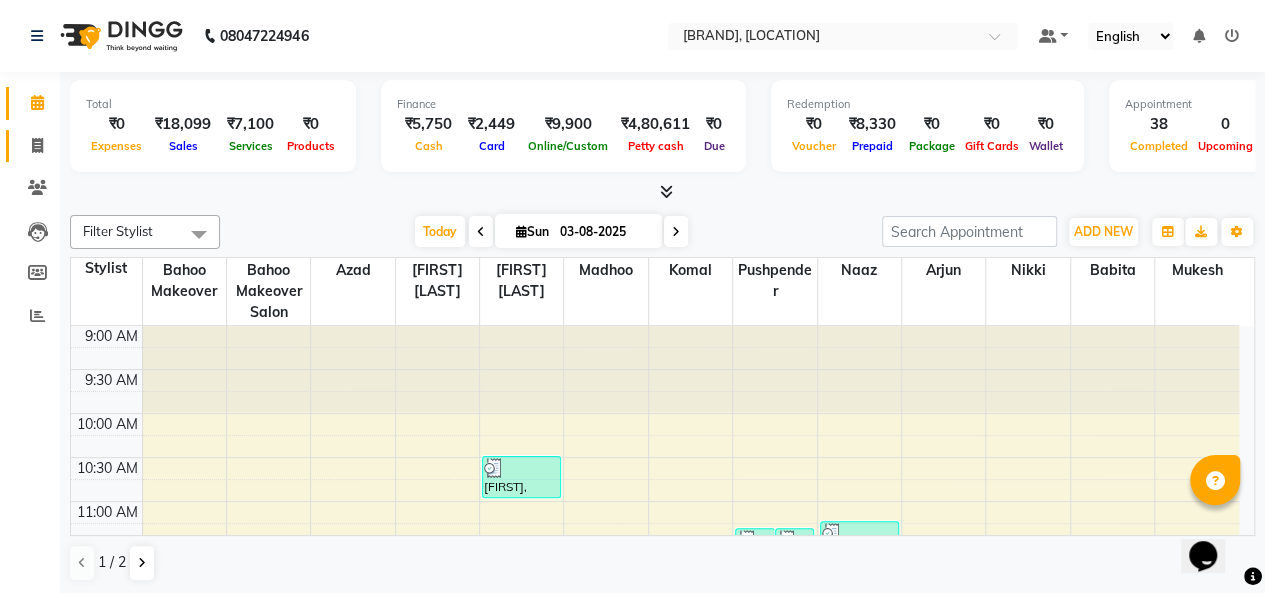 click on "Invoice" 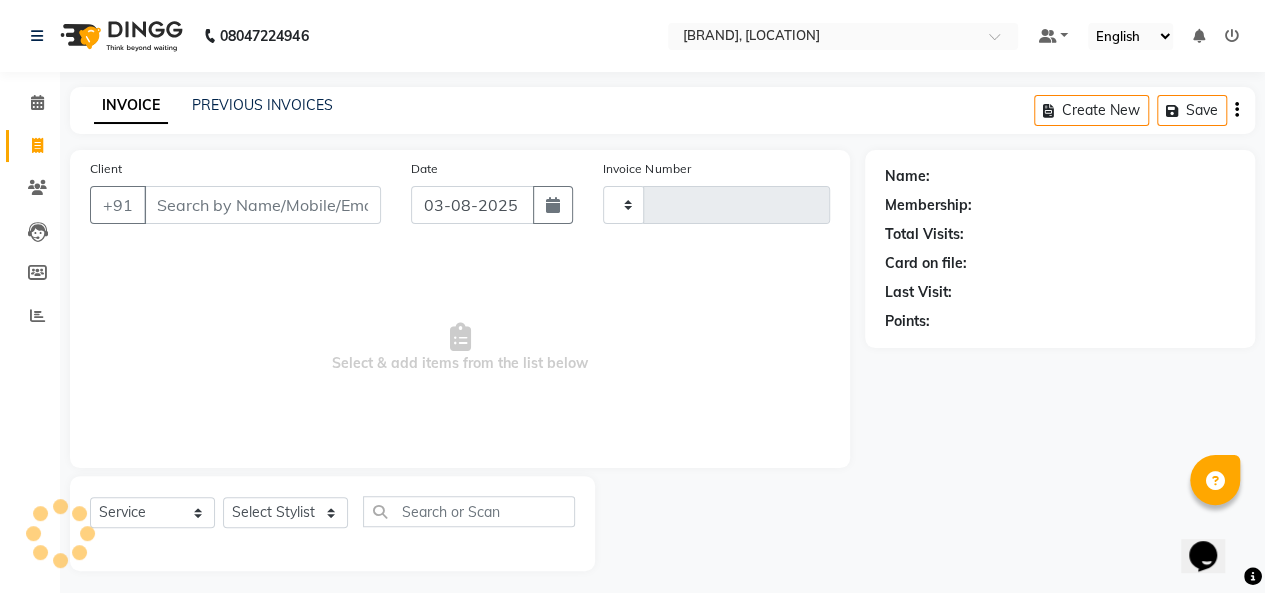 type on "2417" 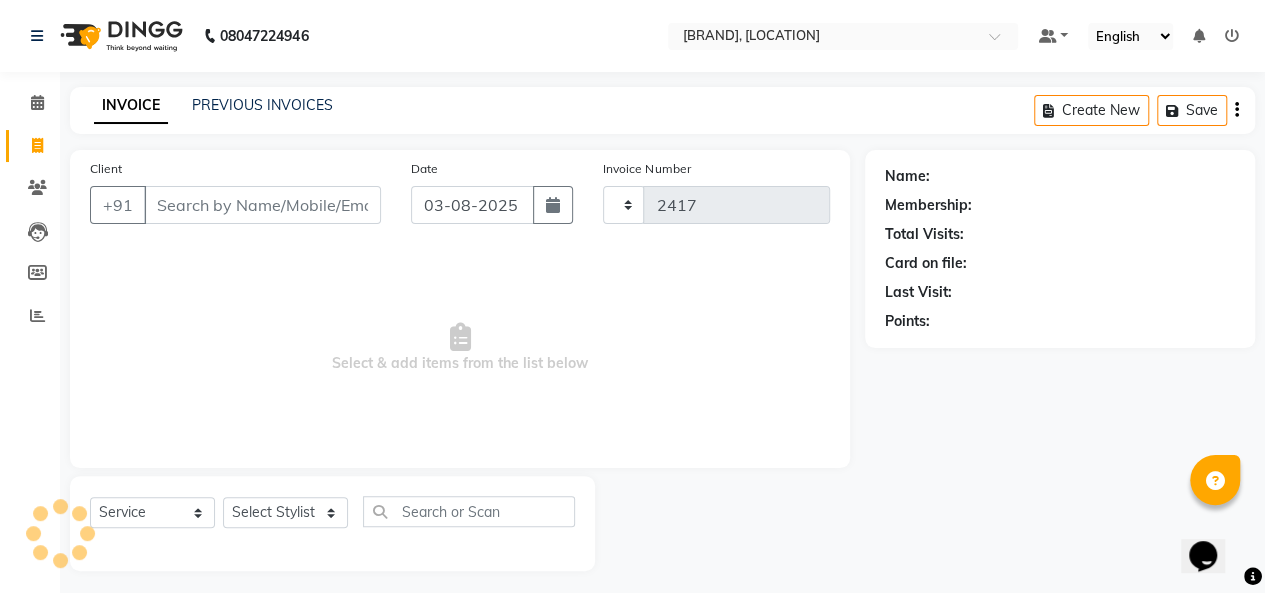 select on "6856" 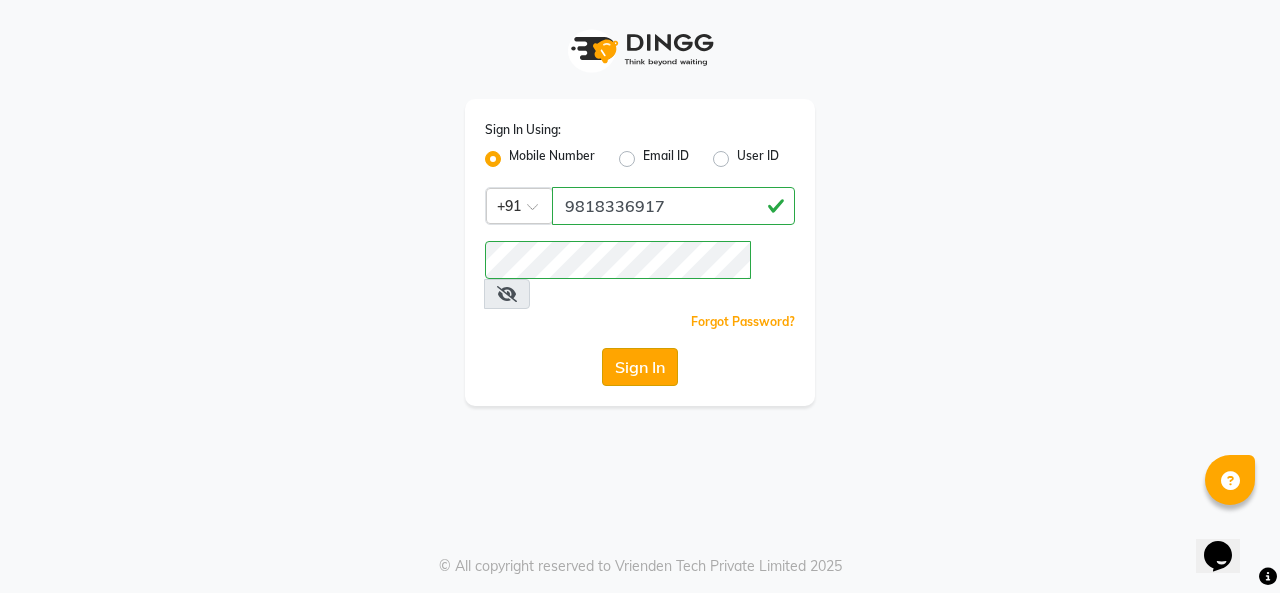 click on "Sign In" 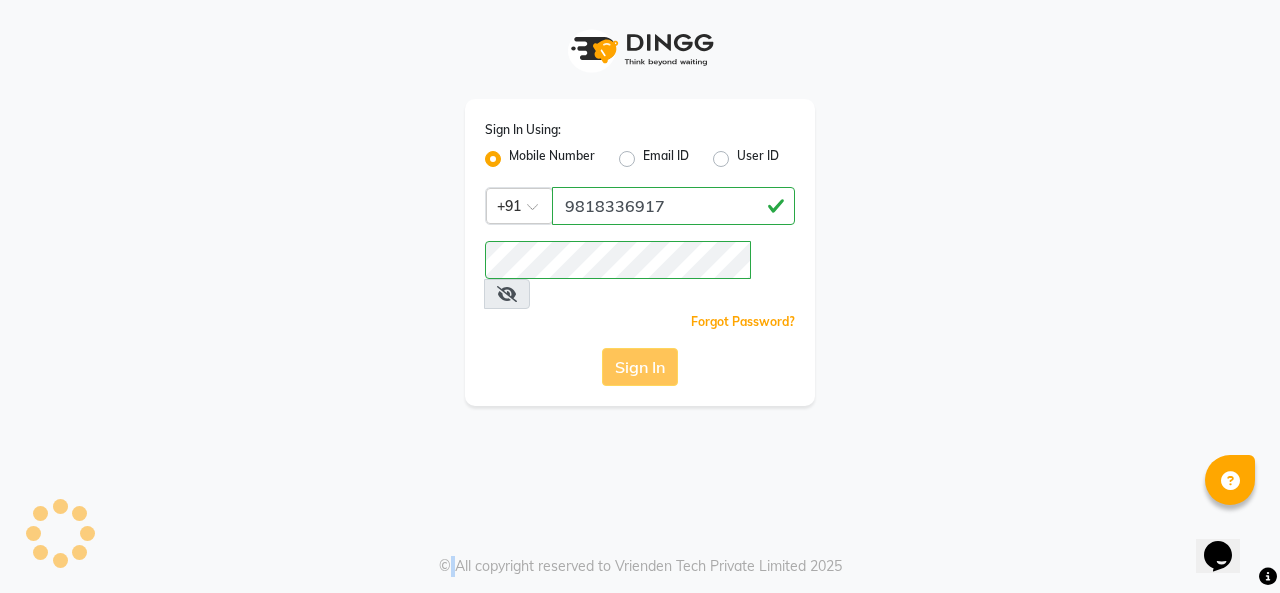 click on "Sign In" 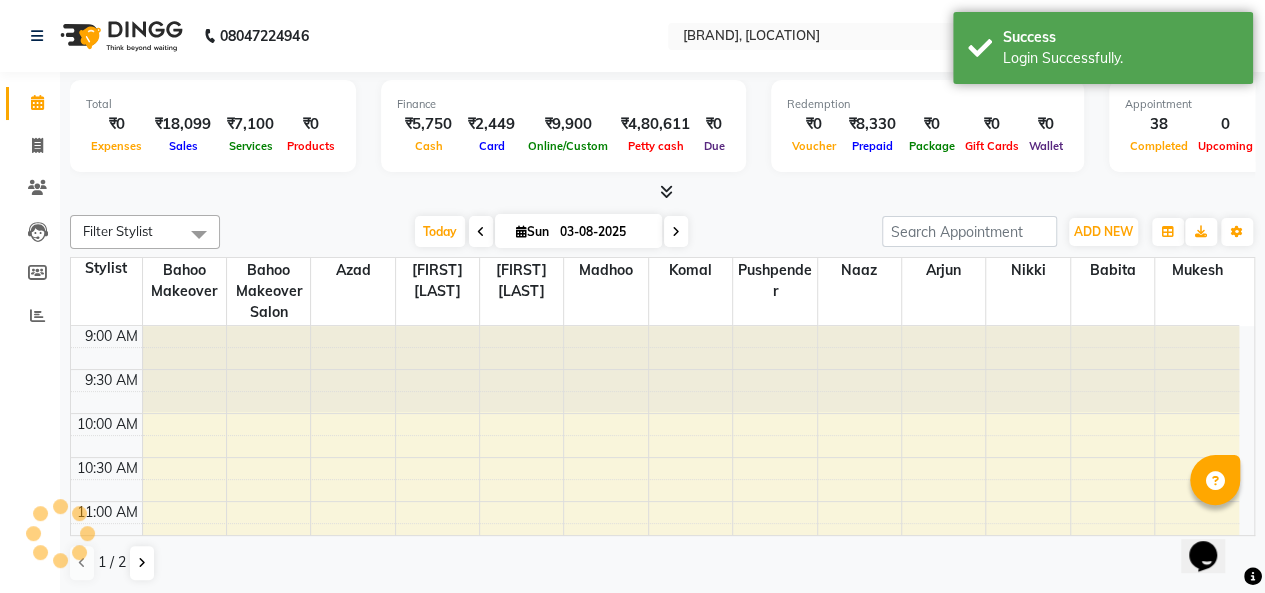 scroll, scrollTop: 781, scrollLeft: 0, axis: vertical 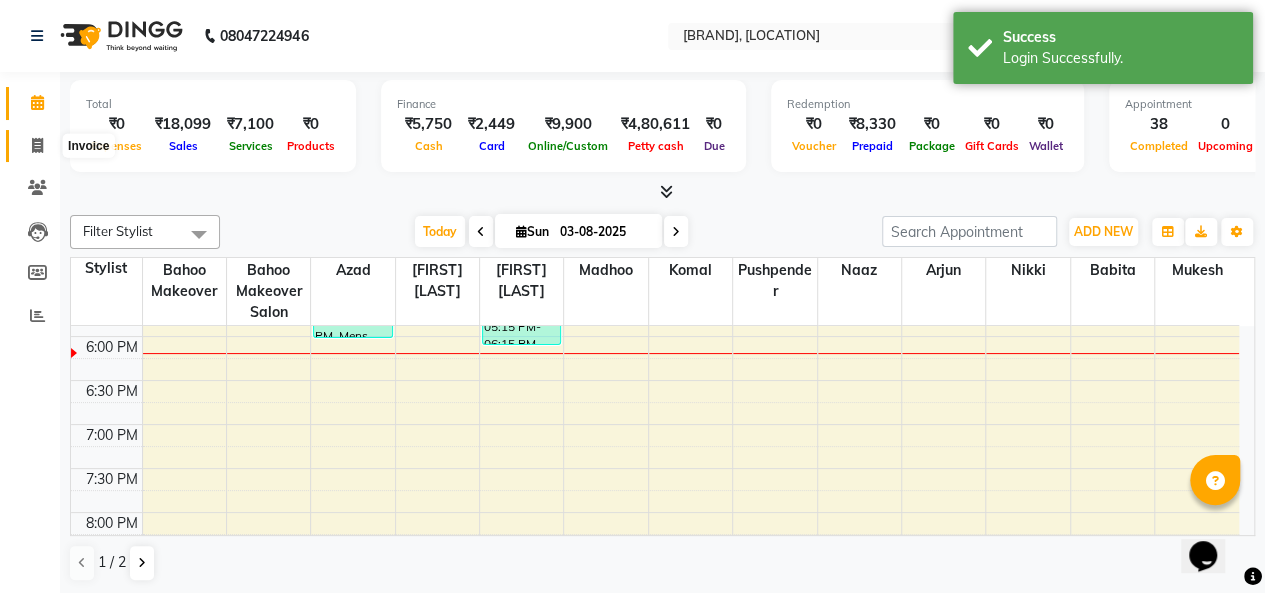 click 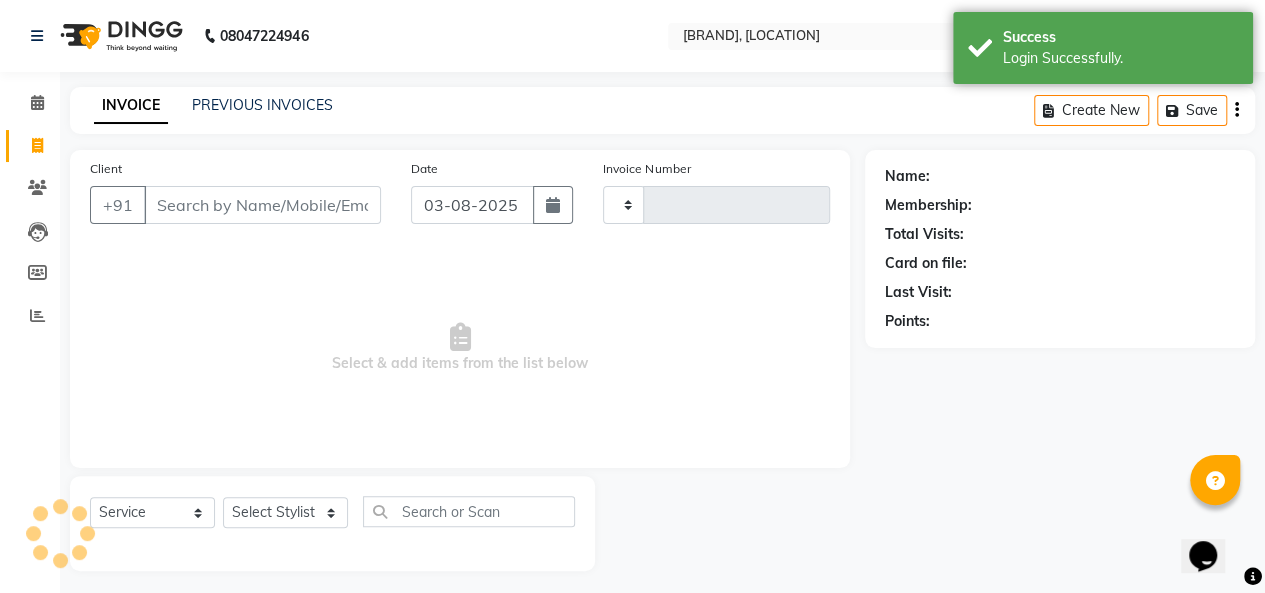 click 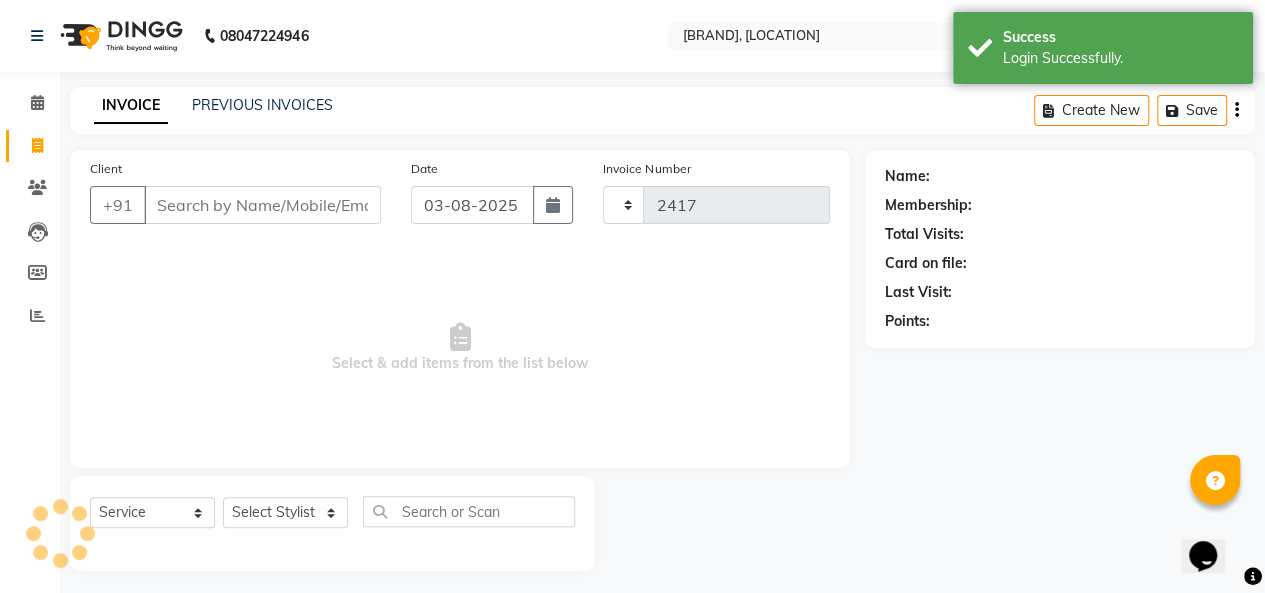 select on "service" 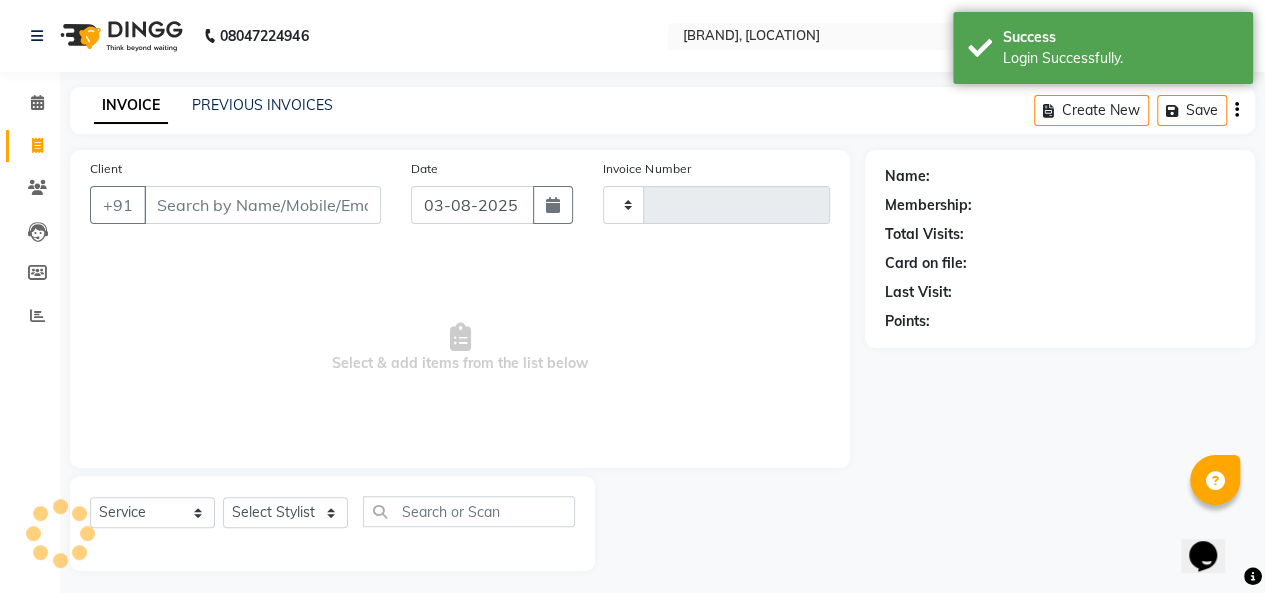 type on "2417" 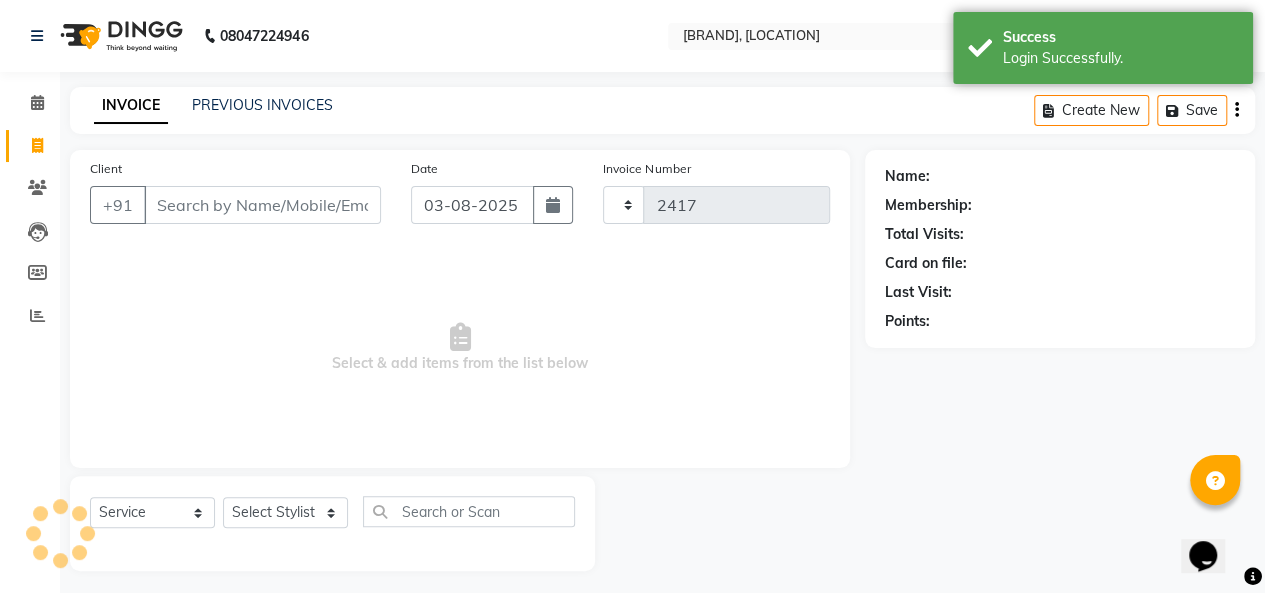 scroll, scrollTop: 7, scrollLeft: 0, axis: vertical 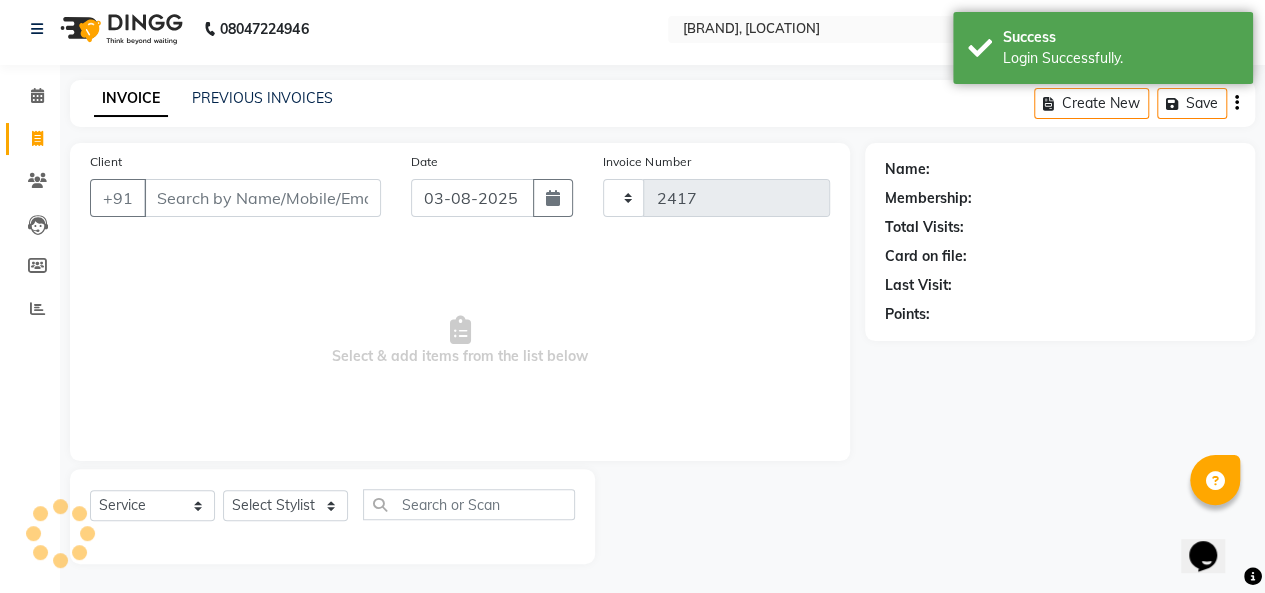 select on "6856" 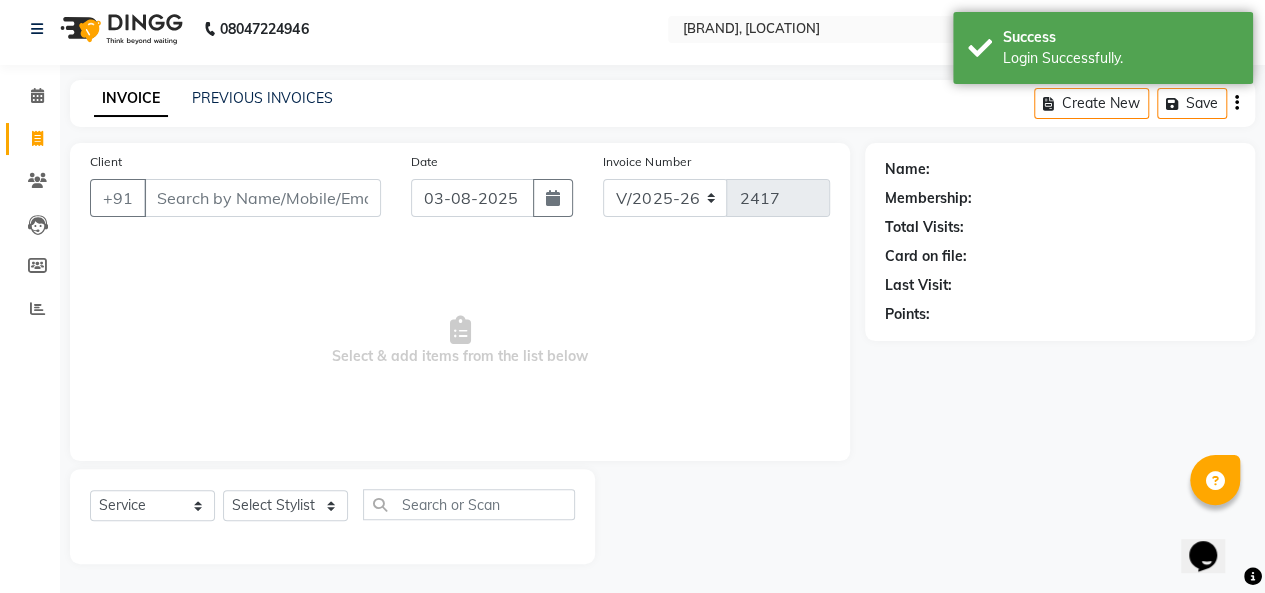 click on "Client" at bounding box center [262, 198] 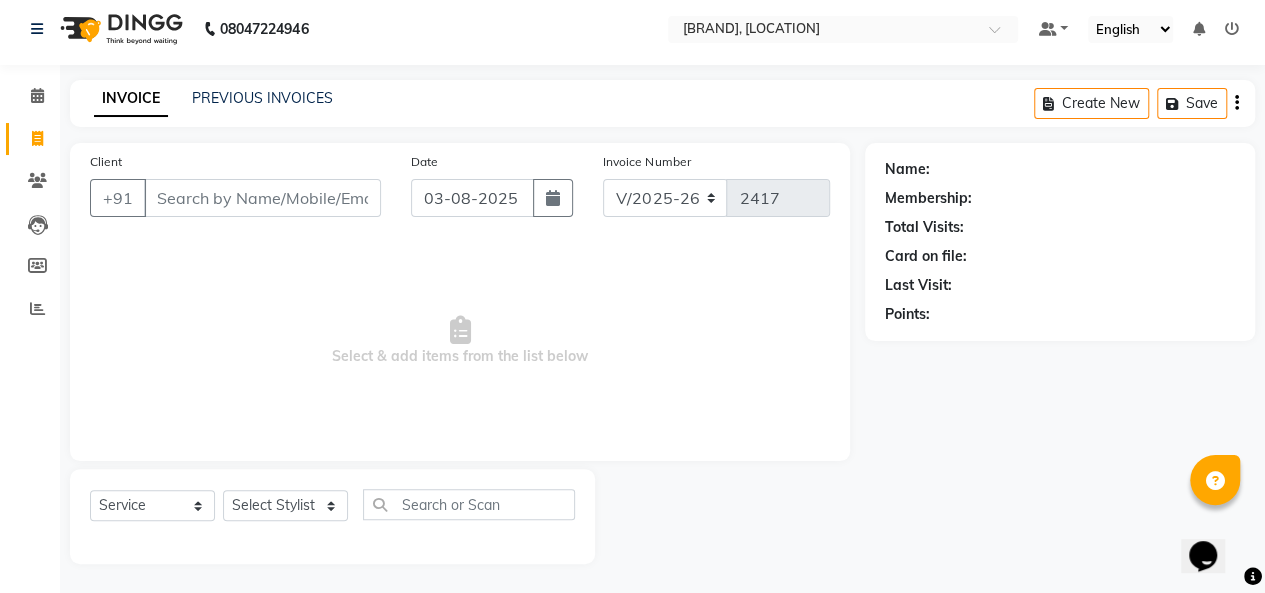 drag, startPoint x: 323, startPoint y: 201, endPoint x: 169, endPoint y: 190, distance: 154.39236 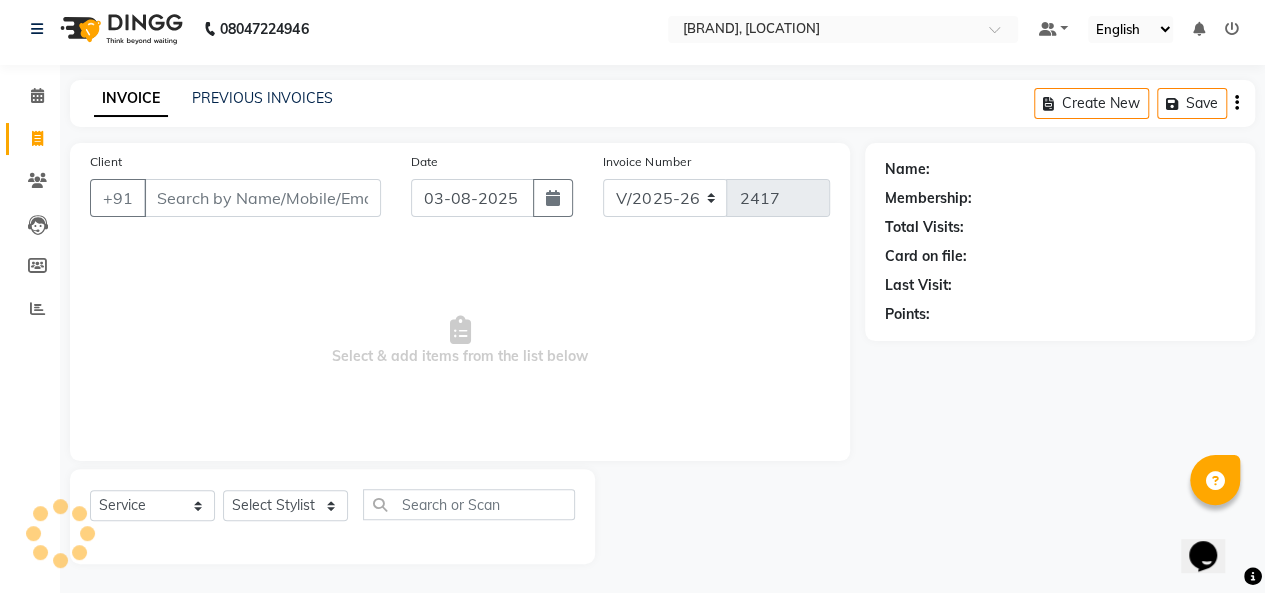 scroll, scrollTop: 0, scrollLeft: 0, axis: both 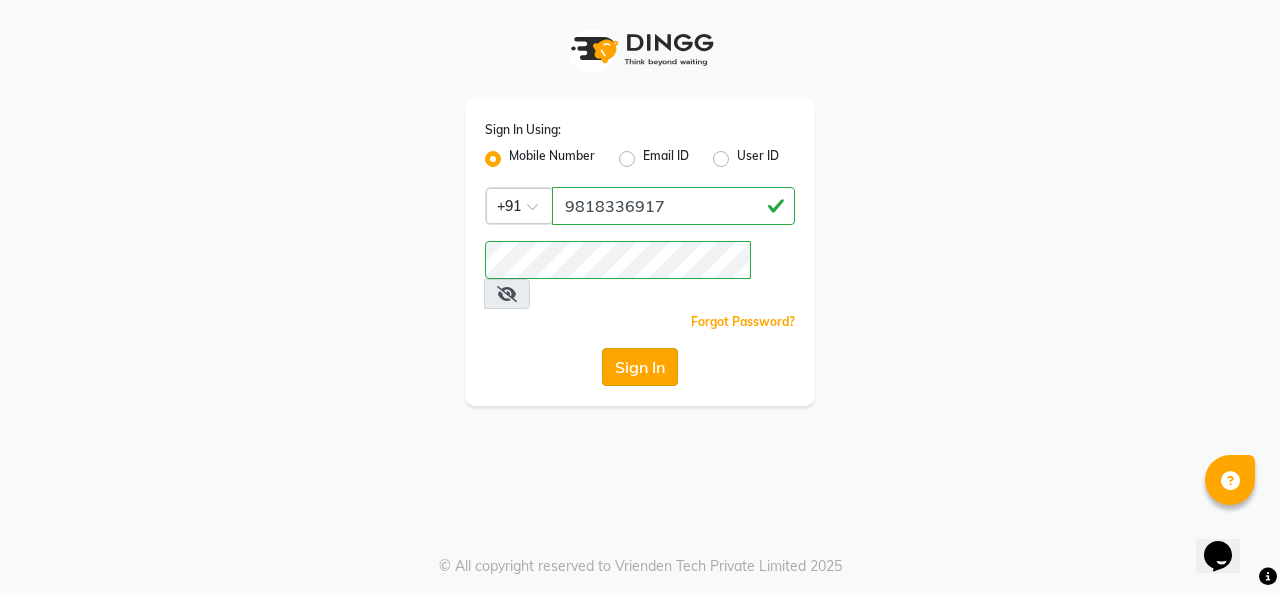 click on "Sign In" 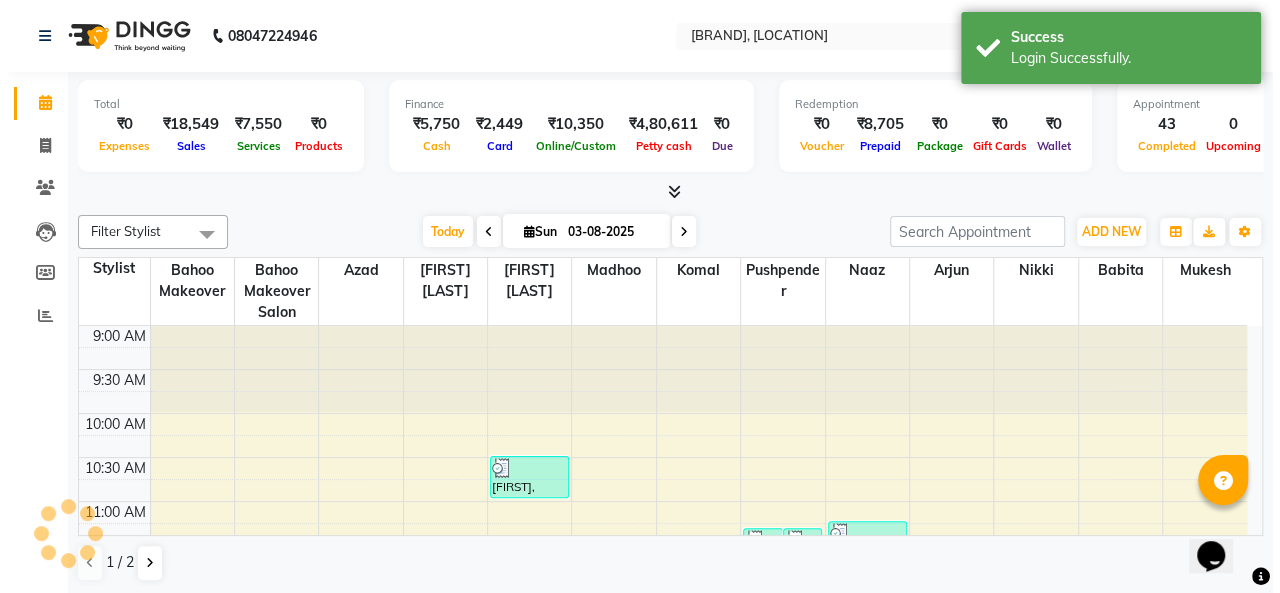 scroll, scrollTop: 0, scrollLeft: 0, axis: both 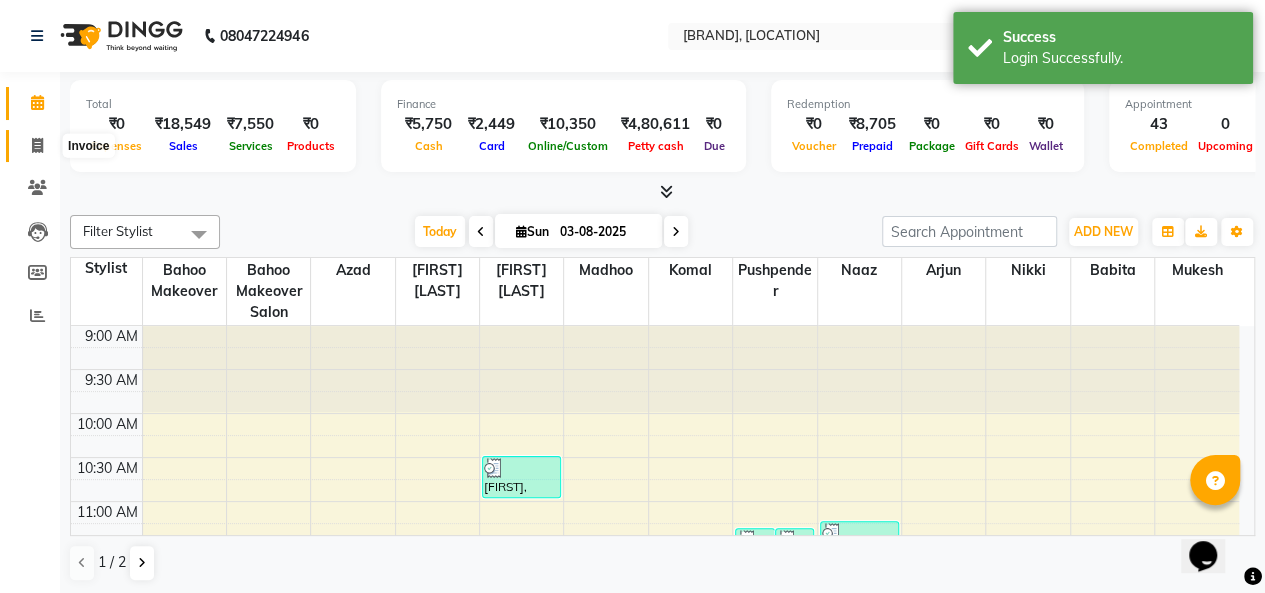 click 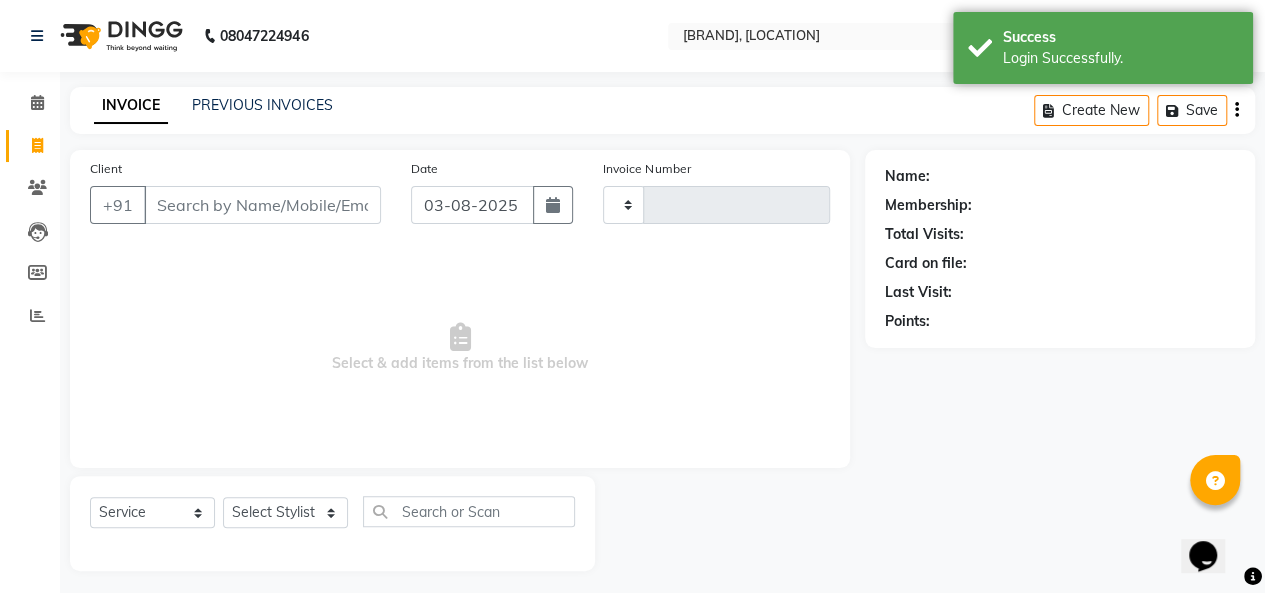type on "2420" 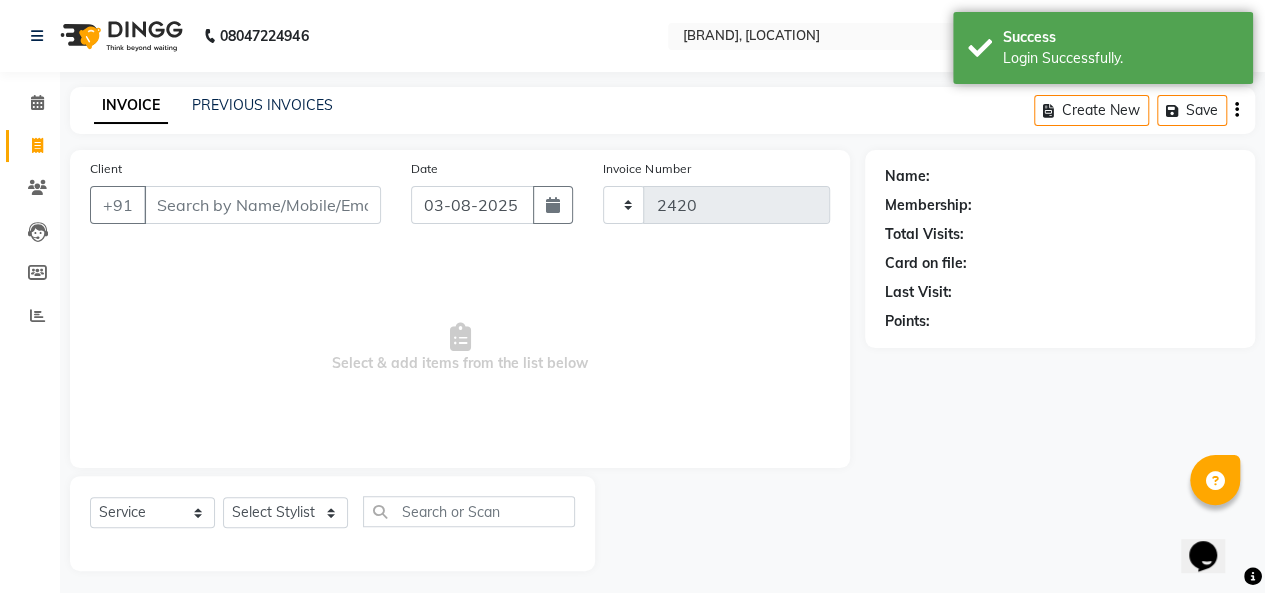 select on "6856" 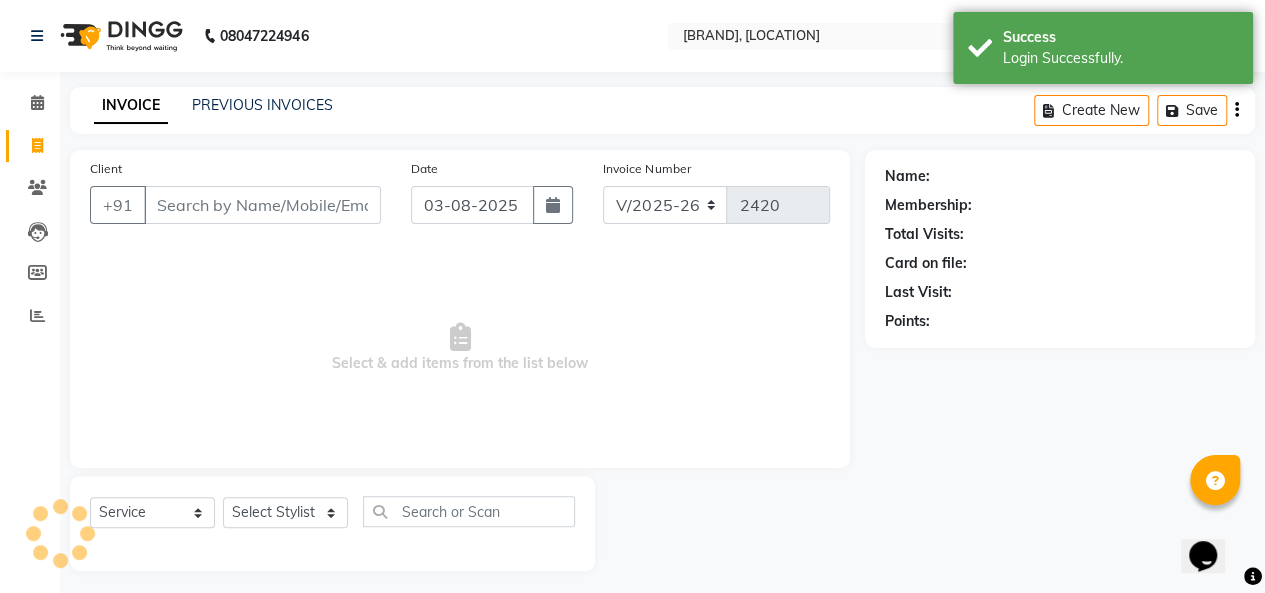 click on "Client" at bounding box center (262, 205) 